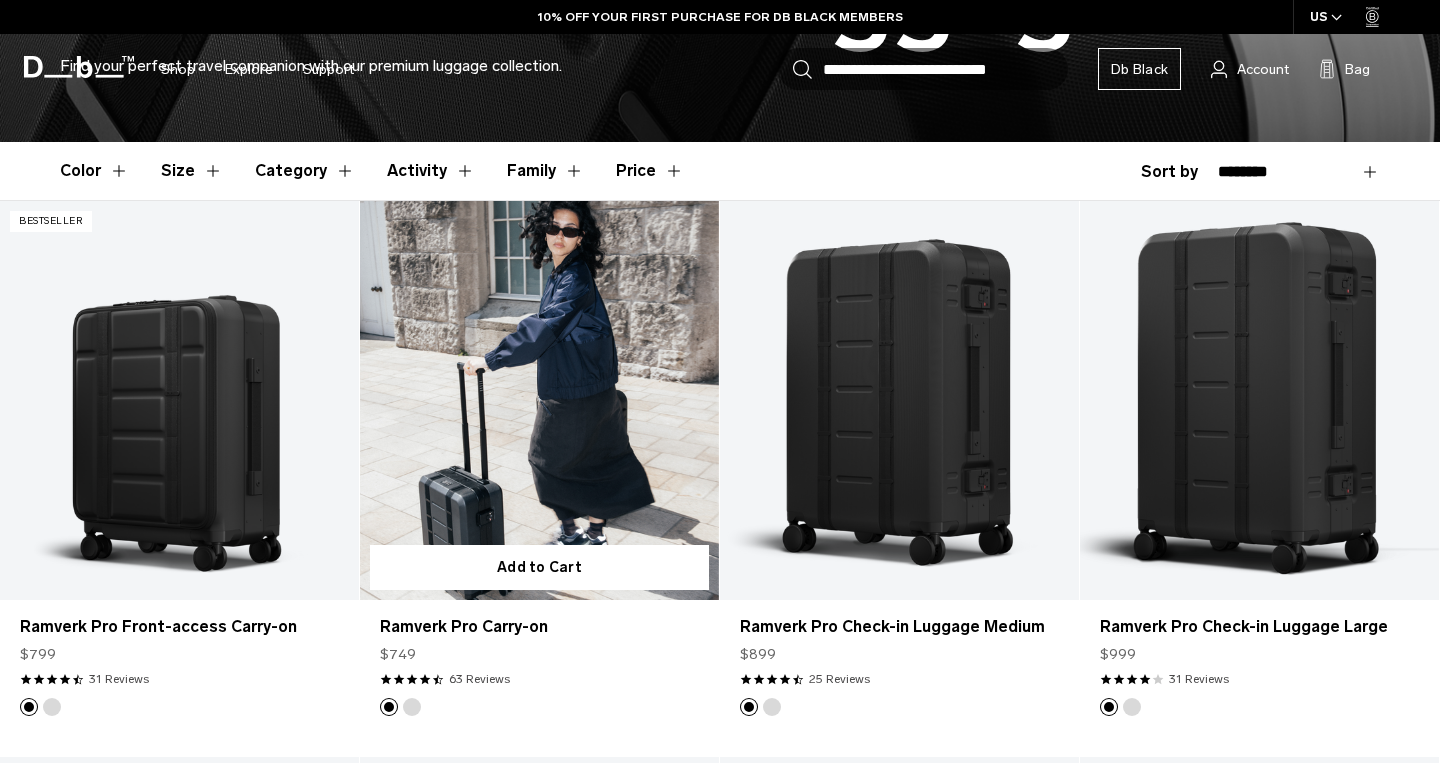 scroll, scrollTop: 508, scrollLeft: 0, axis: vertical 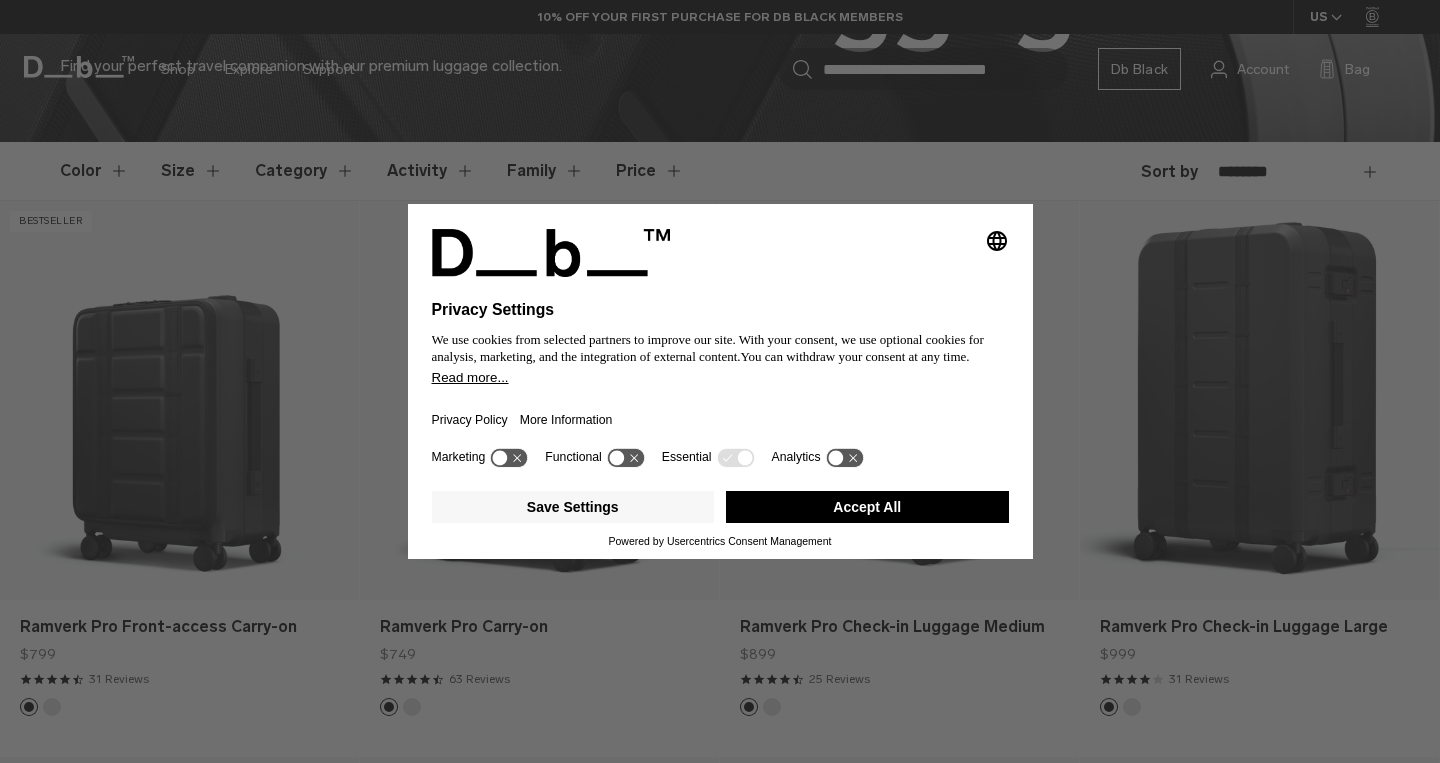 click on "Accept All" at bounding box center [867, 507] 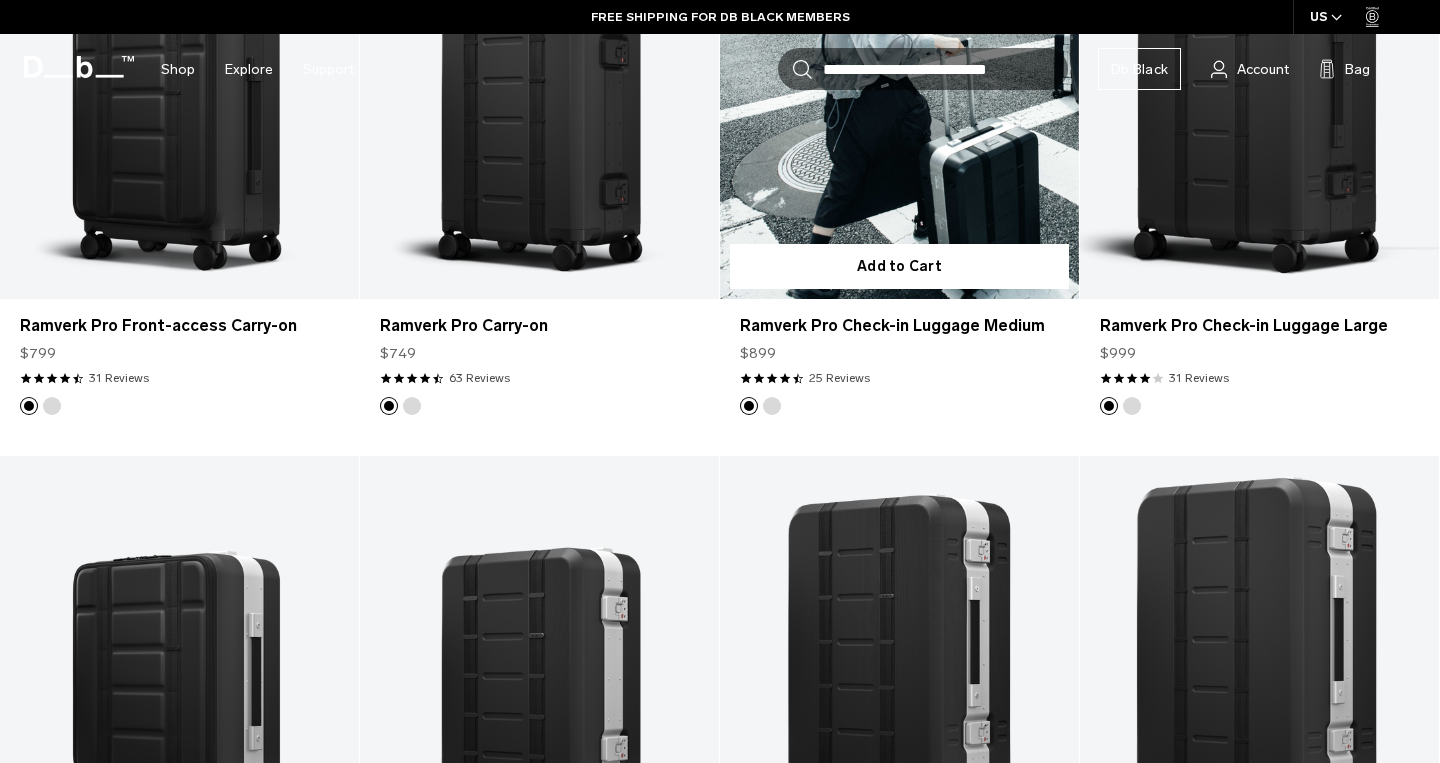scroll, scrollTop: 1070, scrollLeft: 0, axis: vertical 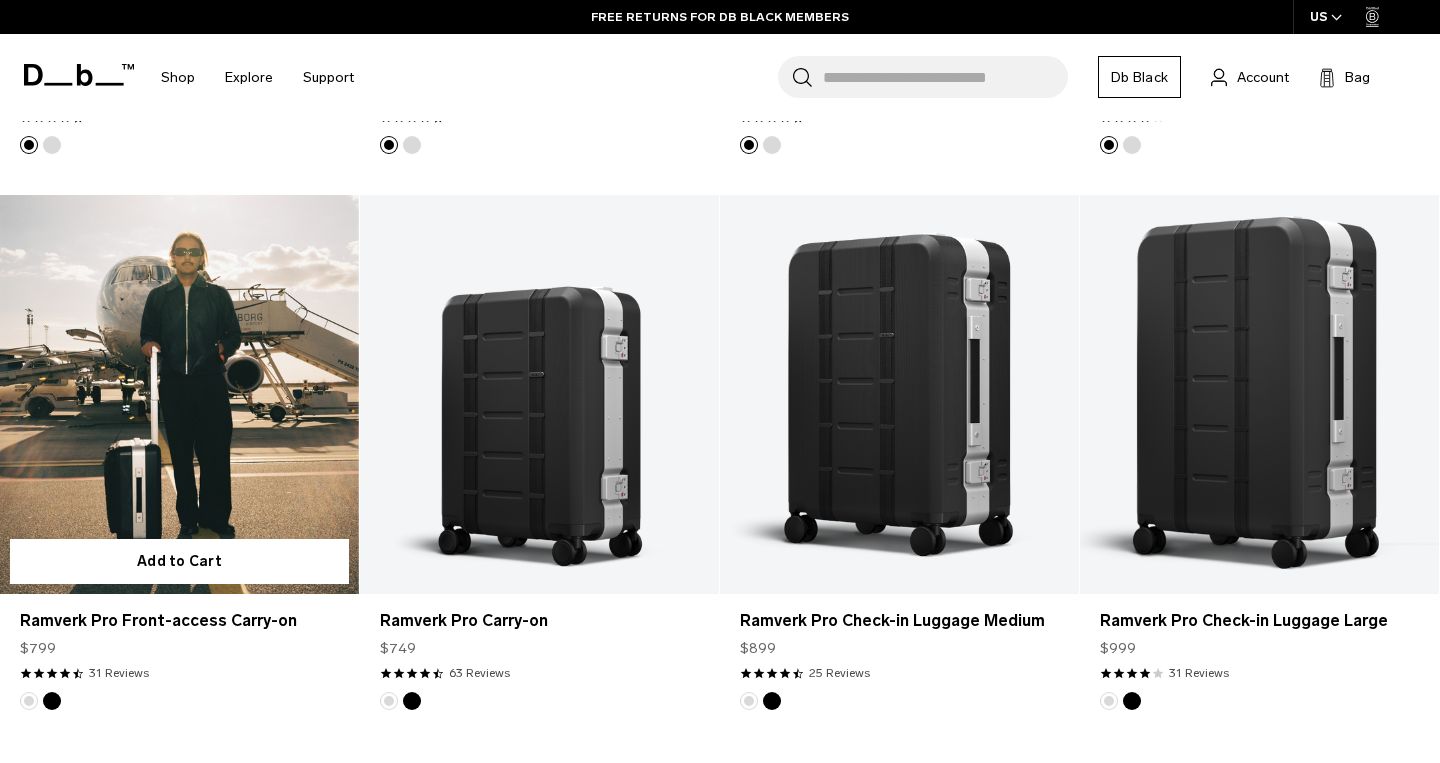 click at bounding box center (179, 394) 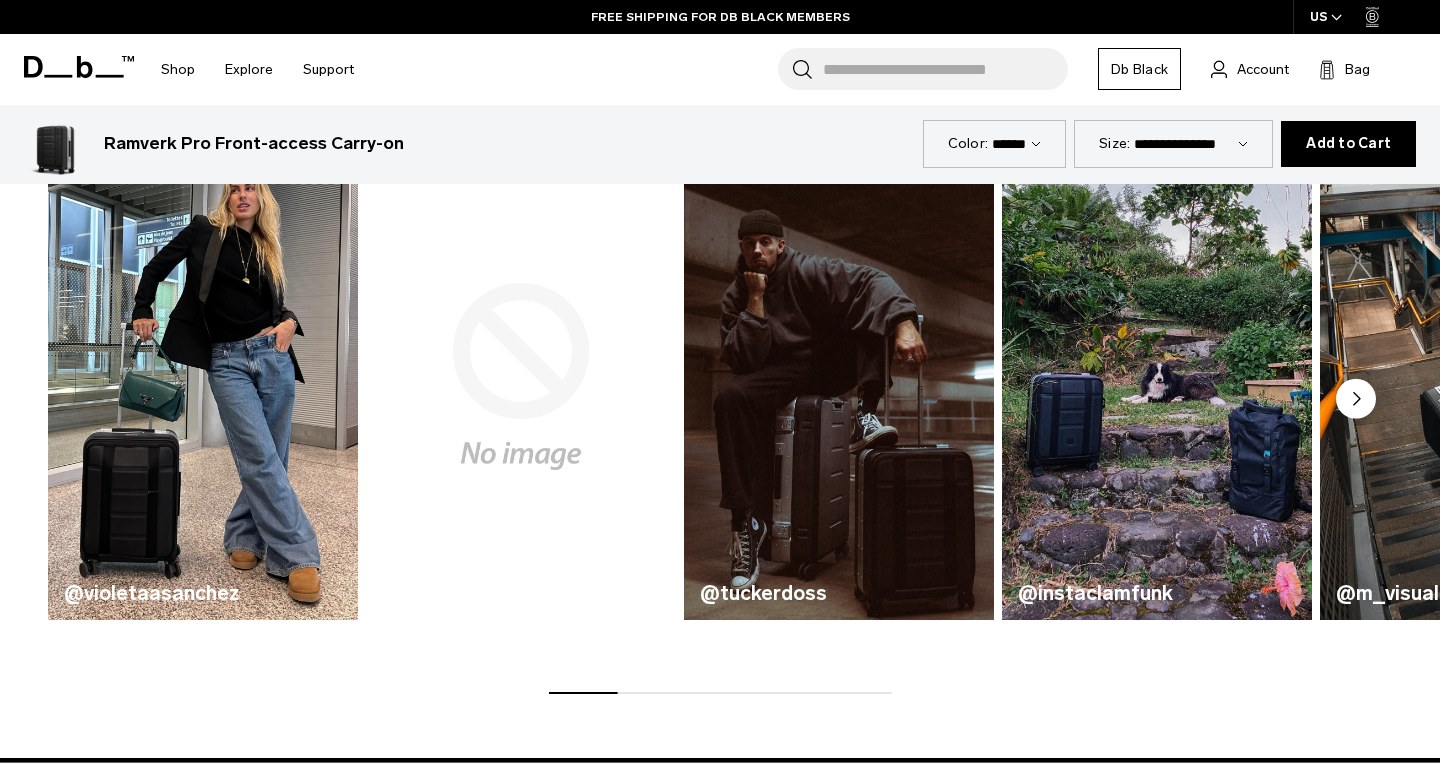 scroll, scrollTop: 0, scrollLeft: 0, axis: both 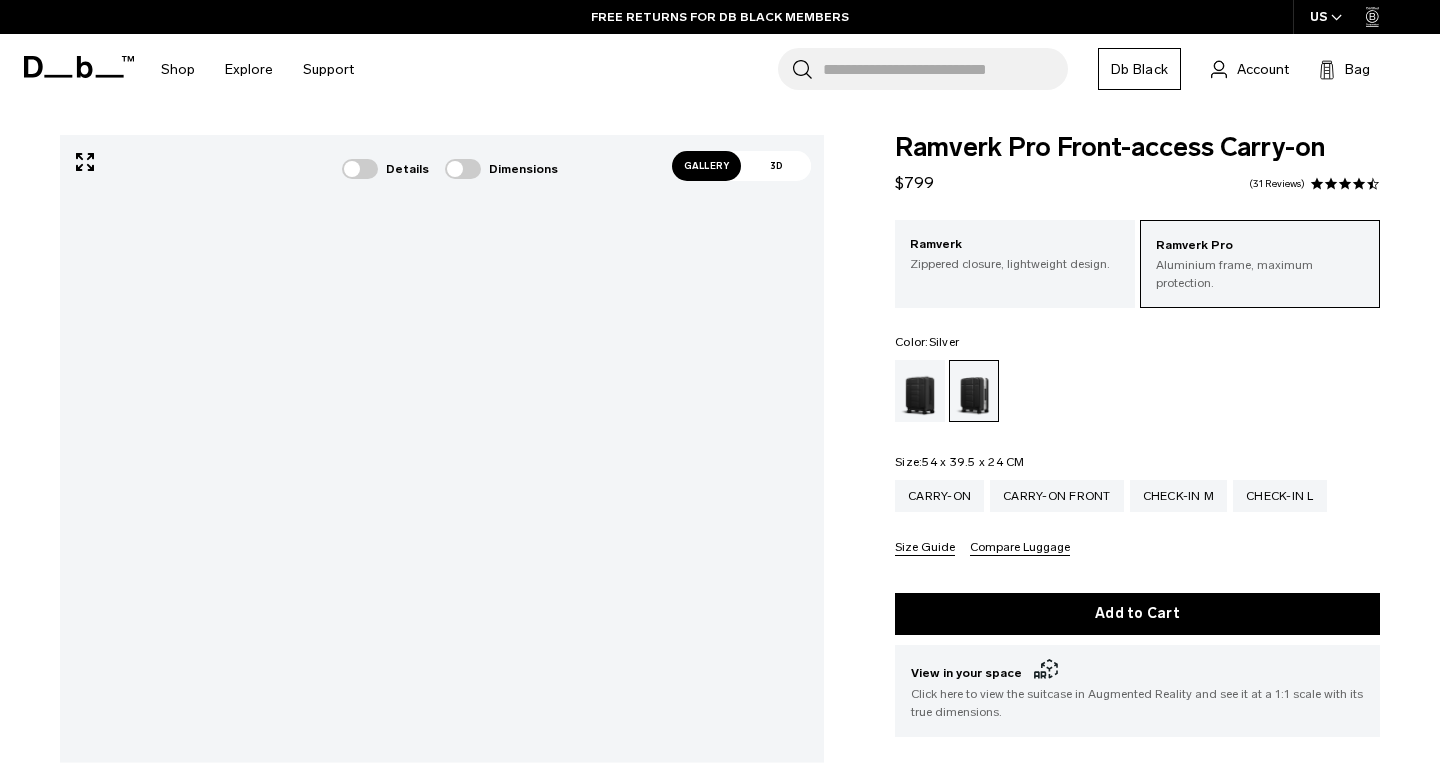 click on "Gallery" at bounding box center [707, 166] 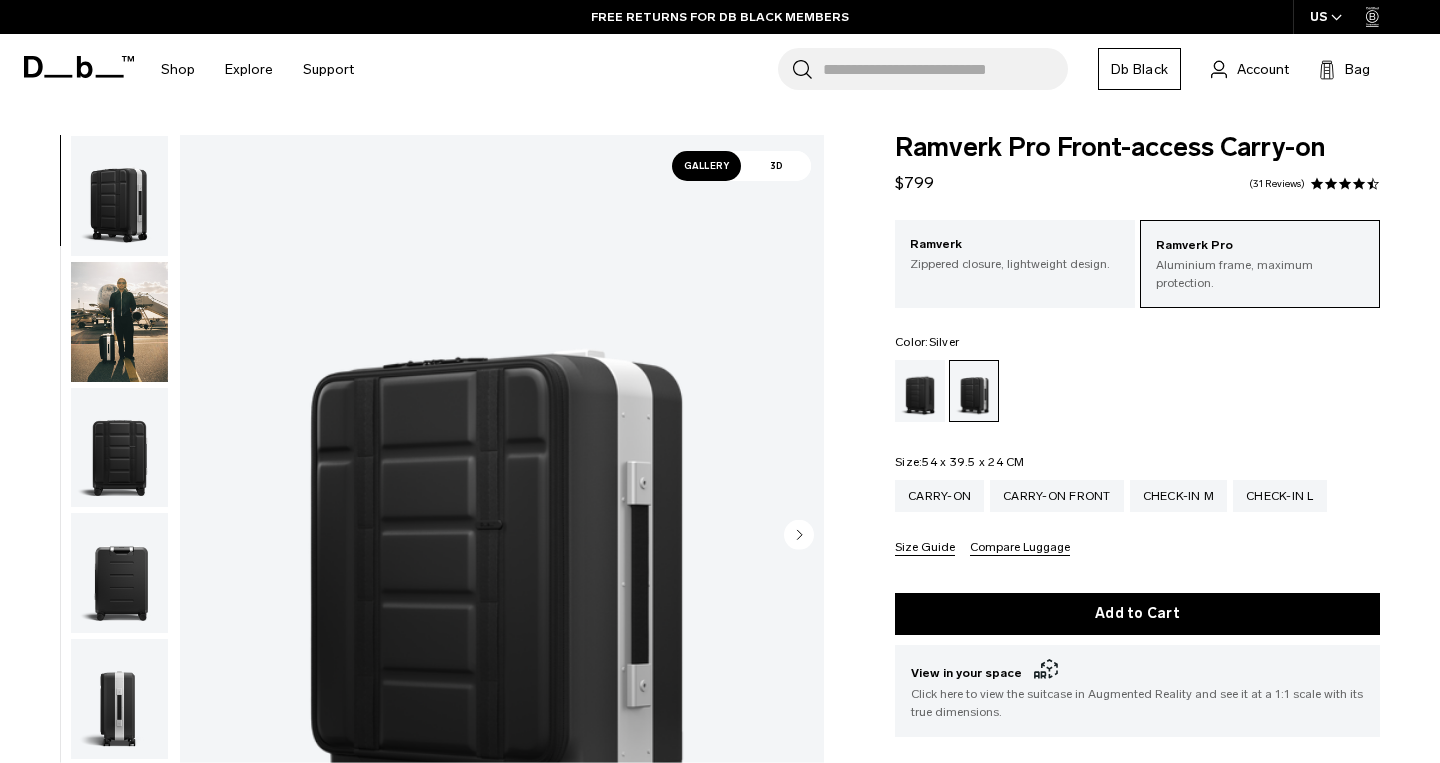 scroll, scrollTop: 337, scrollLeft: 0, axis: vertical 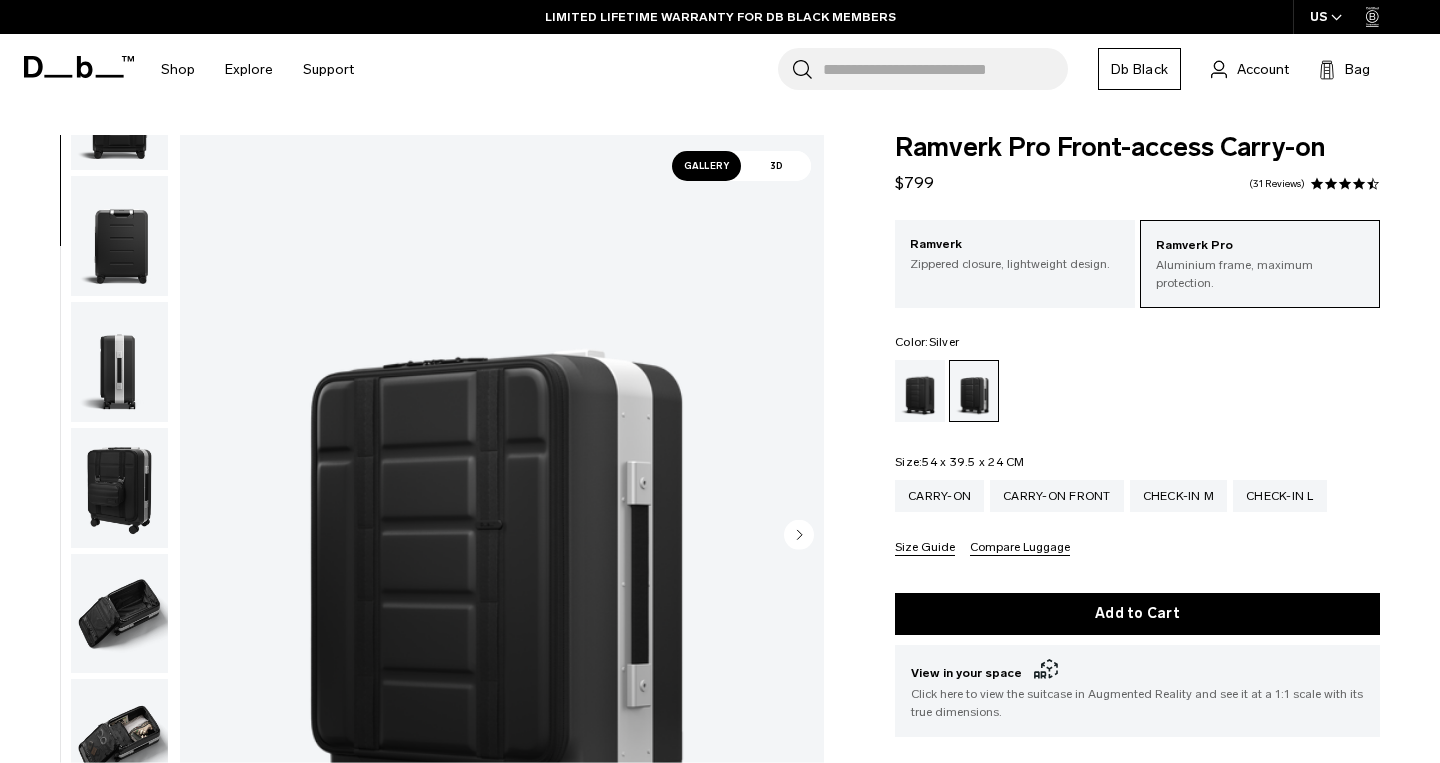 click at bounding box center [119, 362] 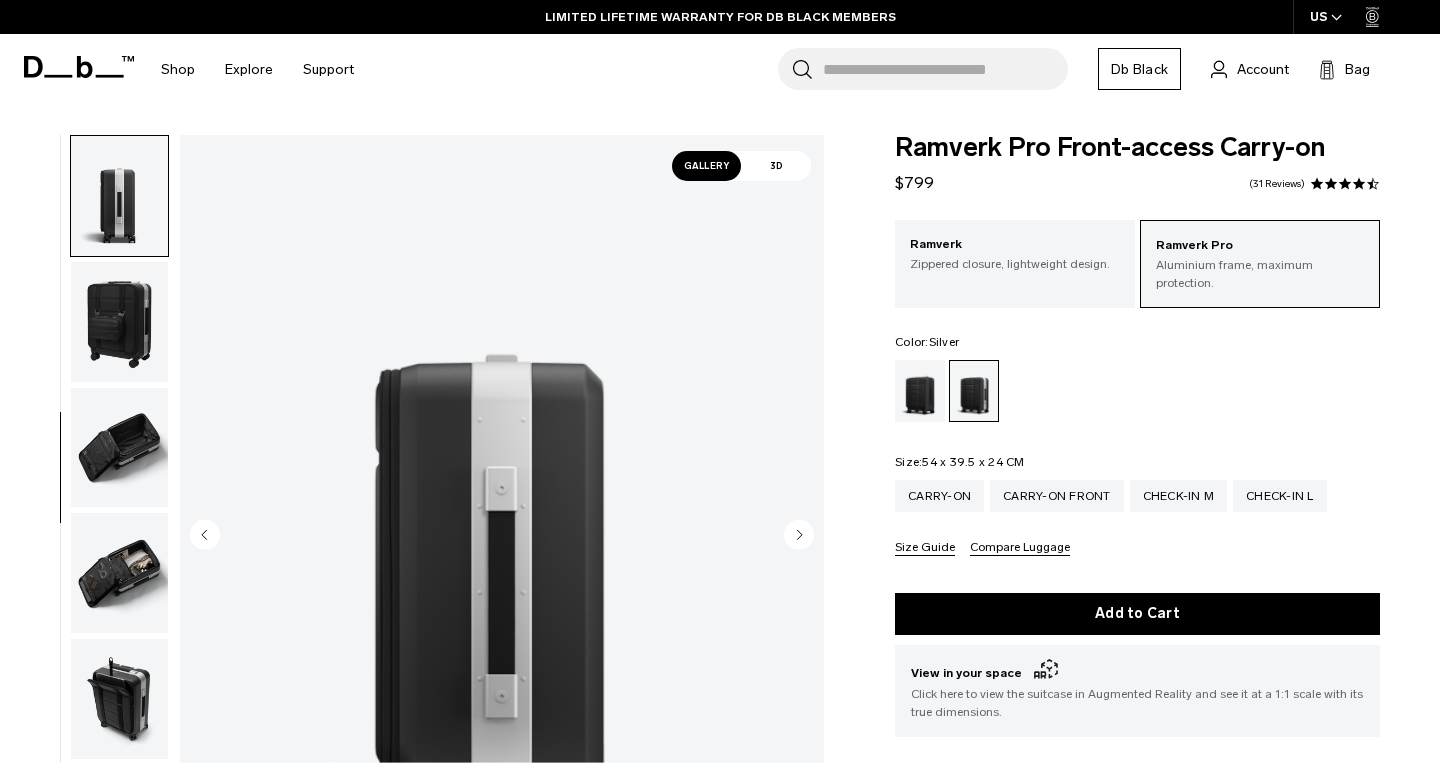 click at bounding box center (119, 448) 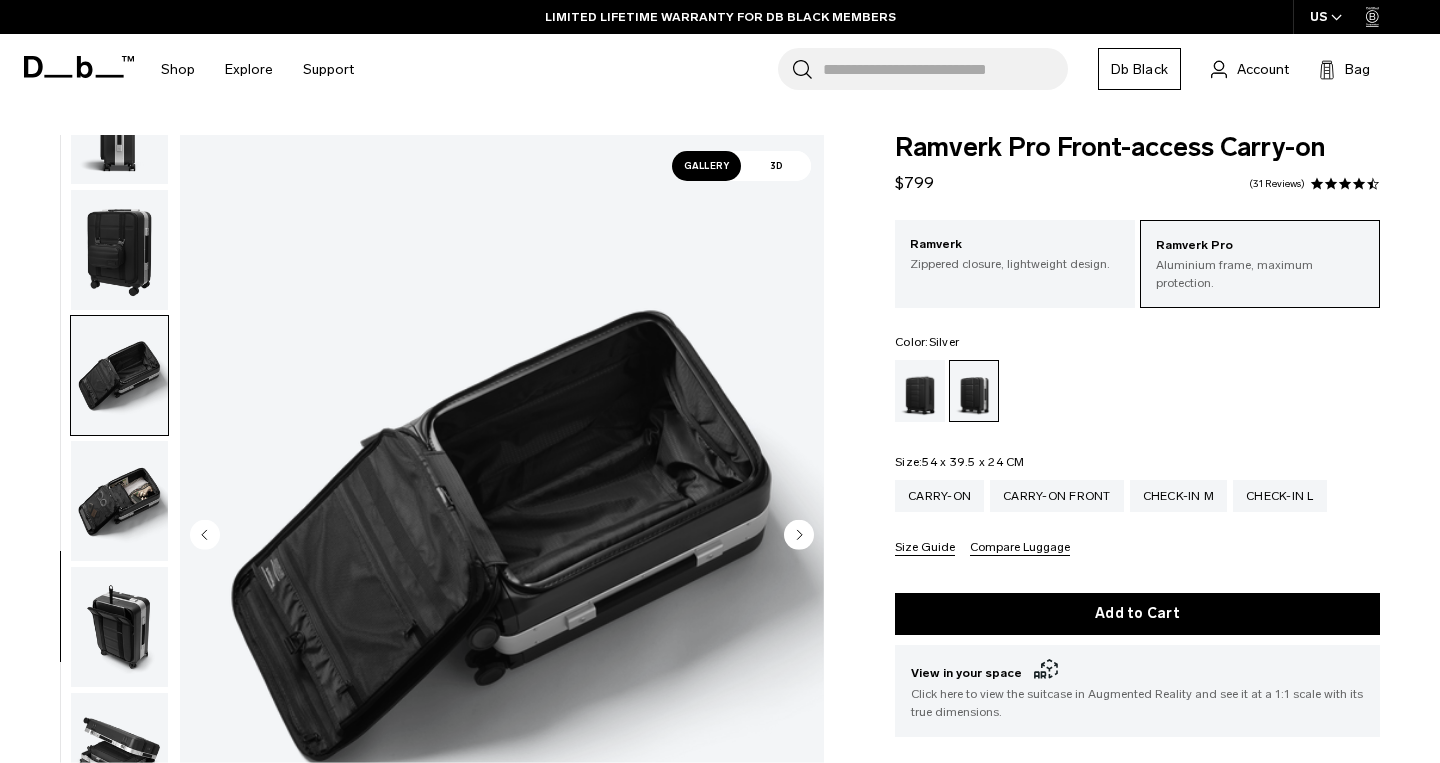 scroll, scrollTop: 576, scrollLeft: 0, axis: vertical 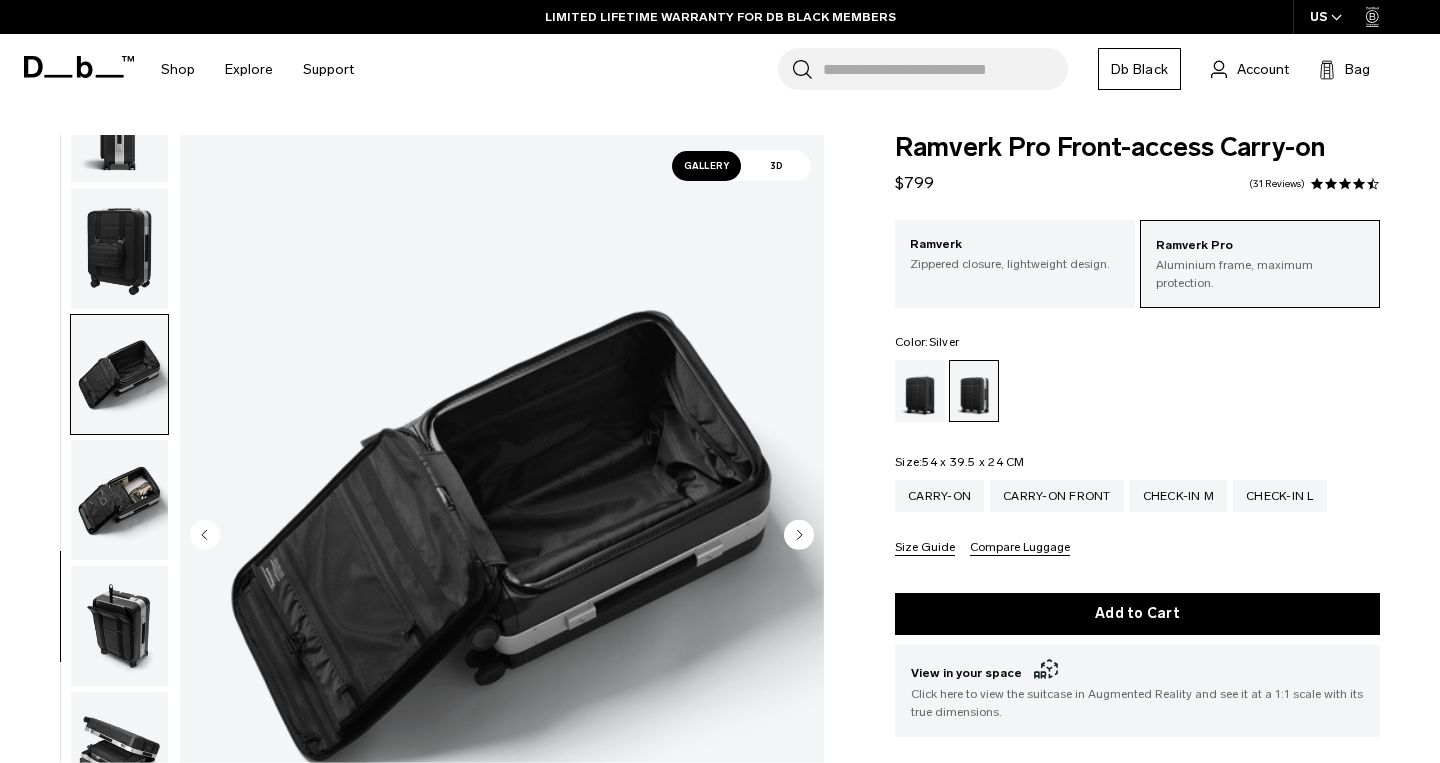 click at bounding box center (119, 500) 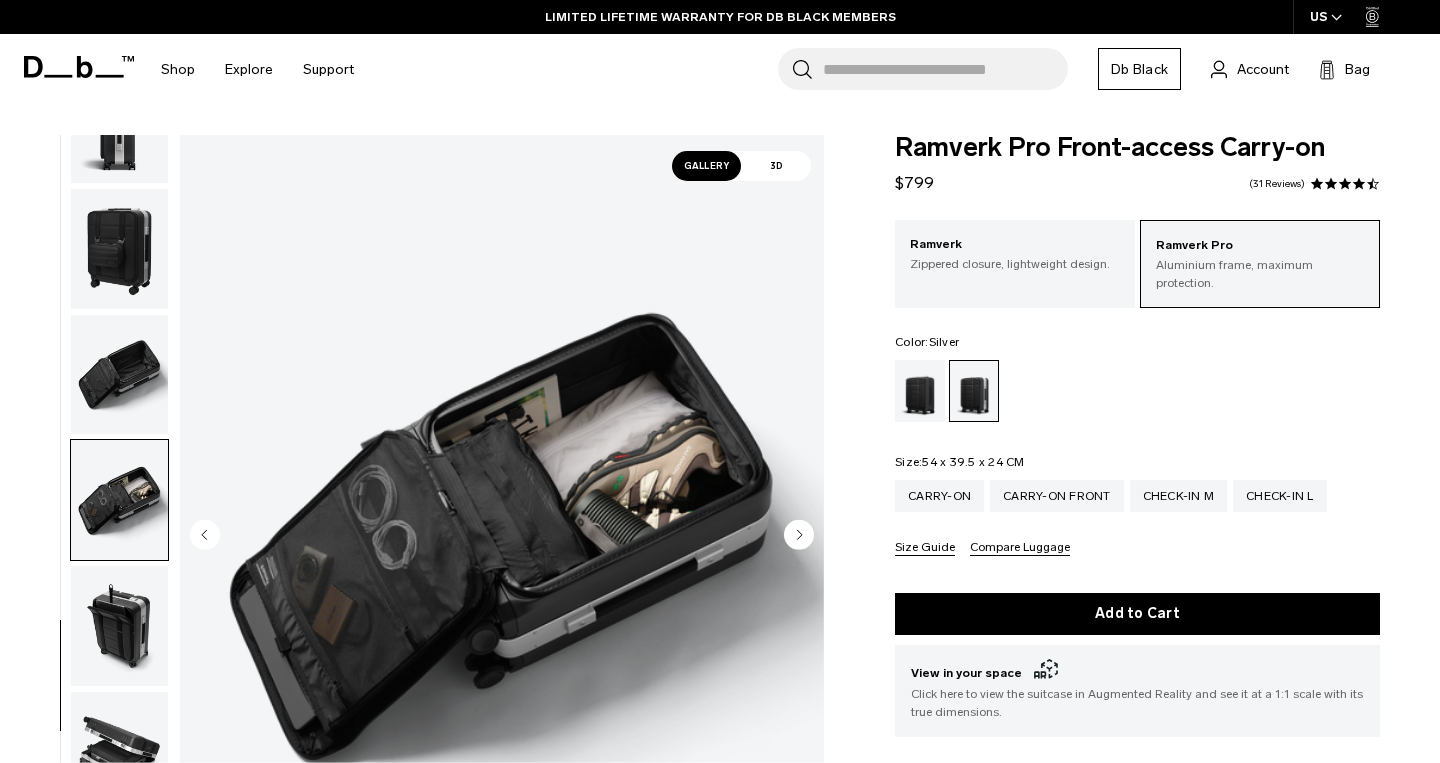 click at bounding box center [119, 626] 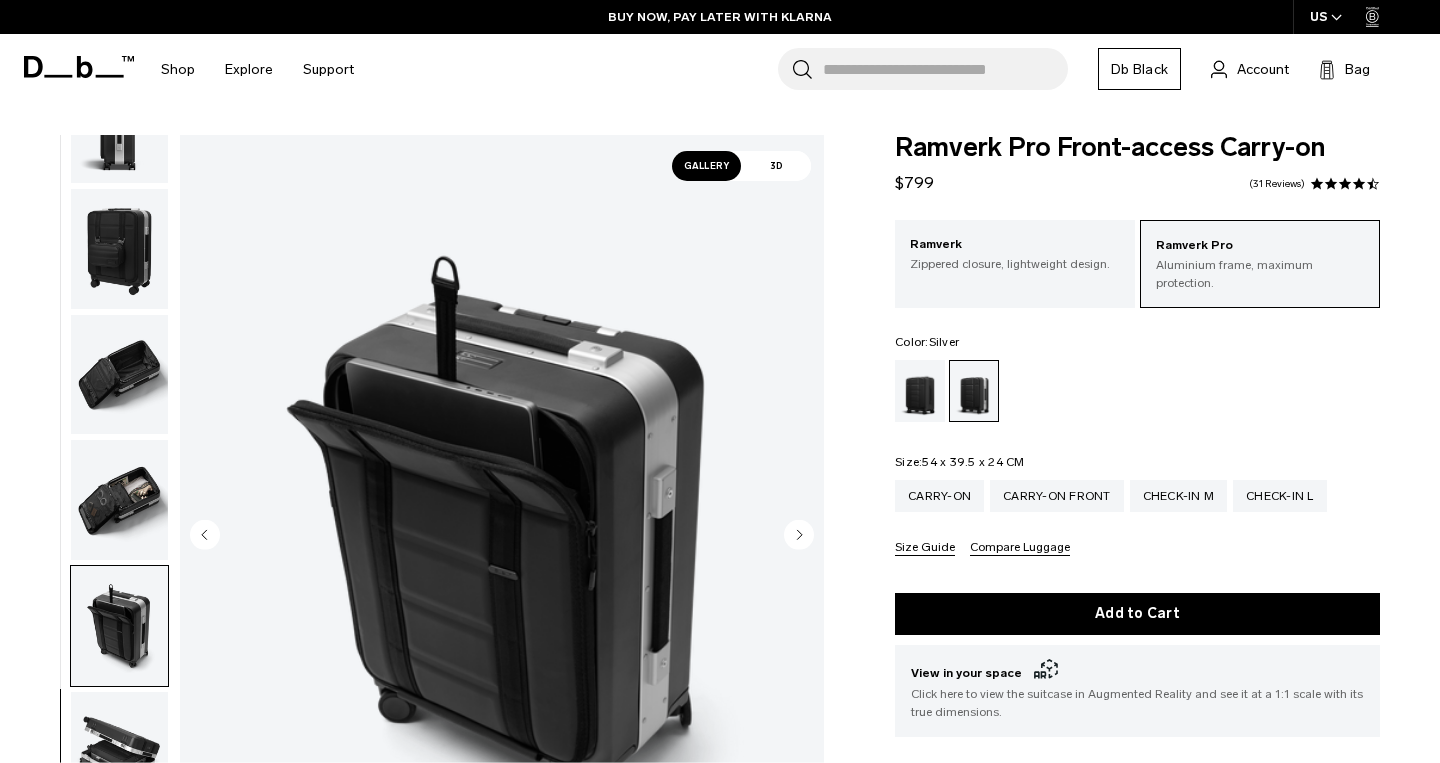 click at bounding box center [119, 626] 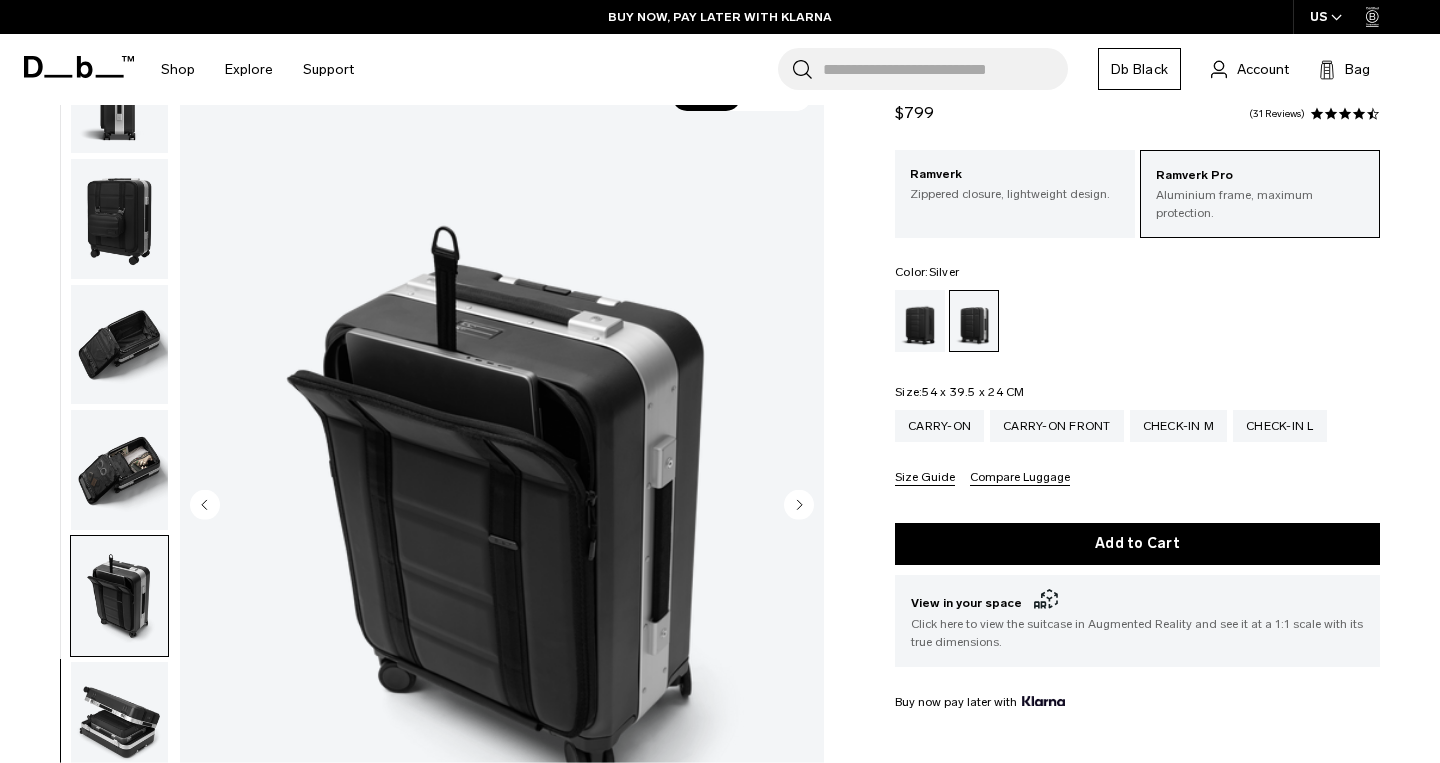 scroll, scrollTop: 178, scrollLeft: 0, axis: vertical 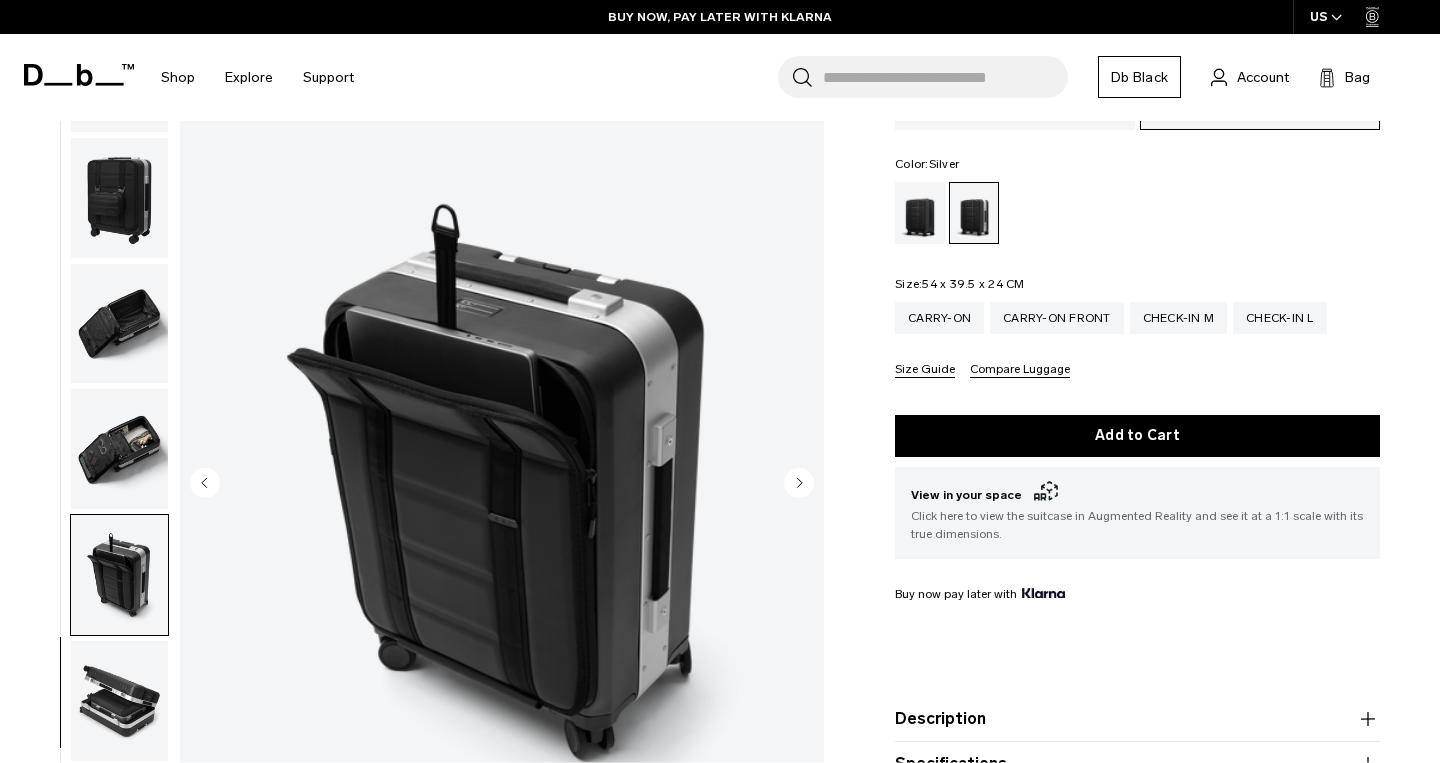 click at bounding box center [119, 701] 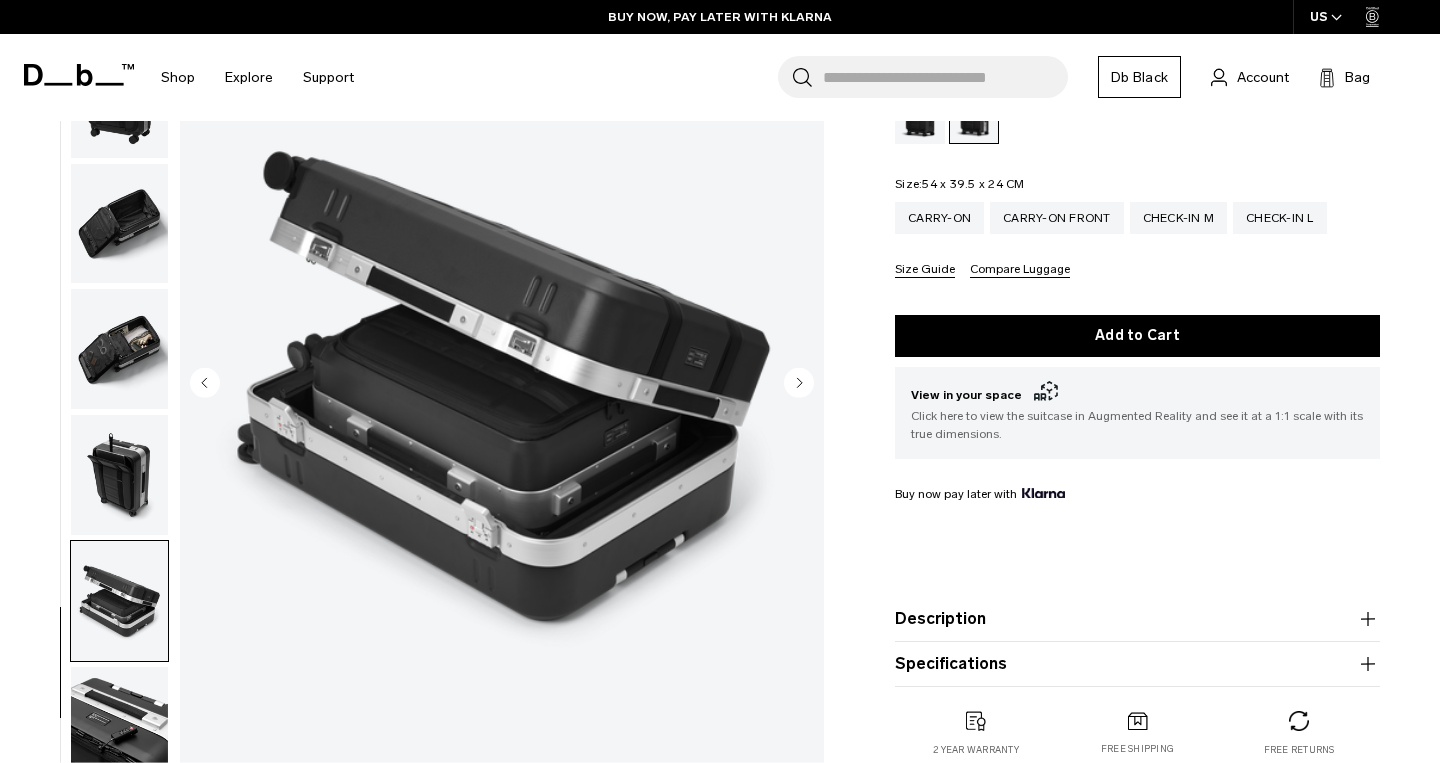 scroll, scrollTop: 342, scrollLeft: 0, axis: vertical 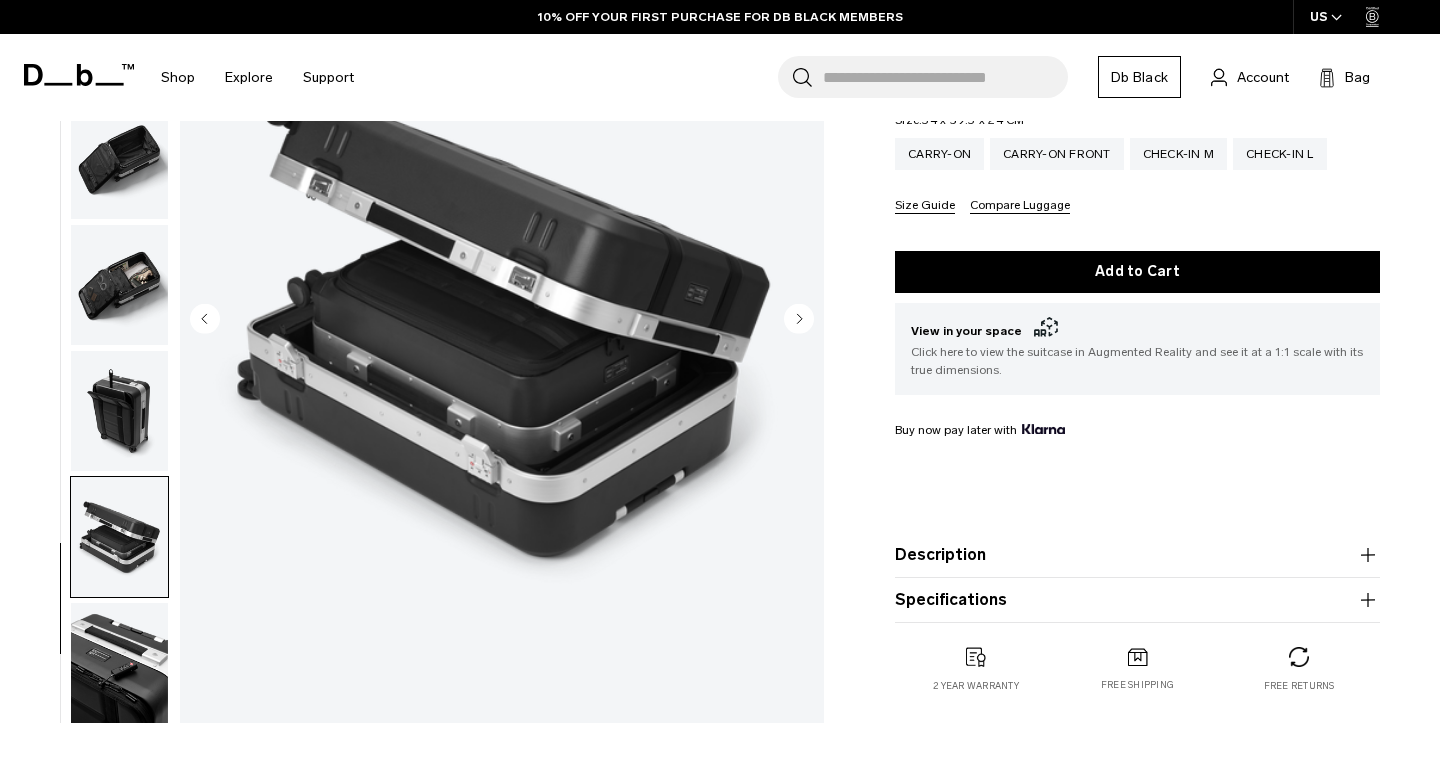 click at bounding box center (119, 663) 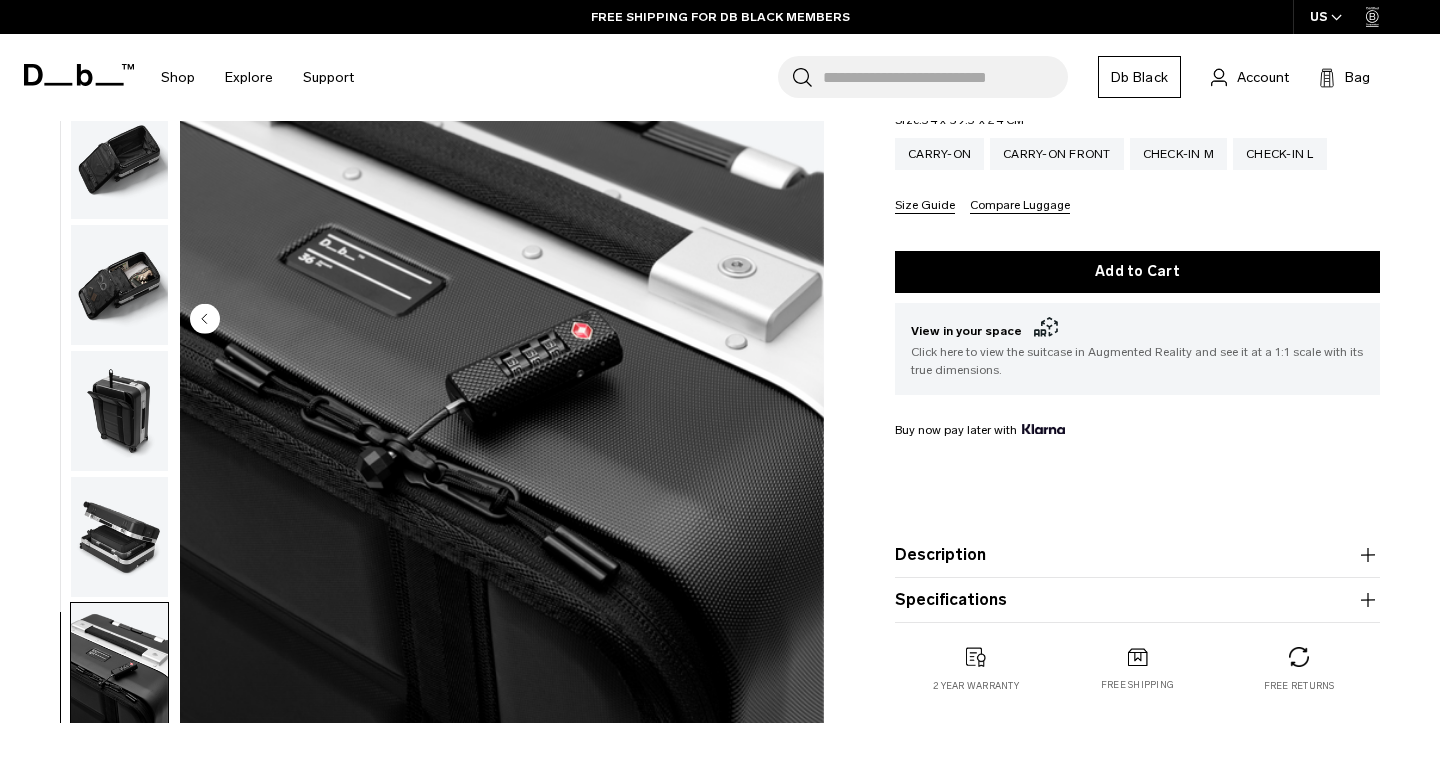 click on "Description" at bounding box center (1137, 555) 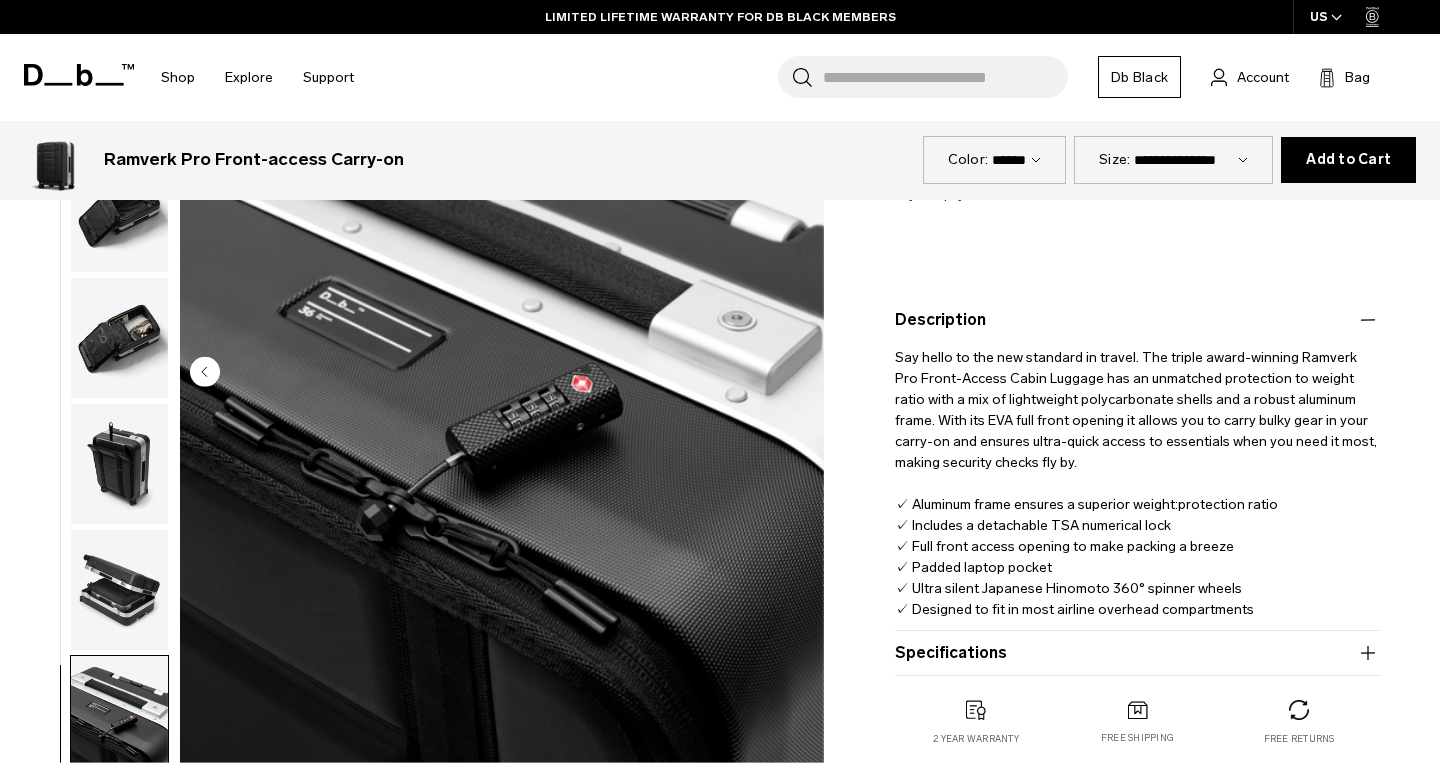 scroll, scrollTop: 581, scrollLeft: 0, axis: vertical 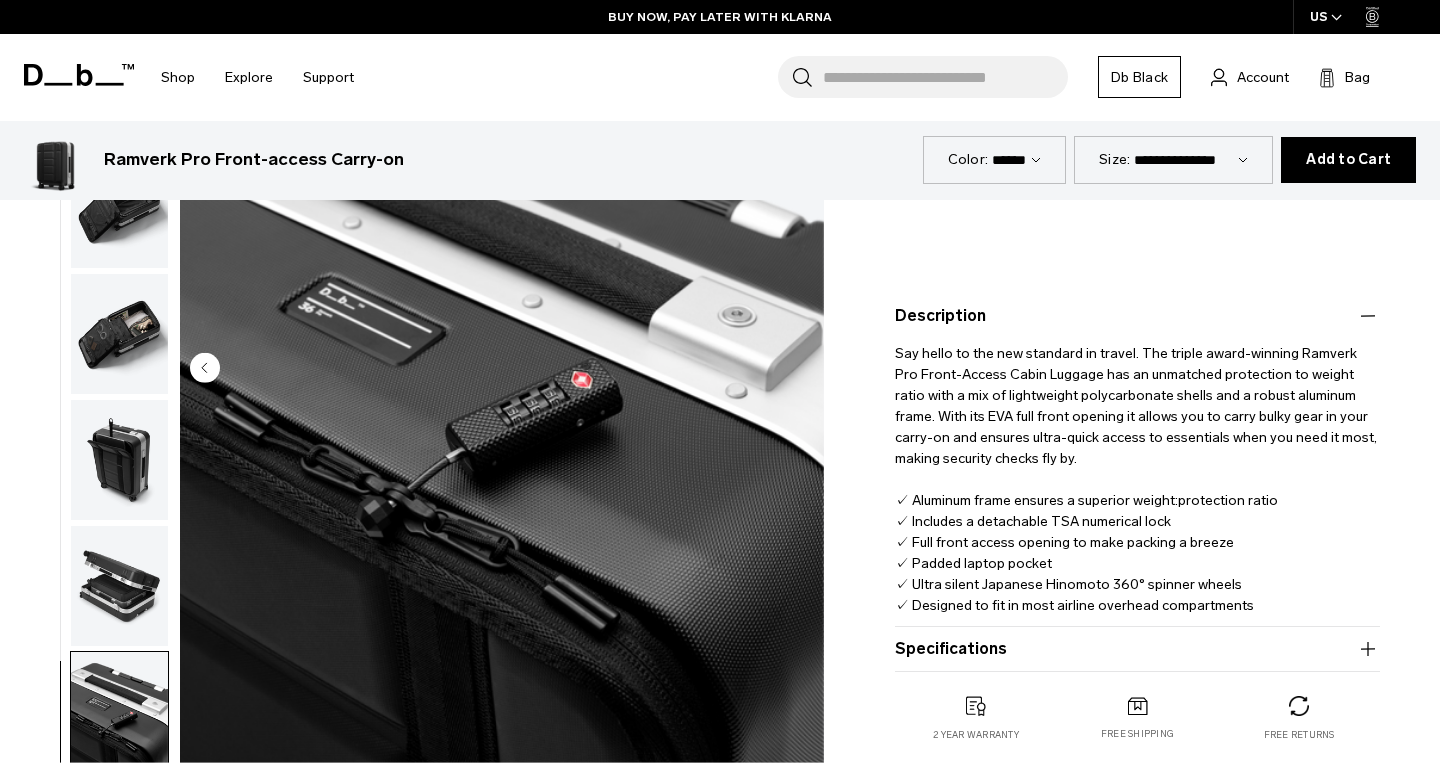 click on "Specifications" at bounding box center [1137, 649] 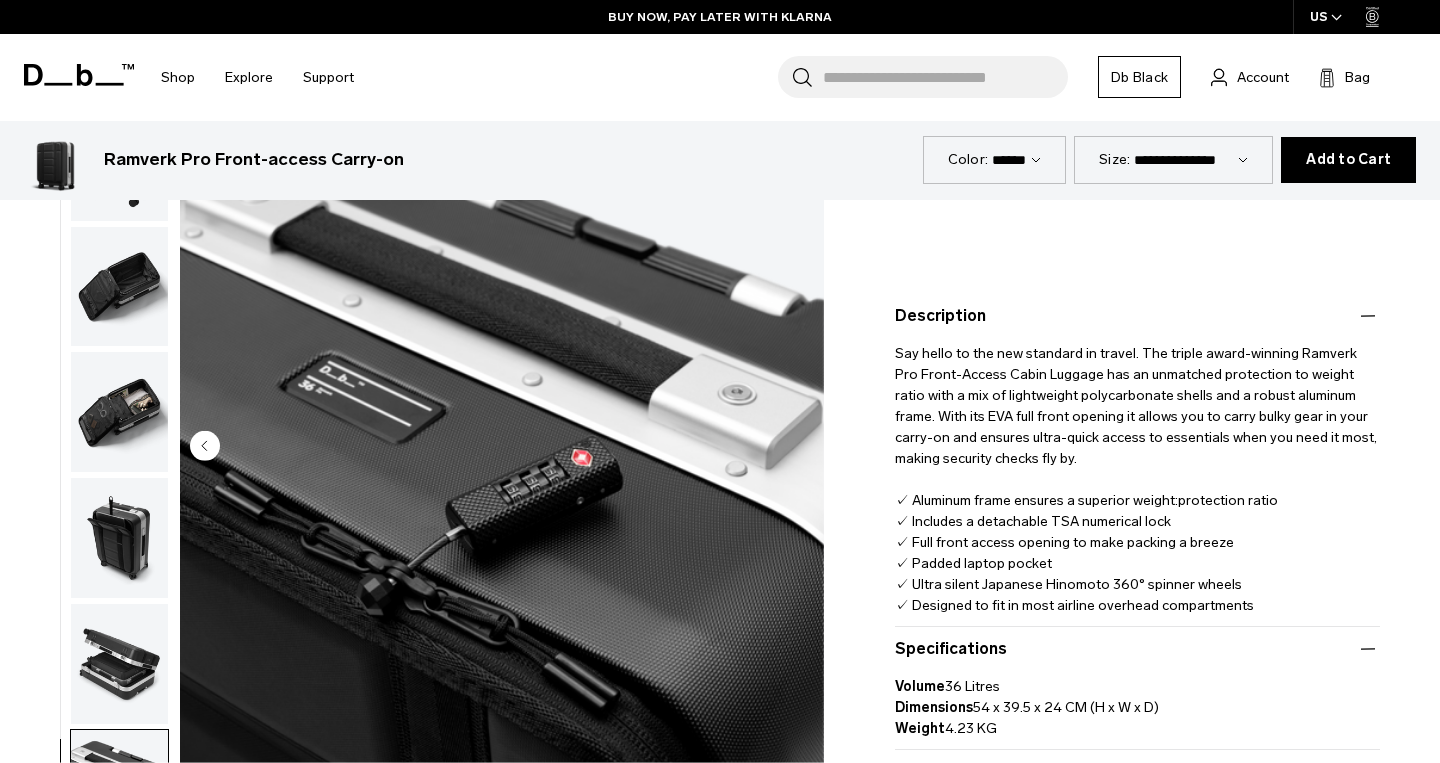 scroll, scrollTop: 608, scrollLeft: 0, axis: vertical 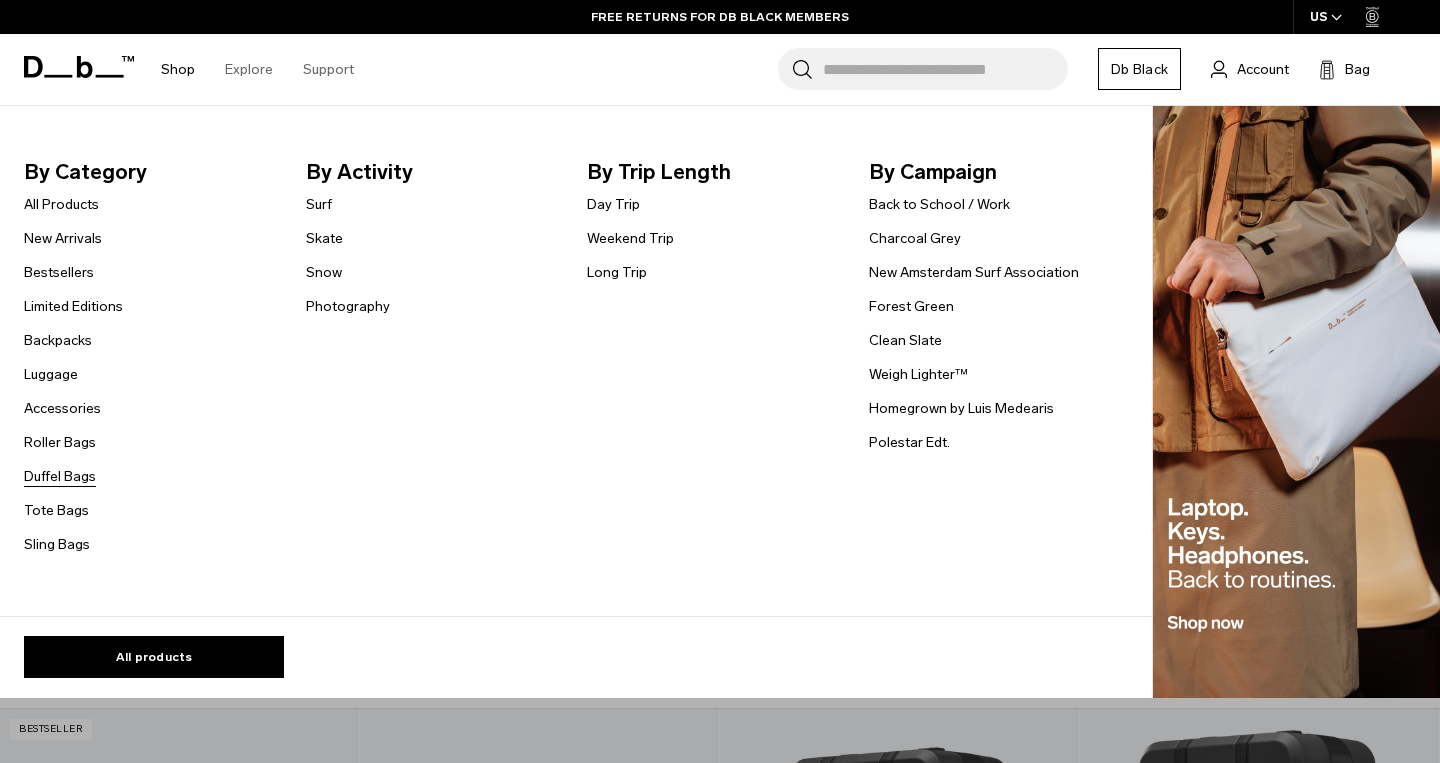 click on "Duffel Bags" at bounding box center (60, 476) 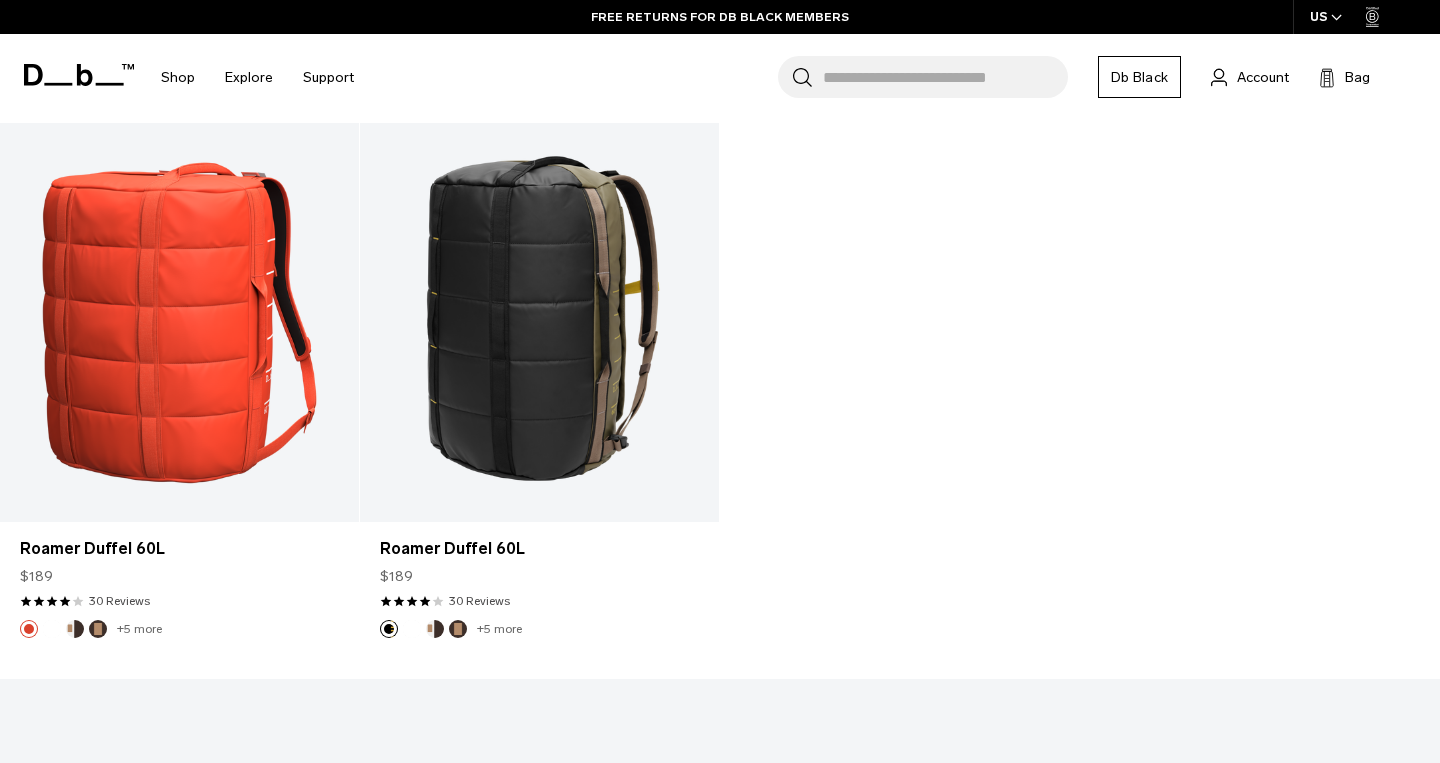 scroll, scrollTop: 5420, scrollLeft: 0, axis: vertical 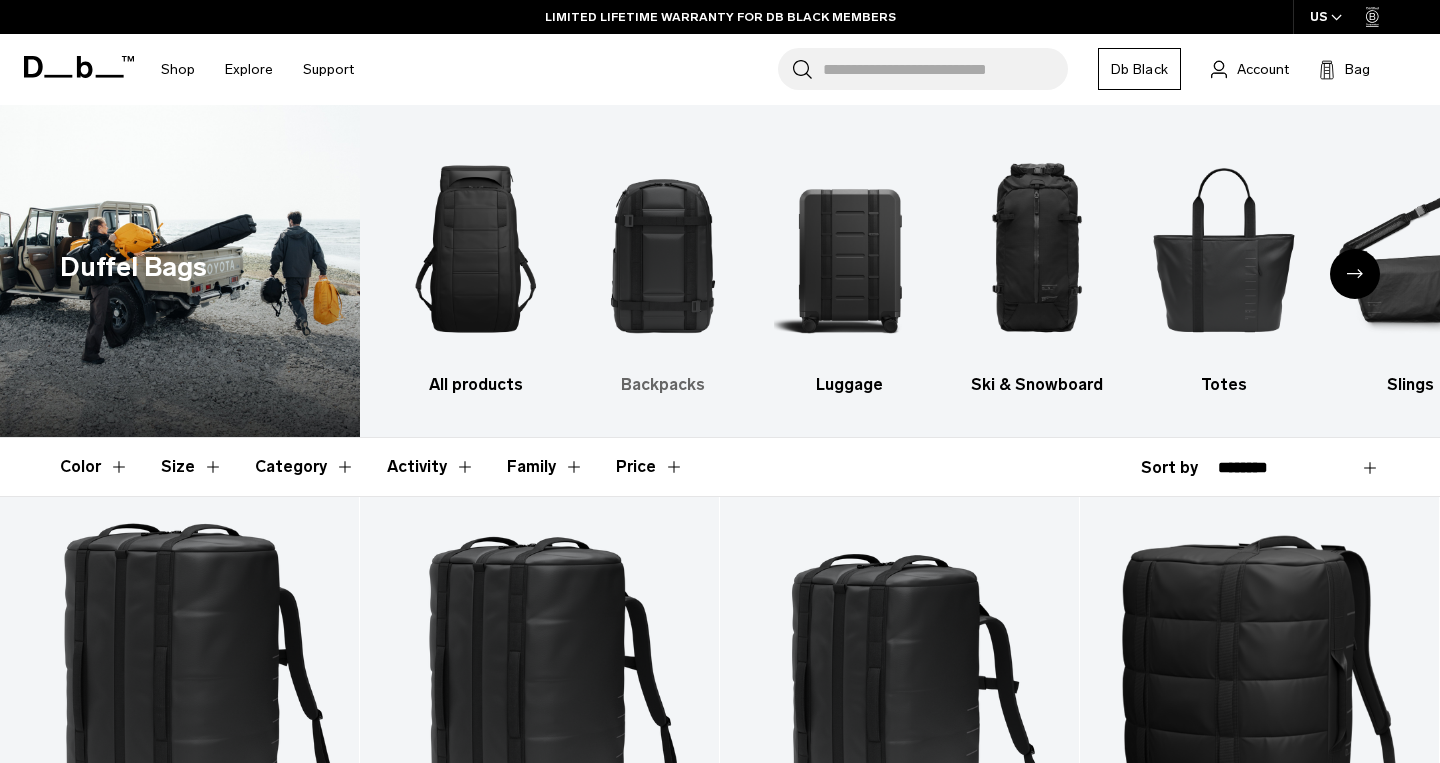 click at bounding box center [663, 249] 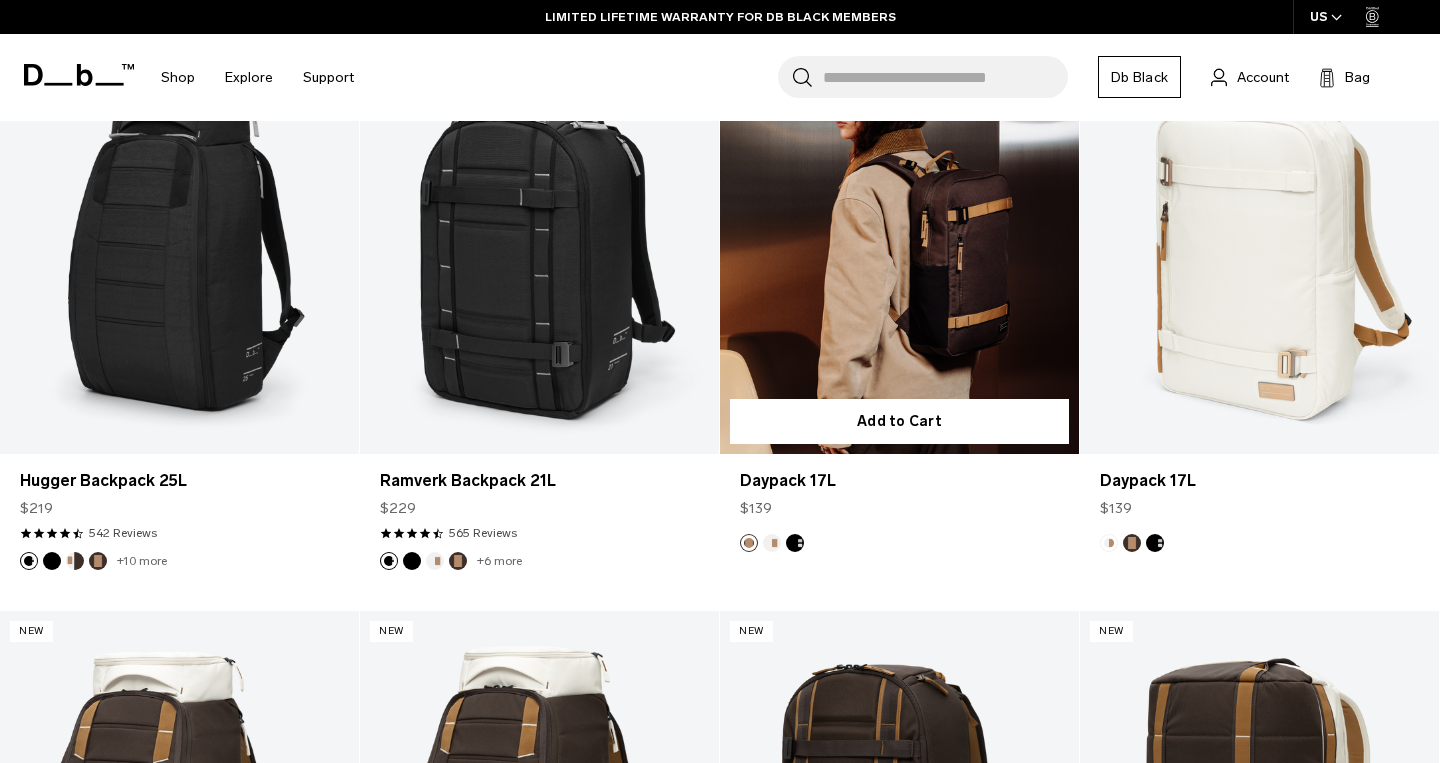 scroll, scrollTop: 2653, scrollLeft: 0, axis: vertical 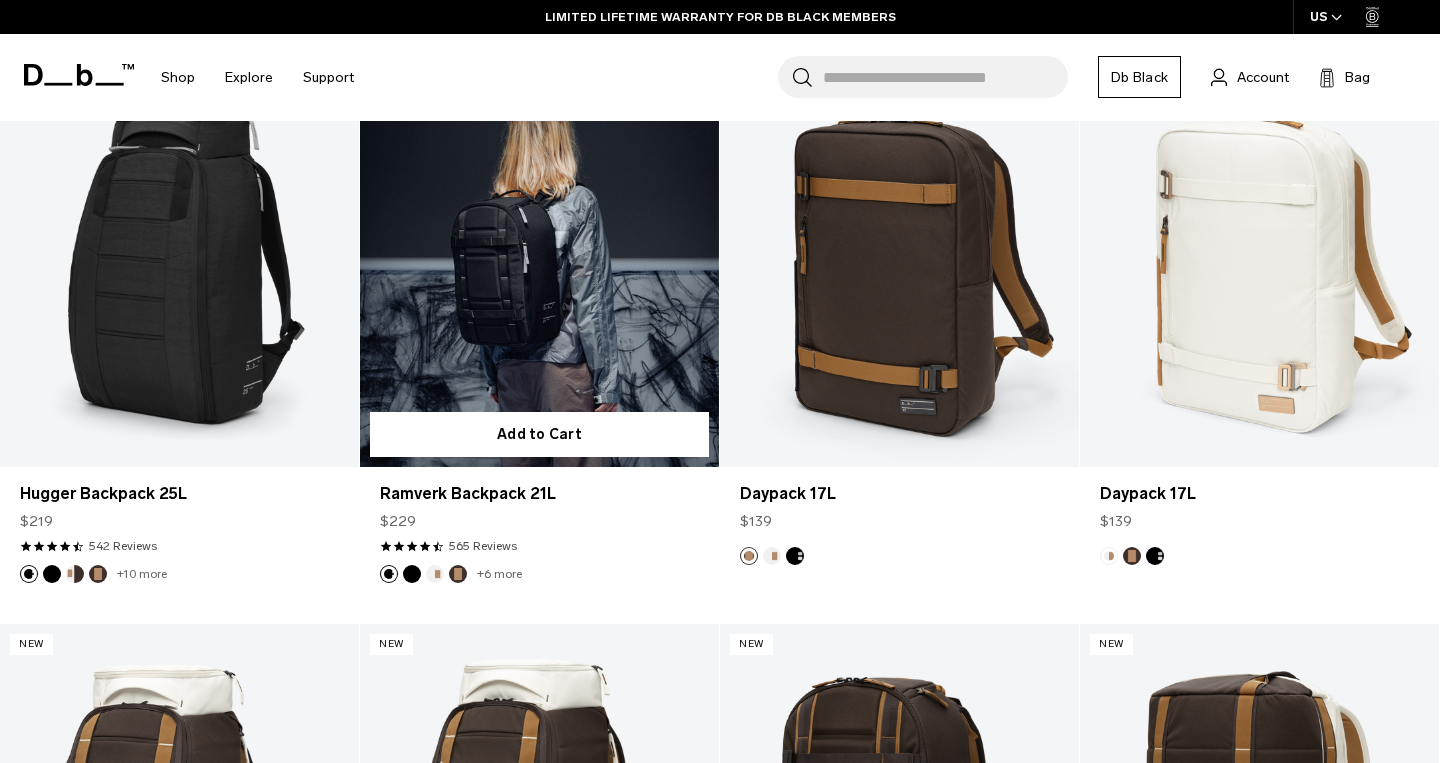 click at bounding box center (412, 574) 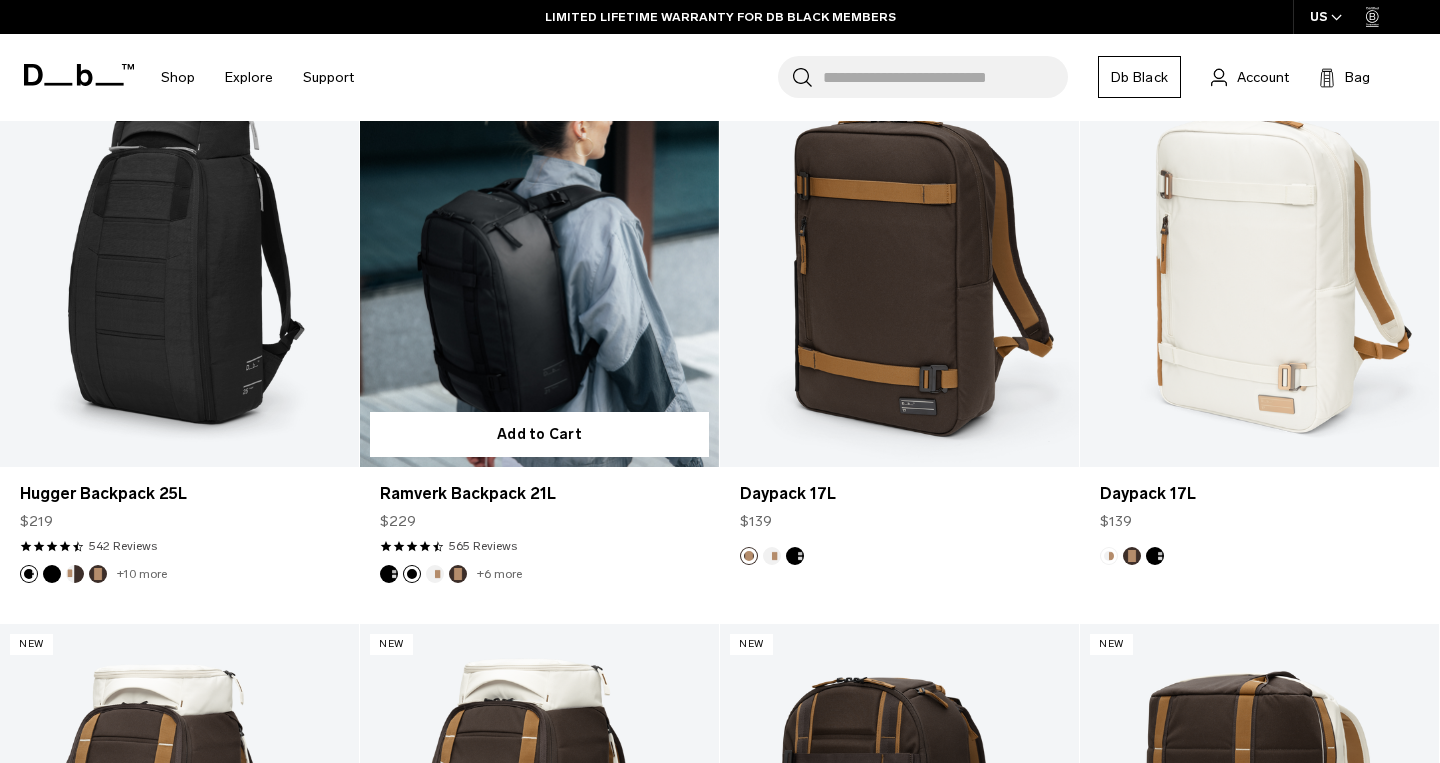 click at bounding box center (435, 574) 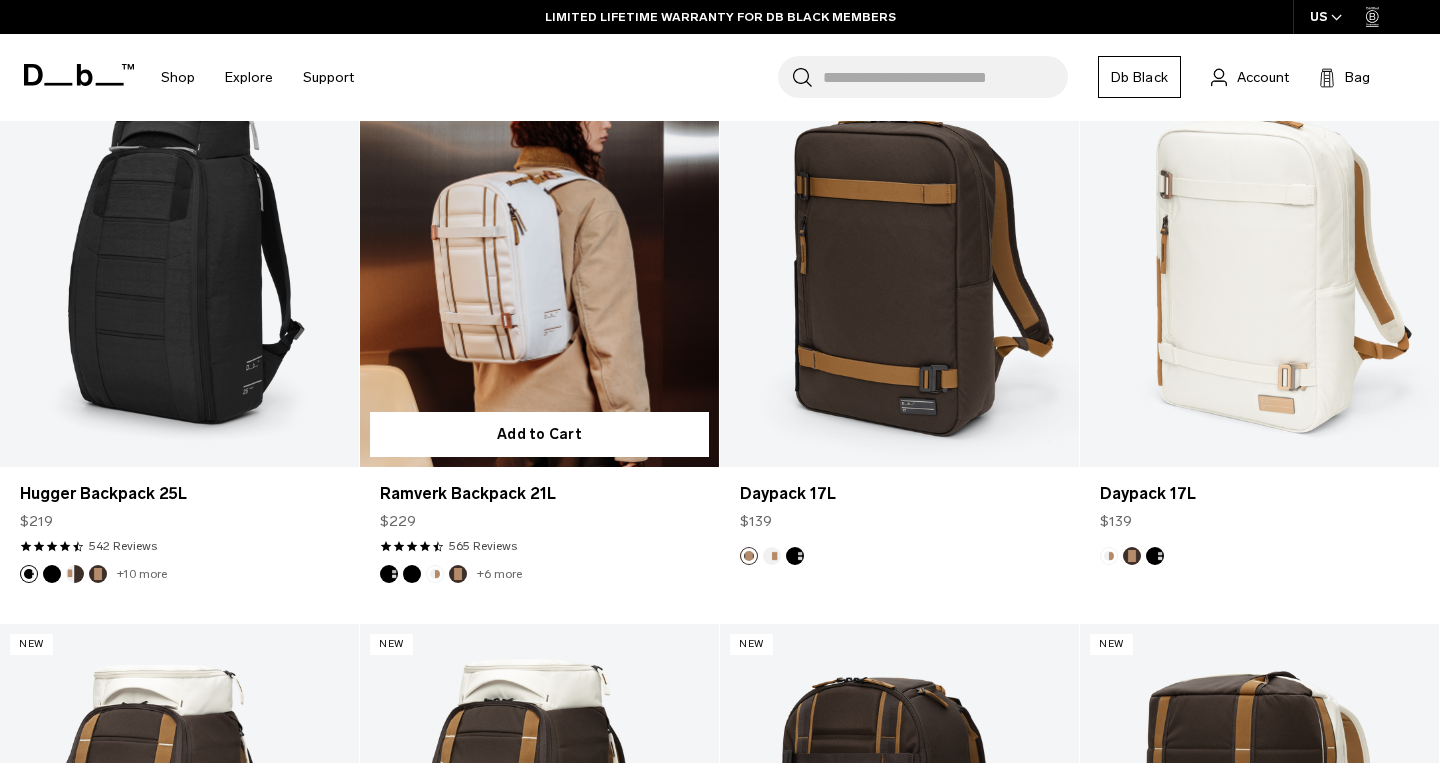 click at bounding box center (458, 574) 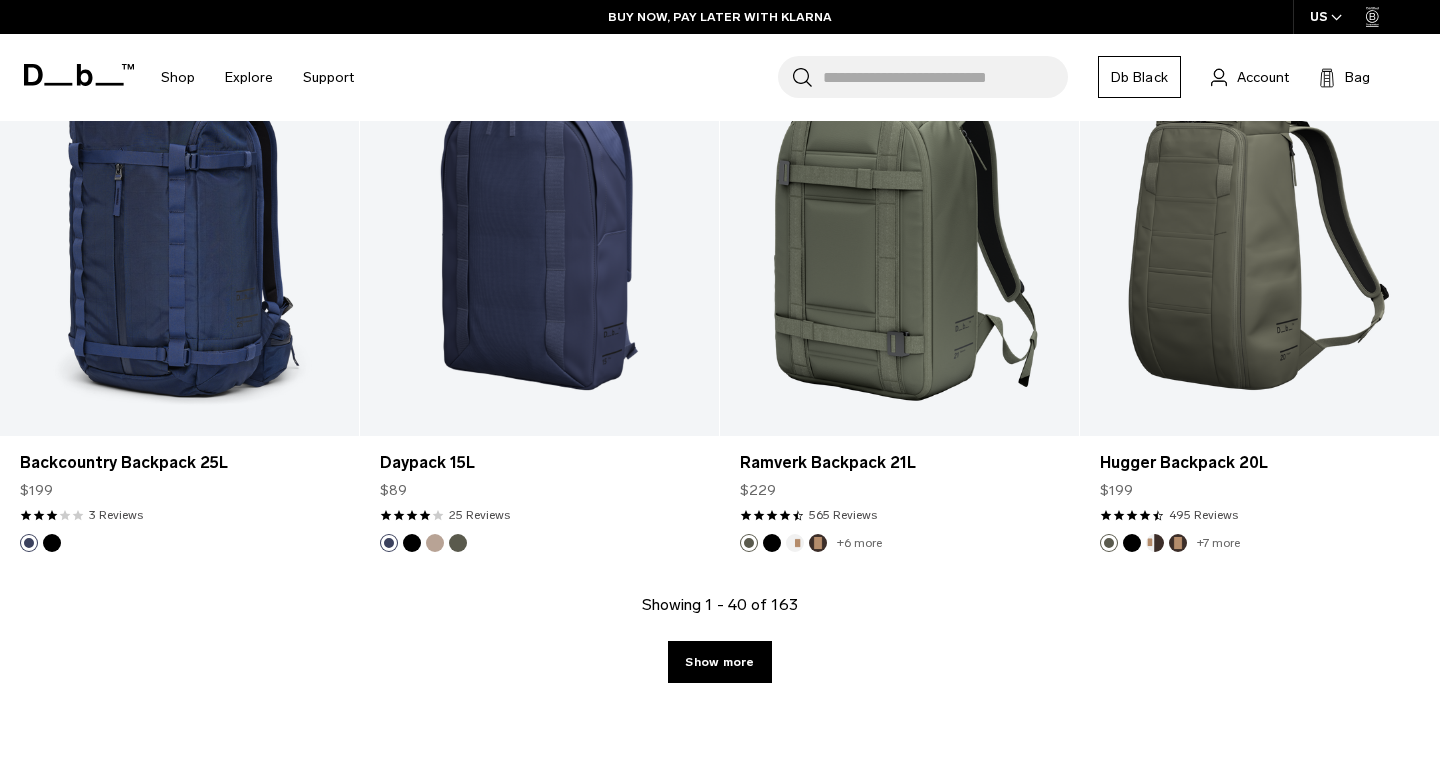 scroll, scrollTop: 5759, scrollLeft: 0, axis: vertical 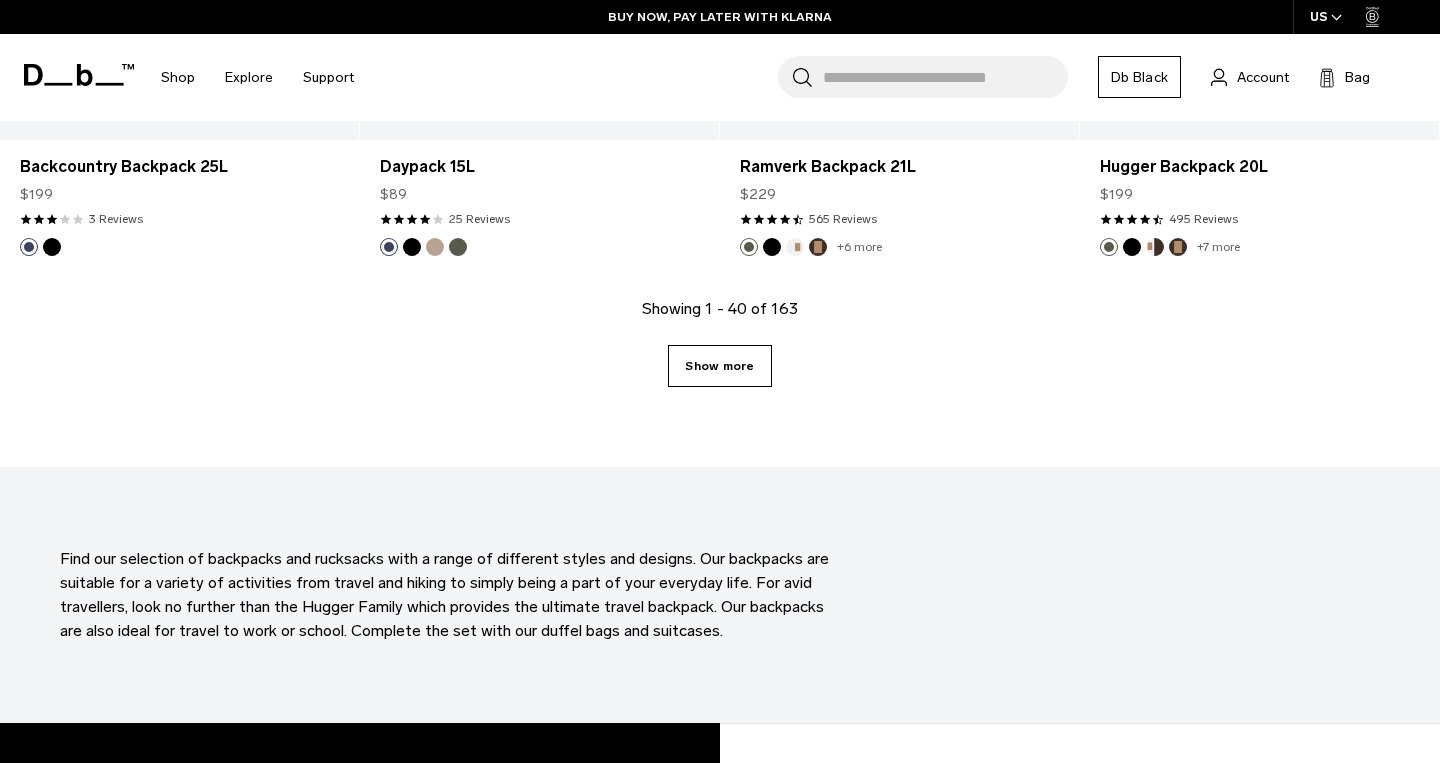 click on "Show more" at bounding box center (719, 366) 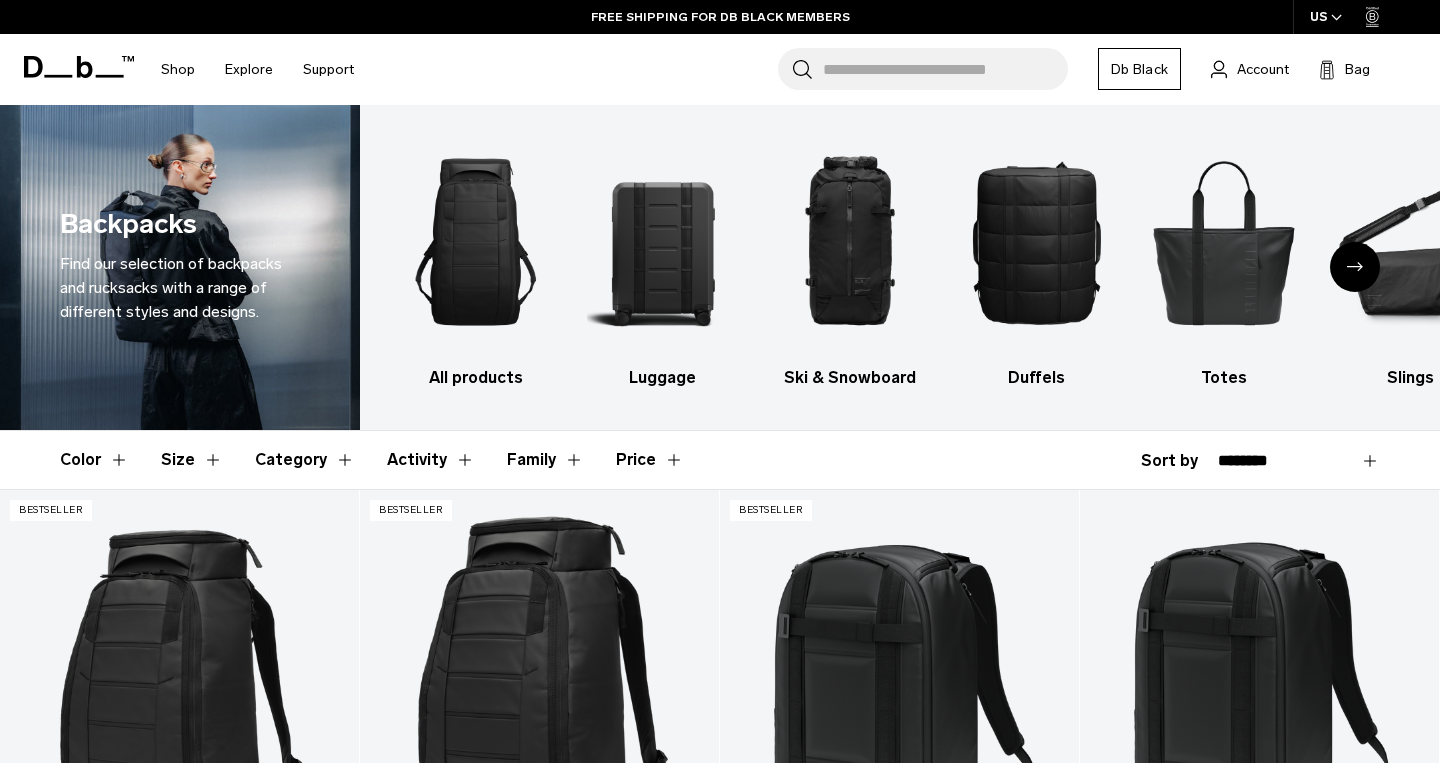 scroll, scrollTop: 0, scrollLeft: 0, axis: both 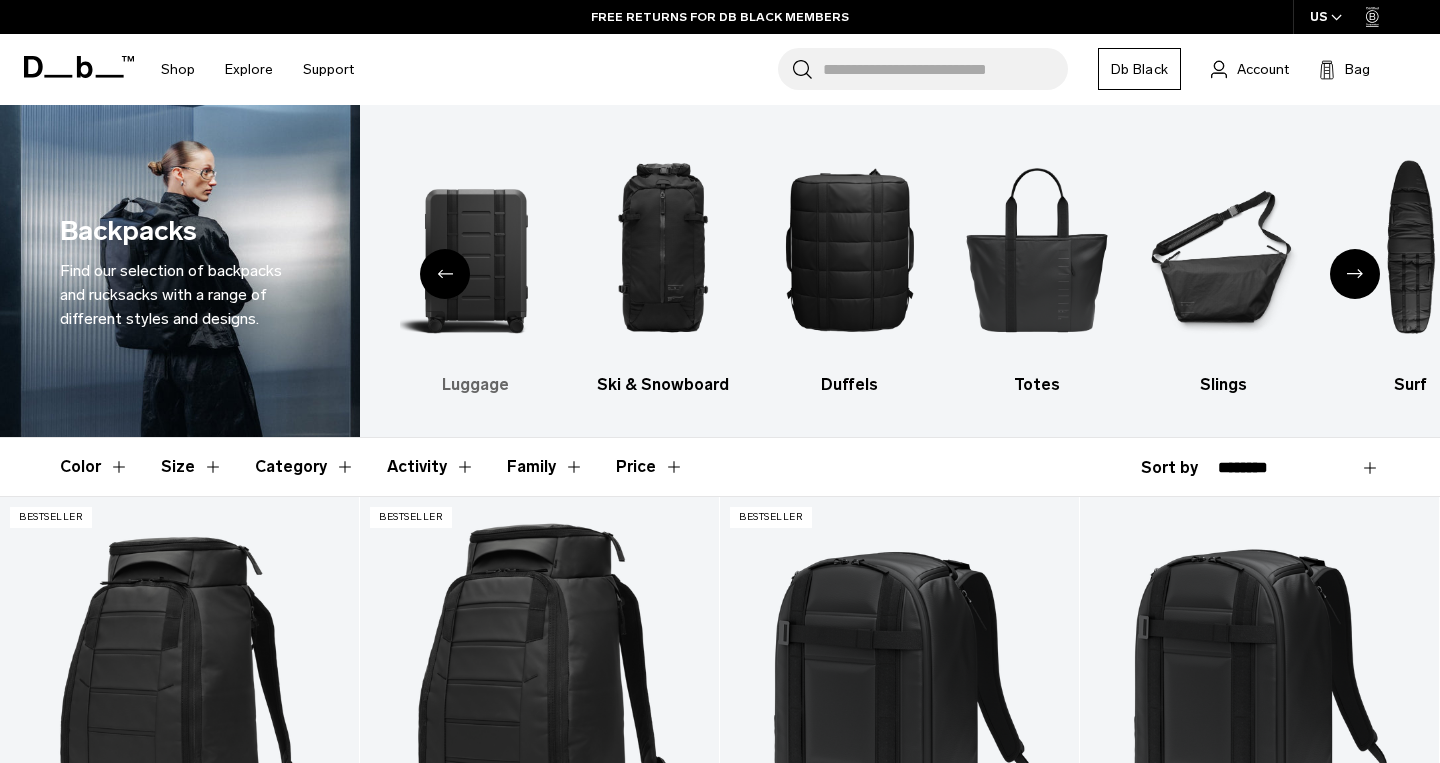 click at bounding box center [476, 249] 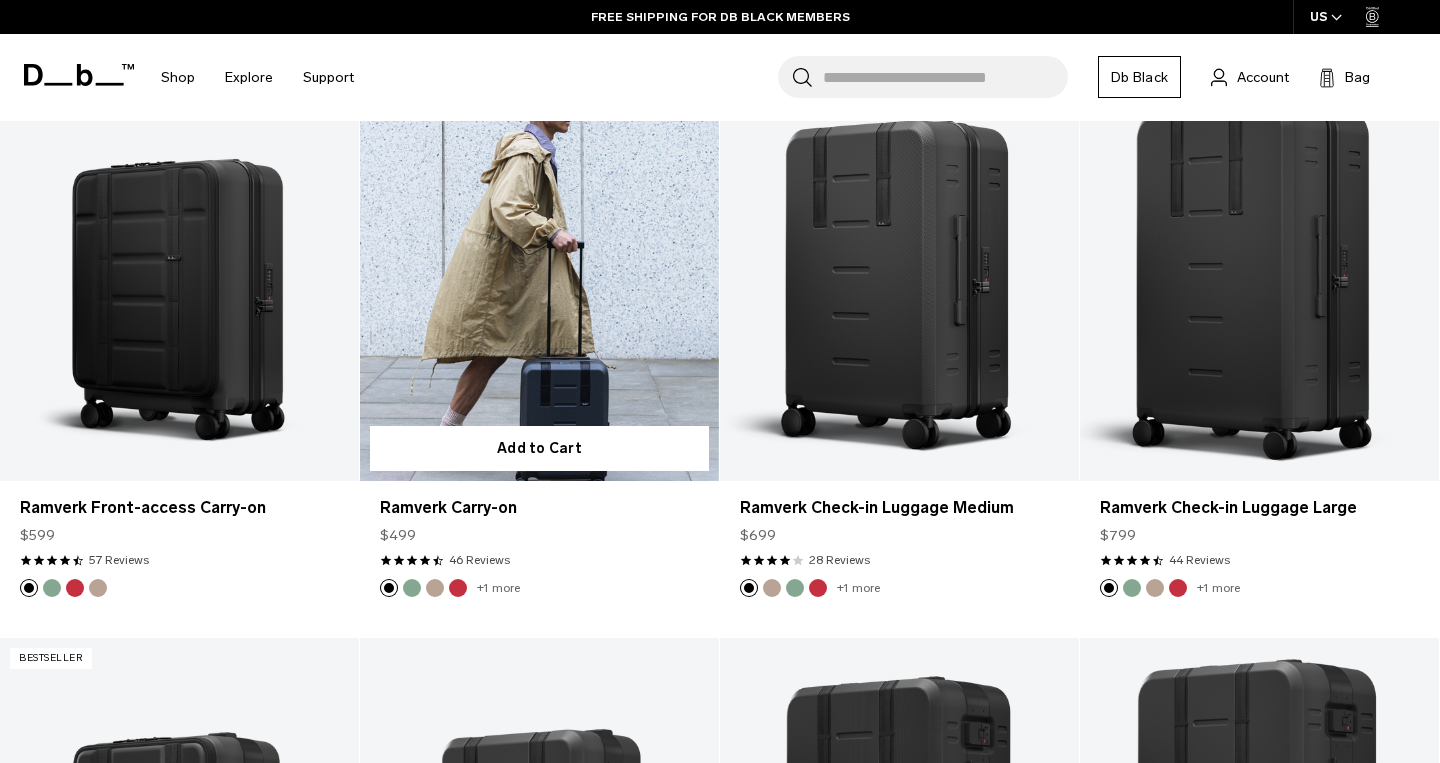 scroll, scrollTop: 1513, scrollLeft: 0, axis: vertical 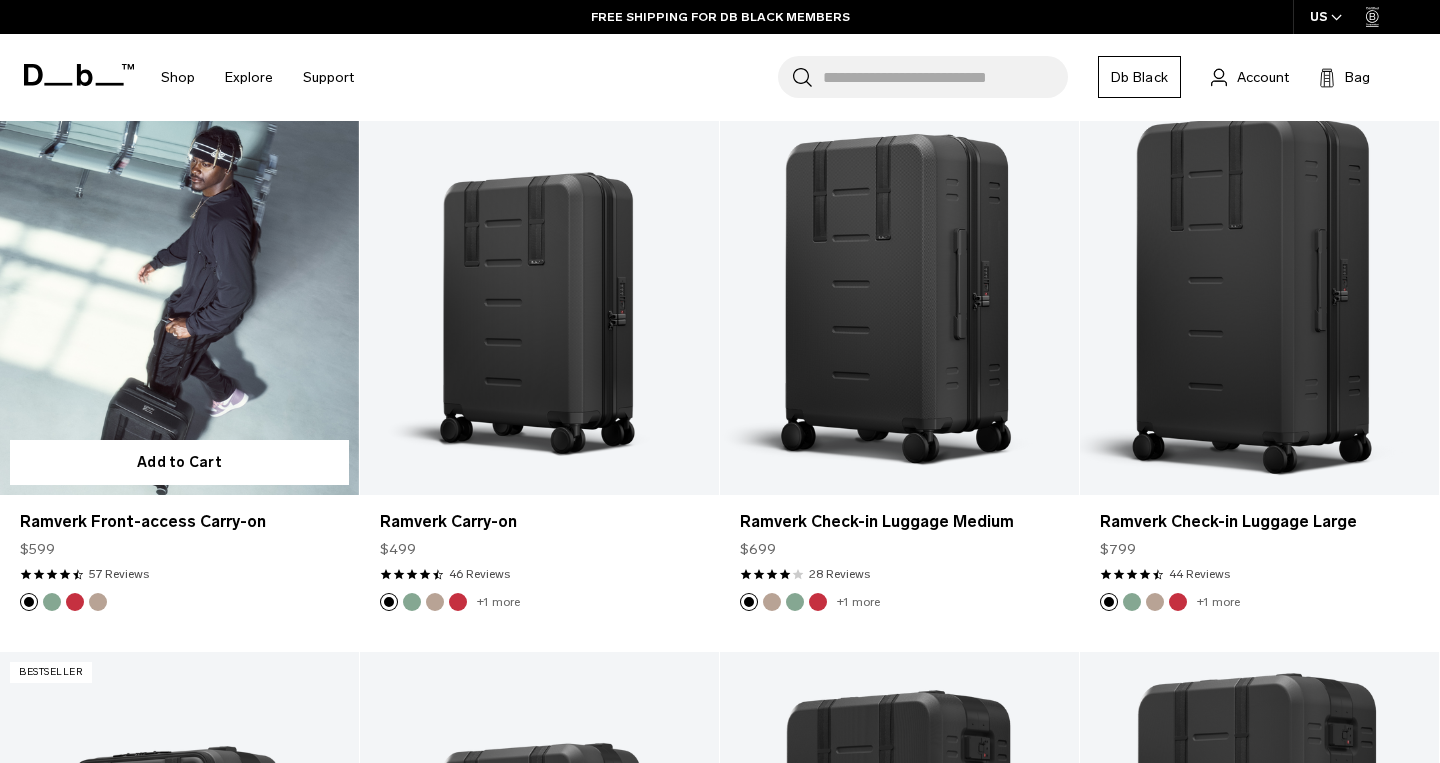 click at bounding box center [179, 295] 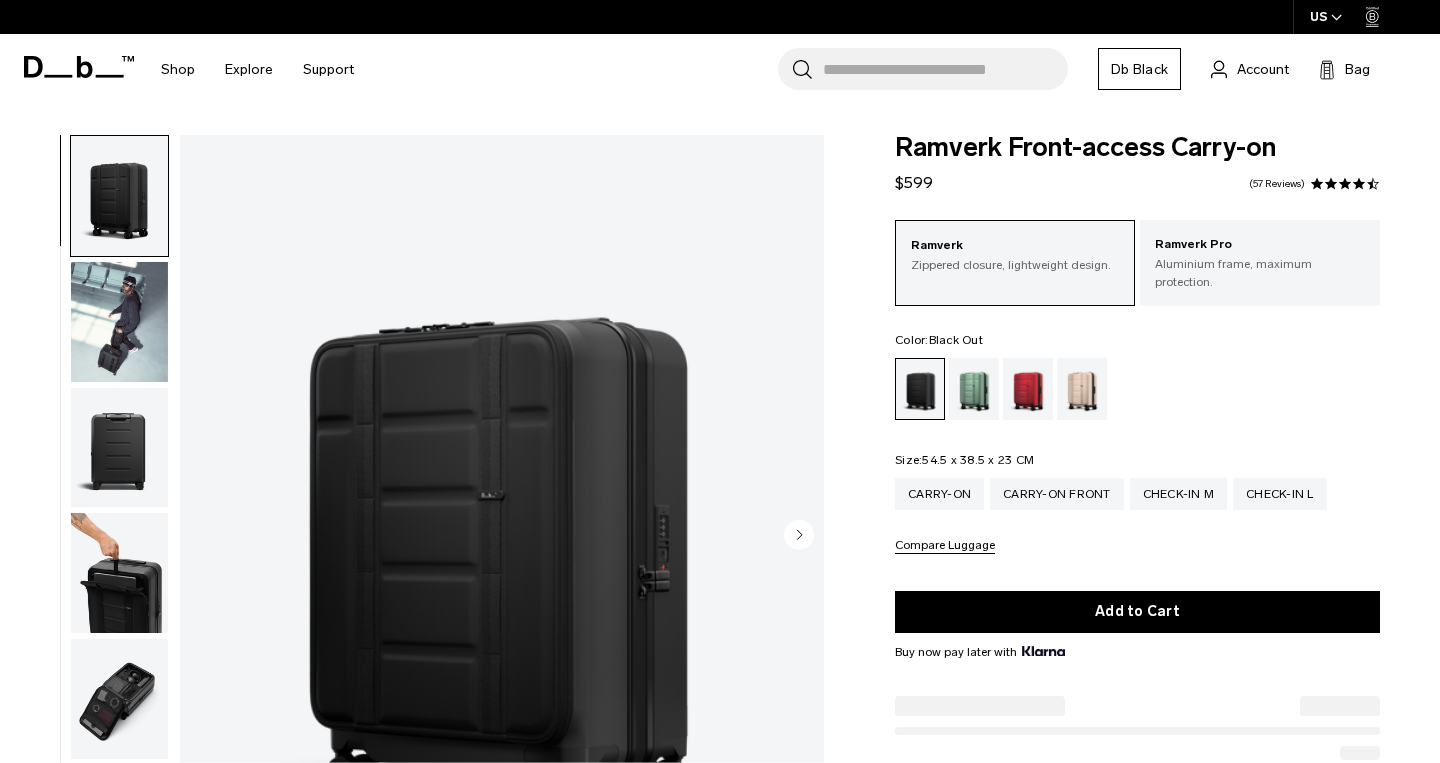 scroll, scrollTop: 0, scrollLeft: 0, axis: both 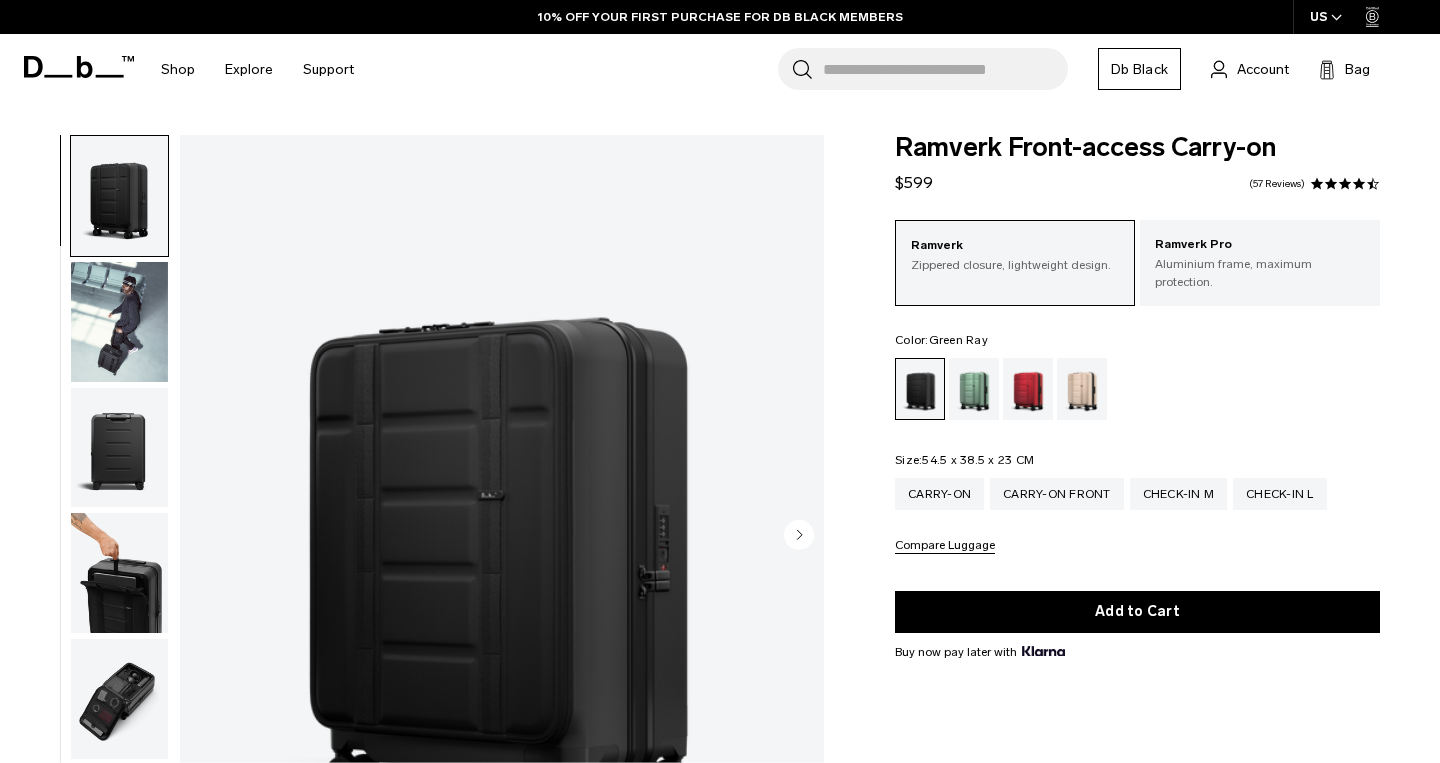 click at bounding box center [974, 389] 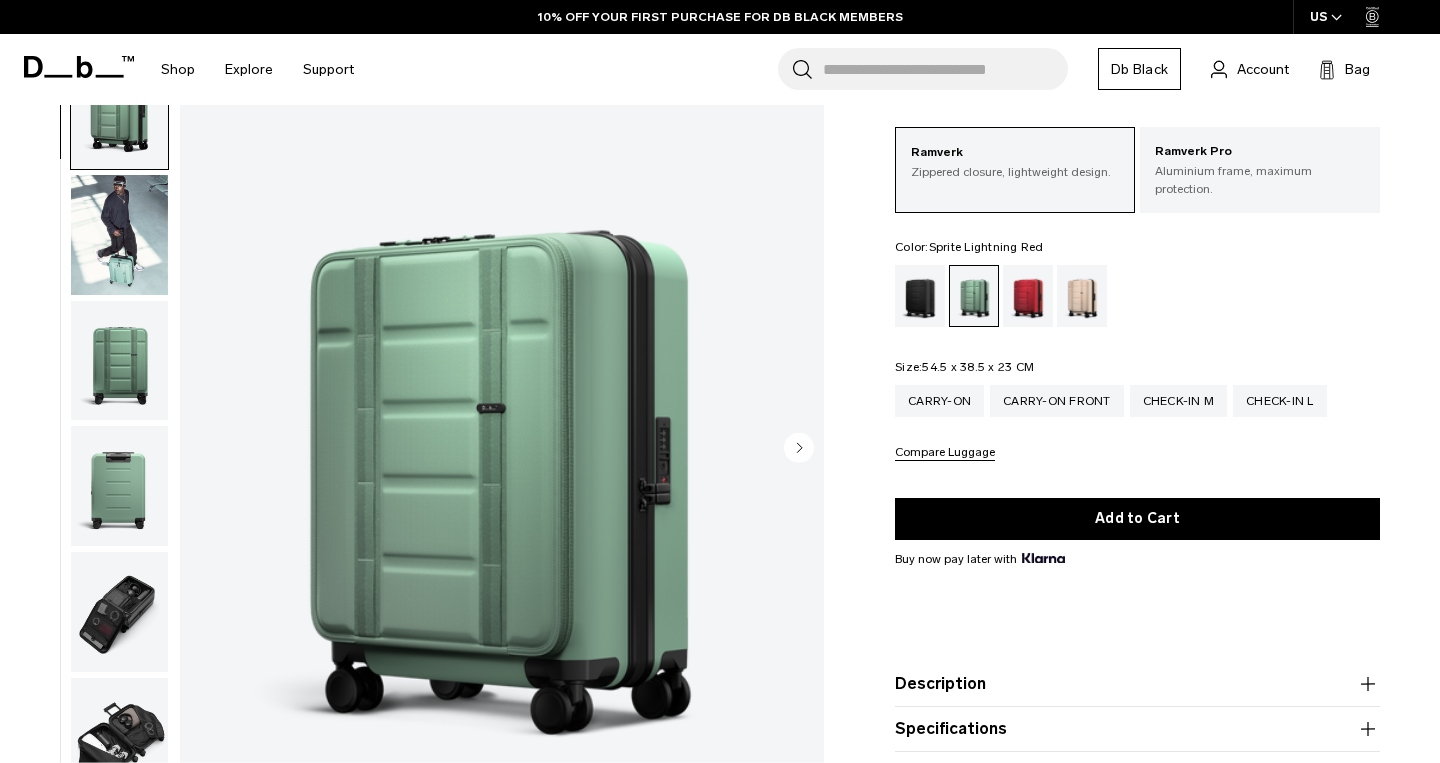 scroll, scrollTop: 0, scrollLeft: 0, axis: both 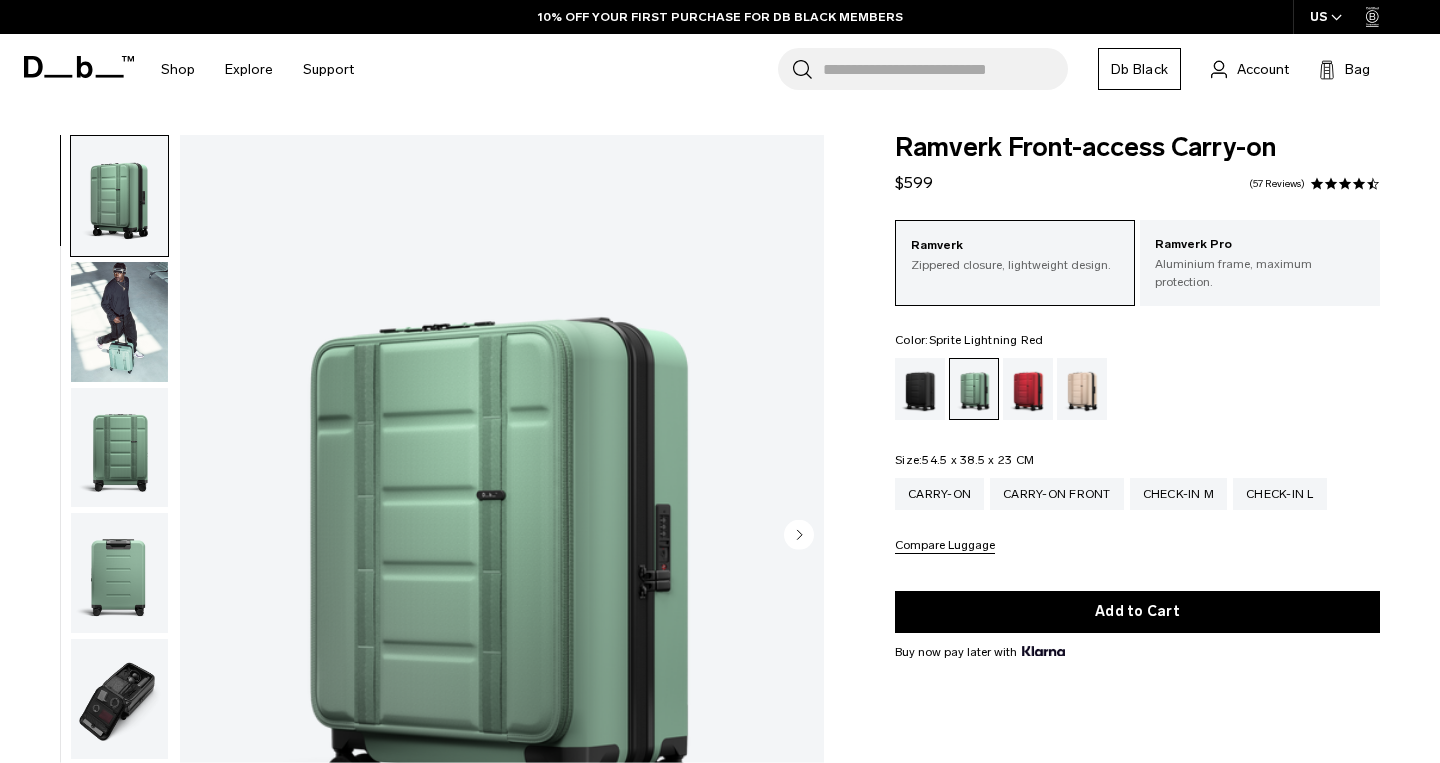 click at bounding box center (1028, 389) 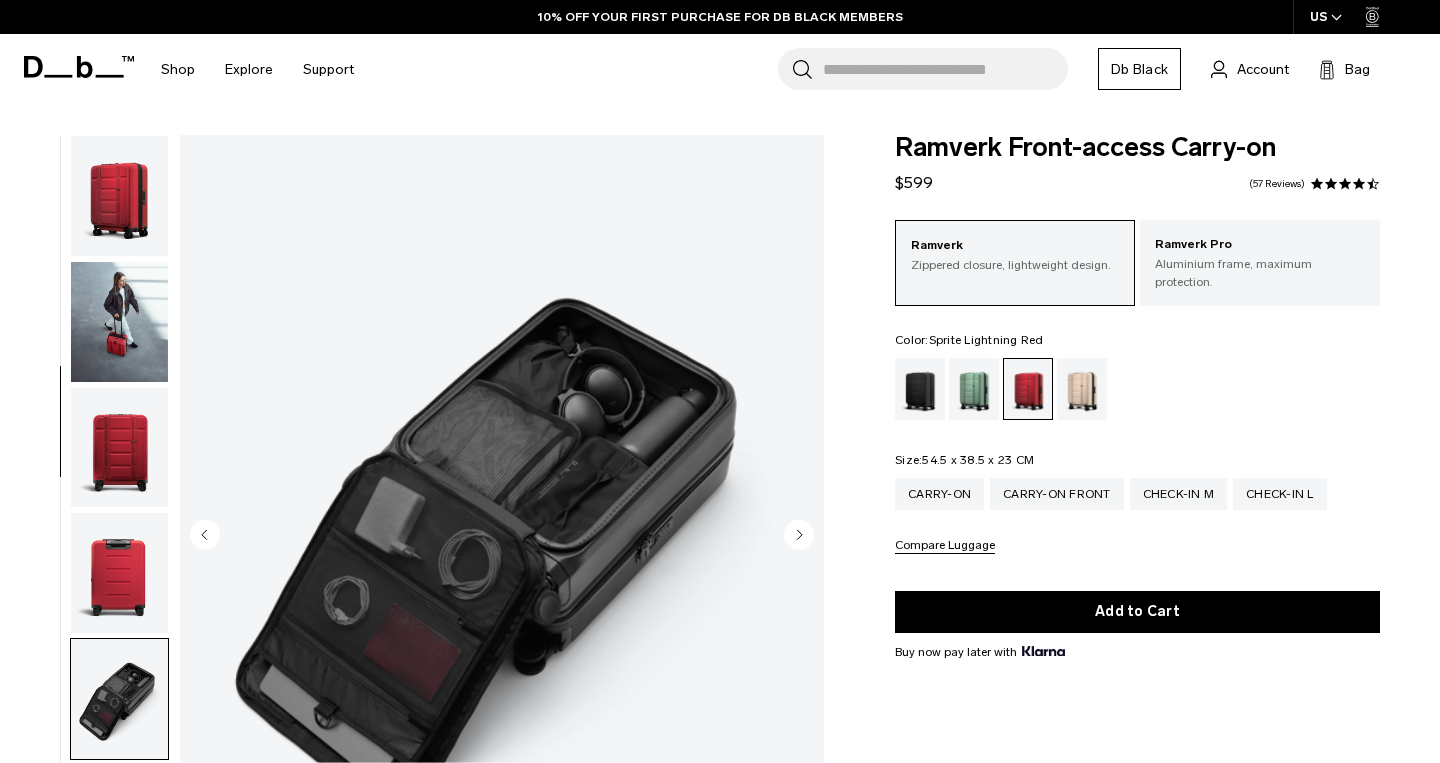 scroll, scrollTop: 0, scrollLeft: 0, axis: both 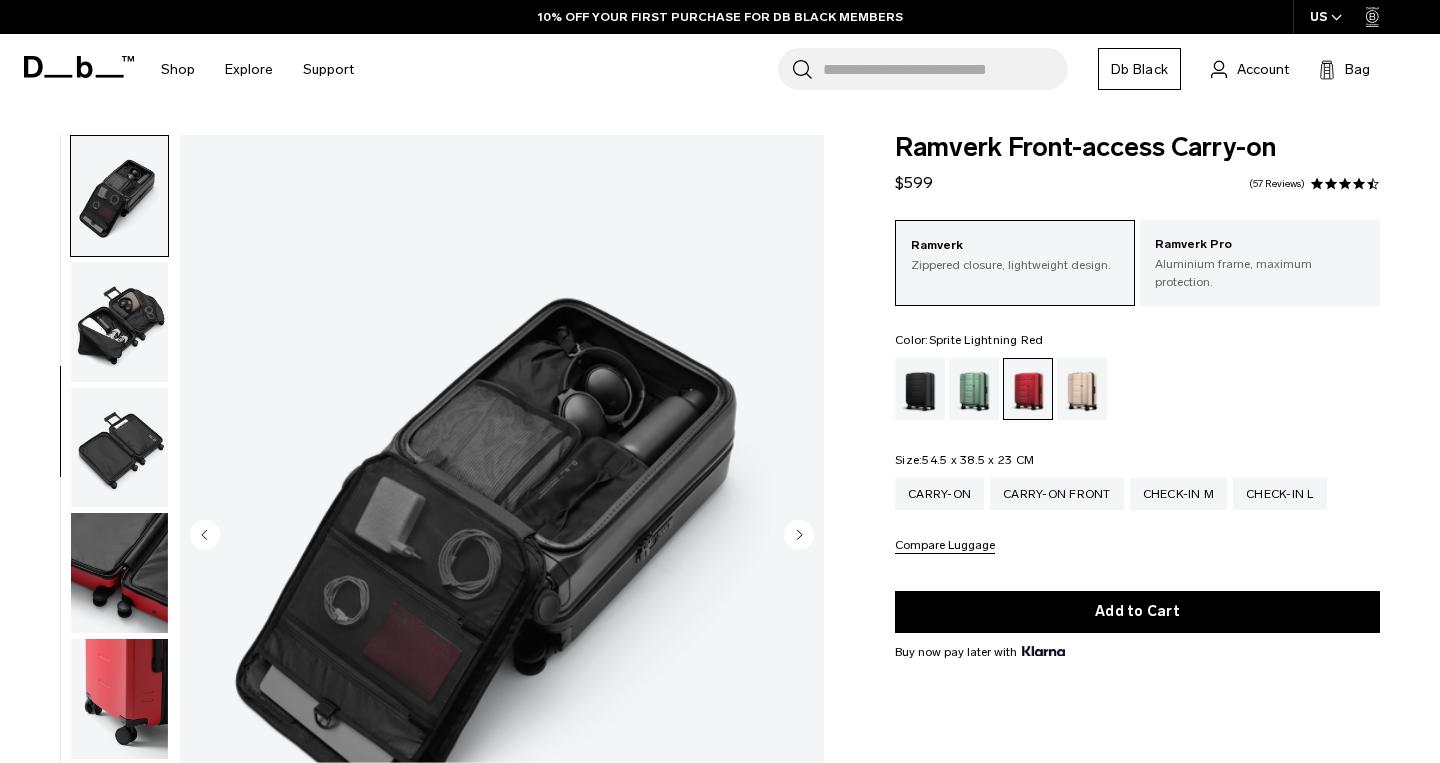 click at bounding box center [119, 573] 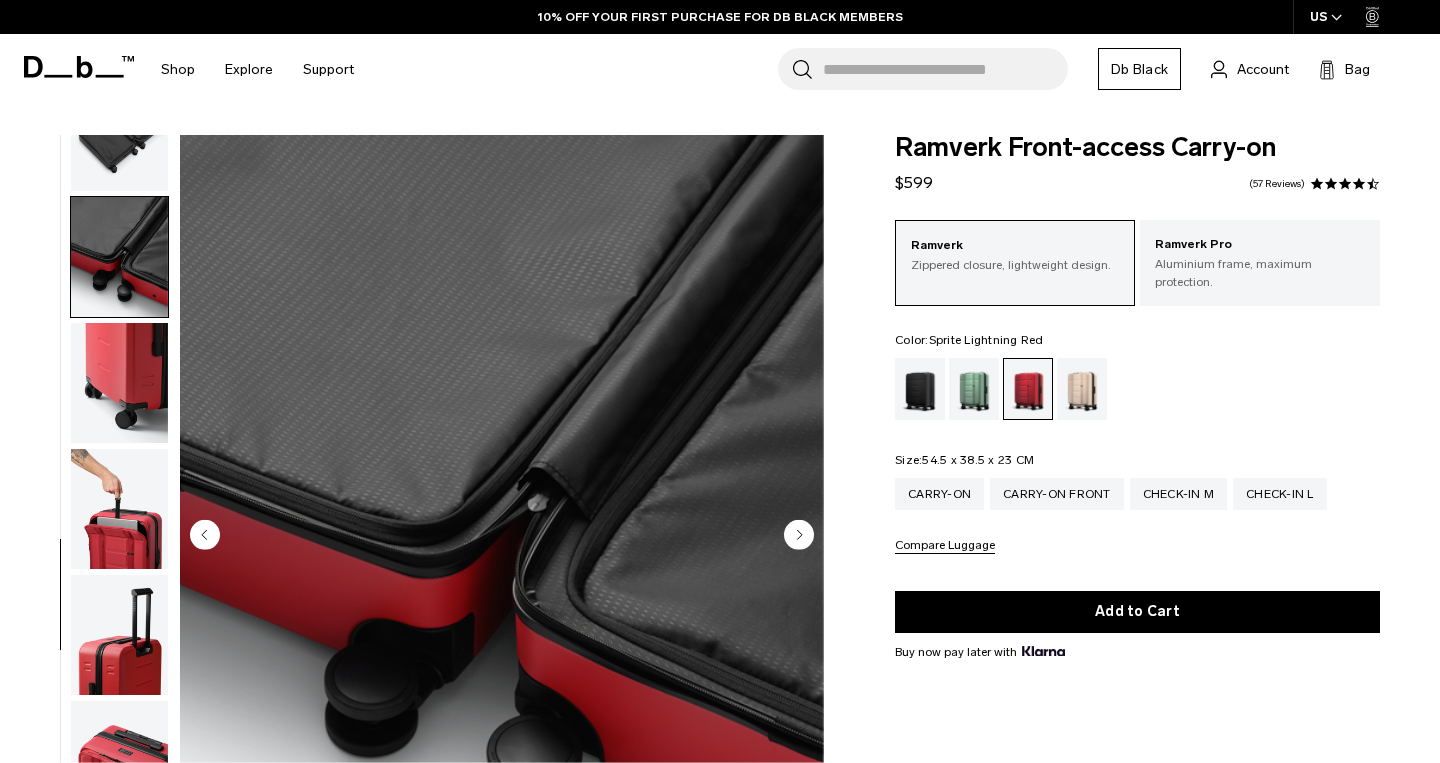 click at bounding box center [119, 635] 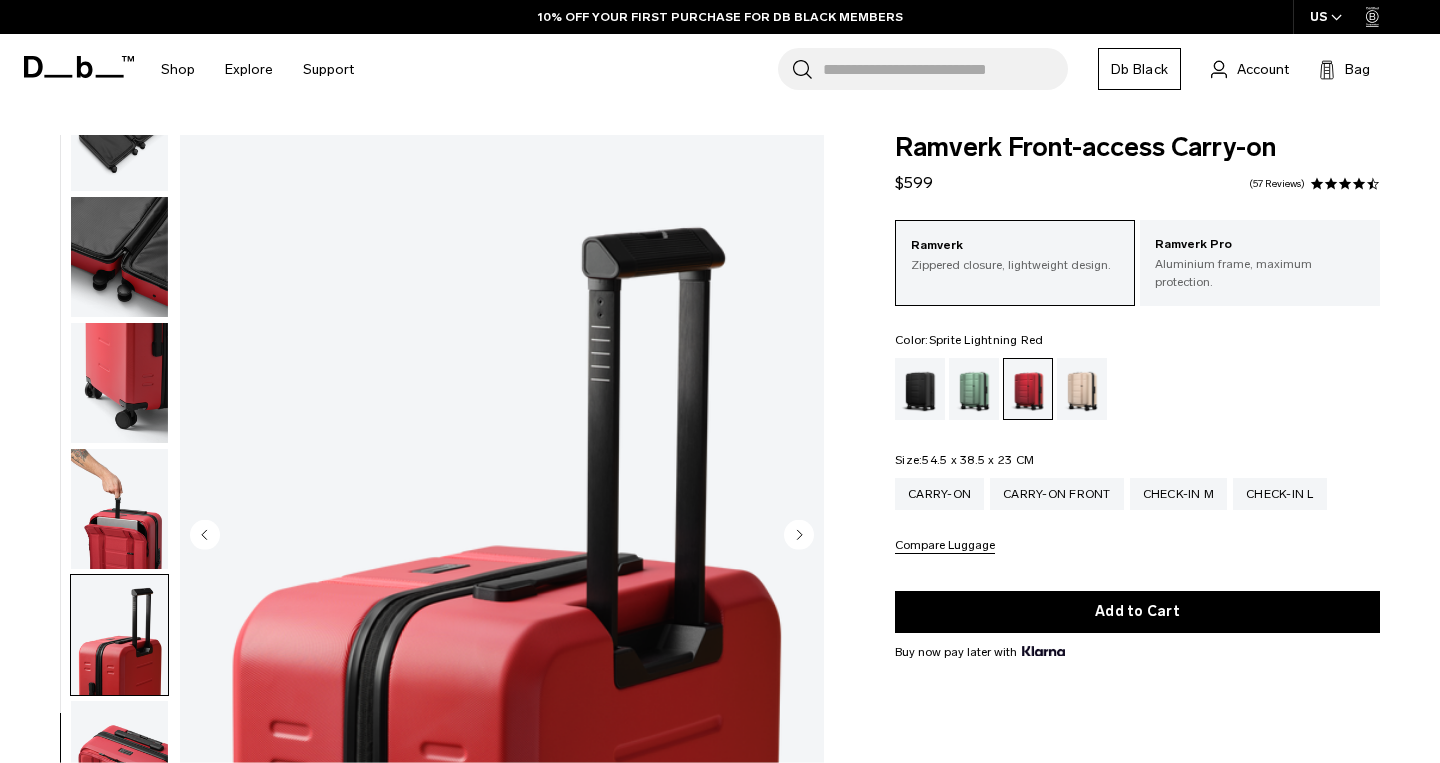 scroll, scrollTop: 827, scrollLeft: 0, axis: vertical 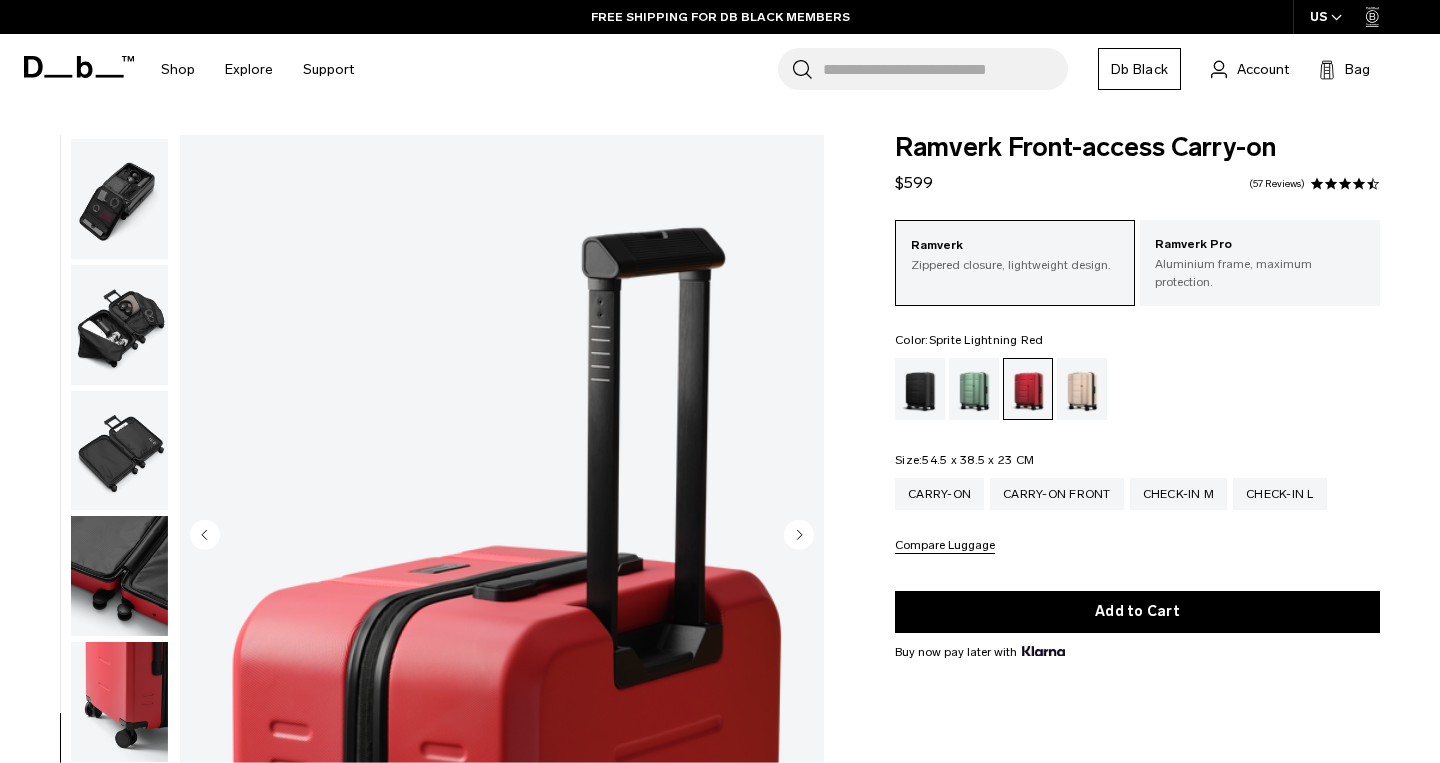 click at bounding box center (1082, 389) 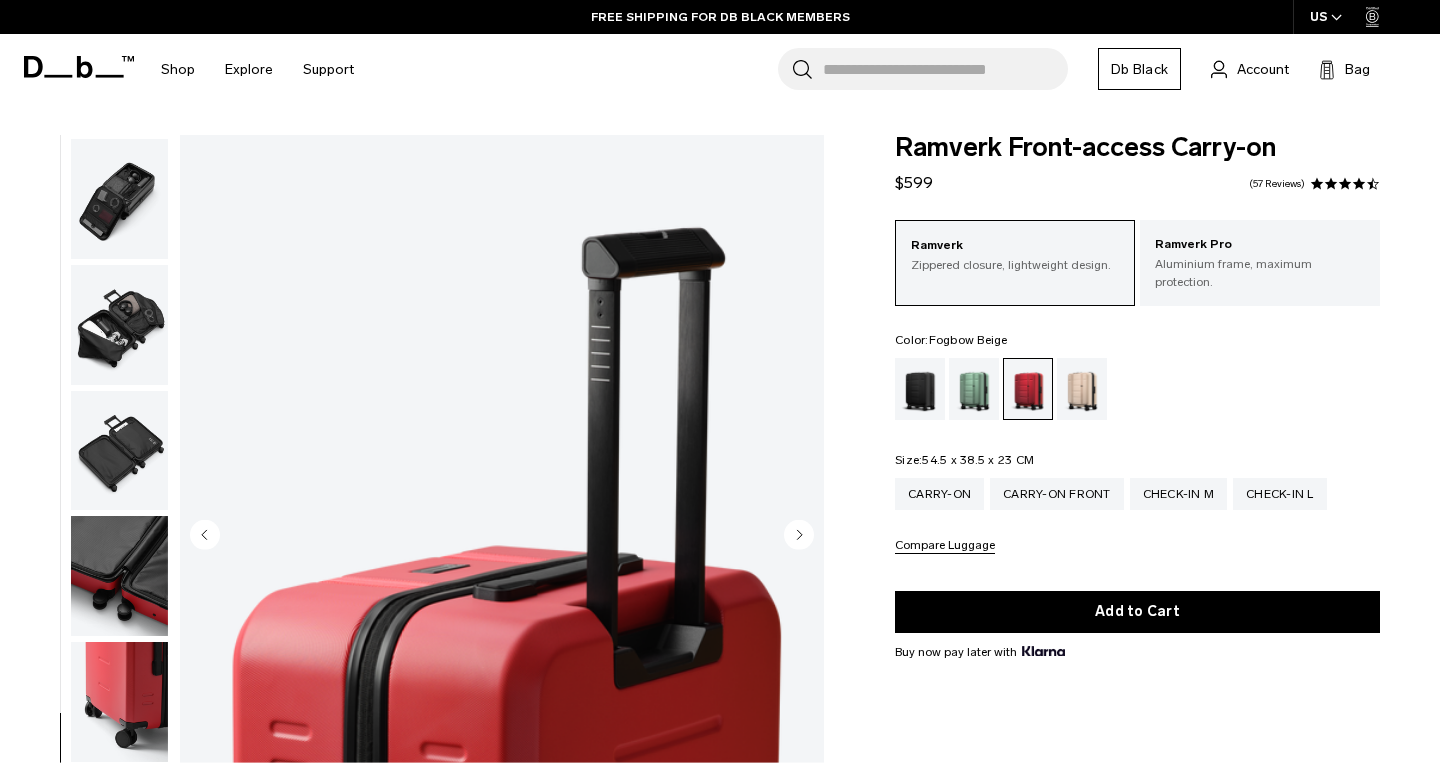 click at bounding box center [1082, 389] 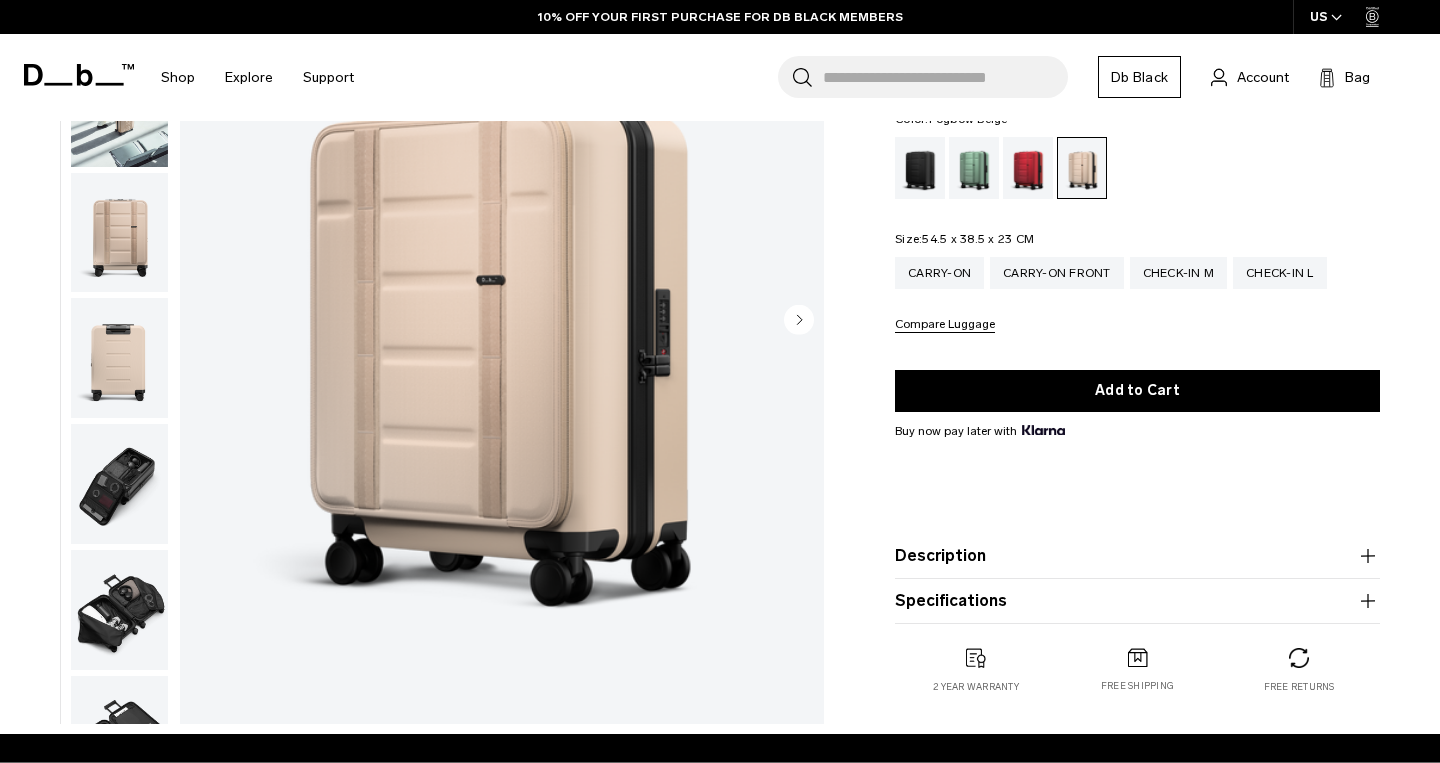 scroll, scrollTop: 0, scrollLeft: 0, axis: both 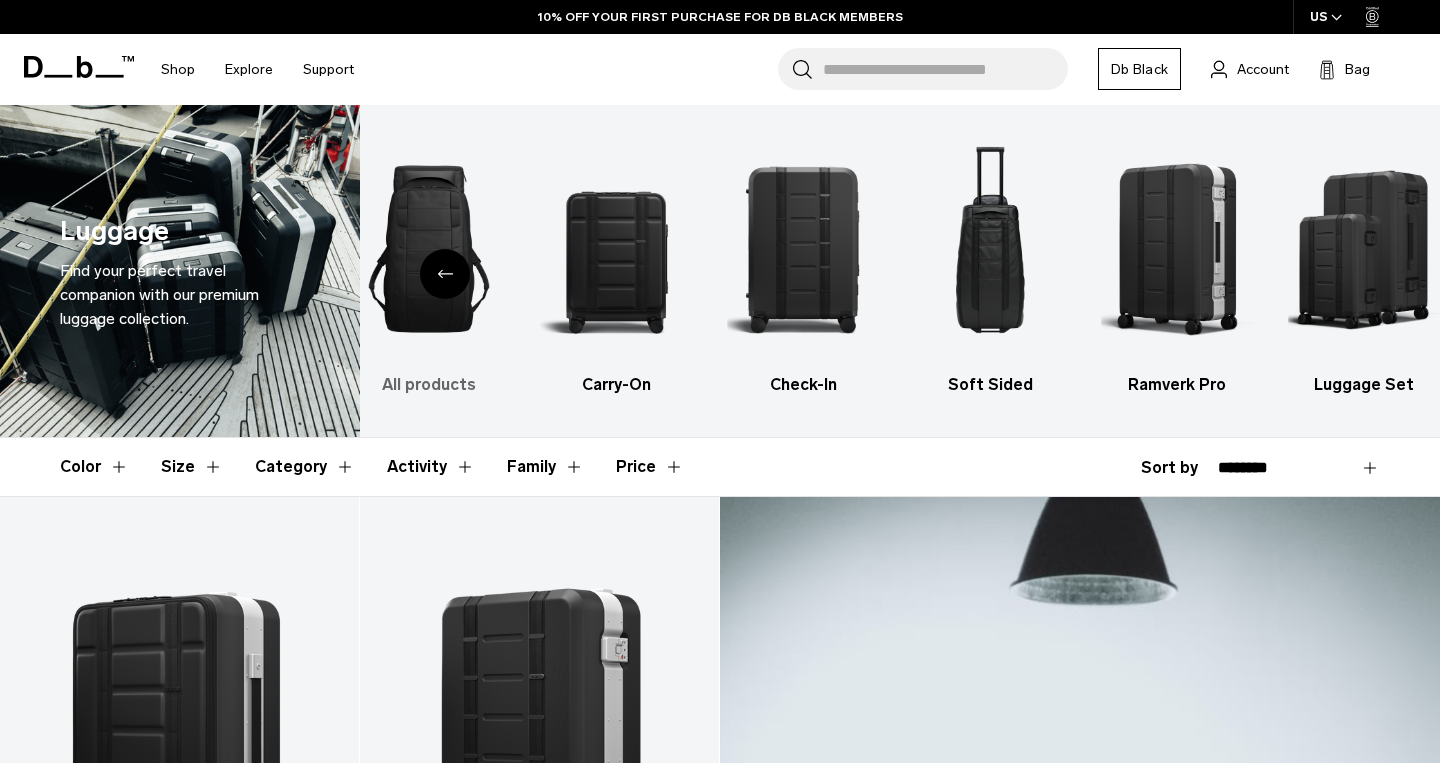 click at bounding box center [429, 249] 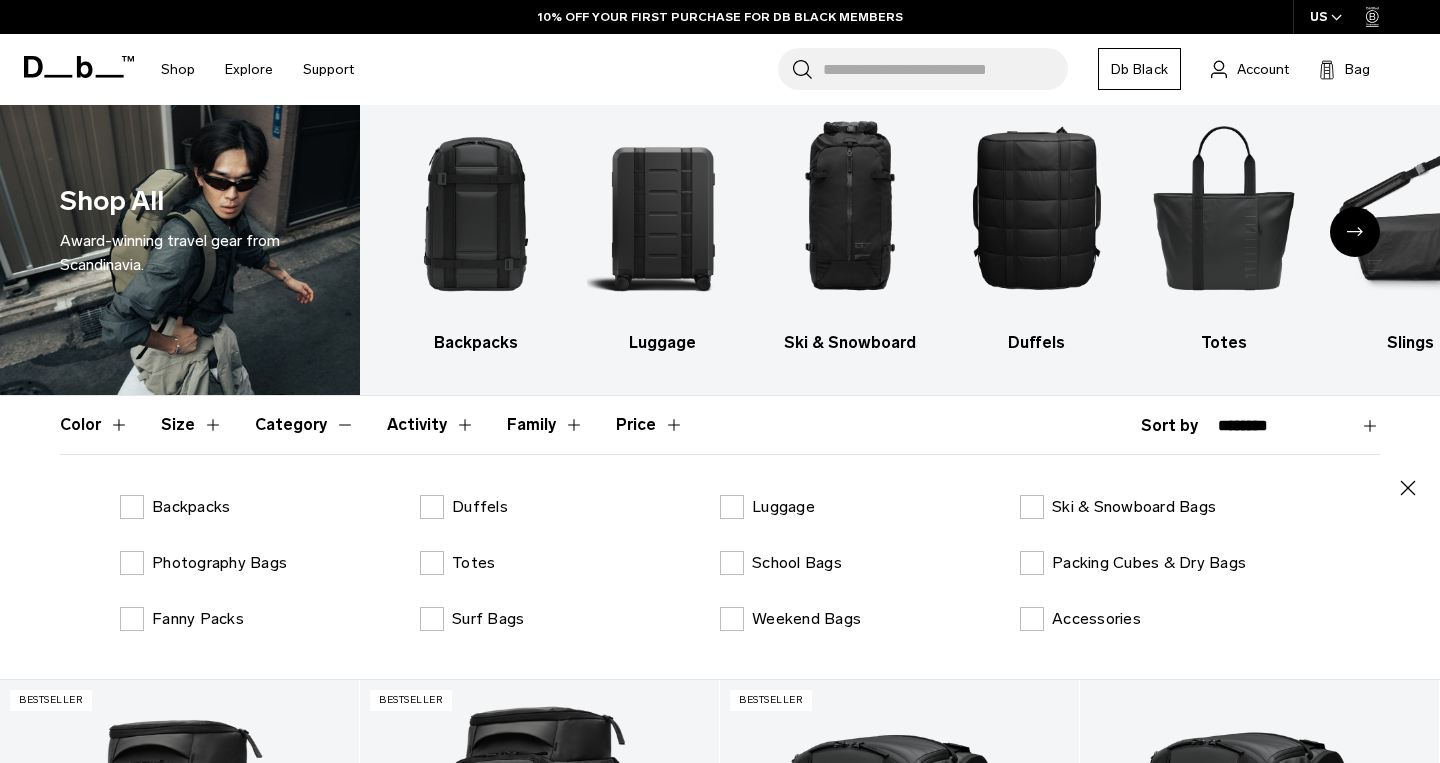 scroll, scrollTop: 62, scrollLeft: 0, axis: vertical 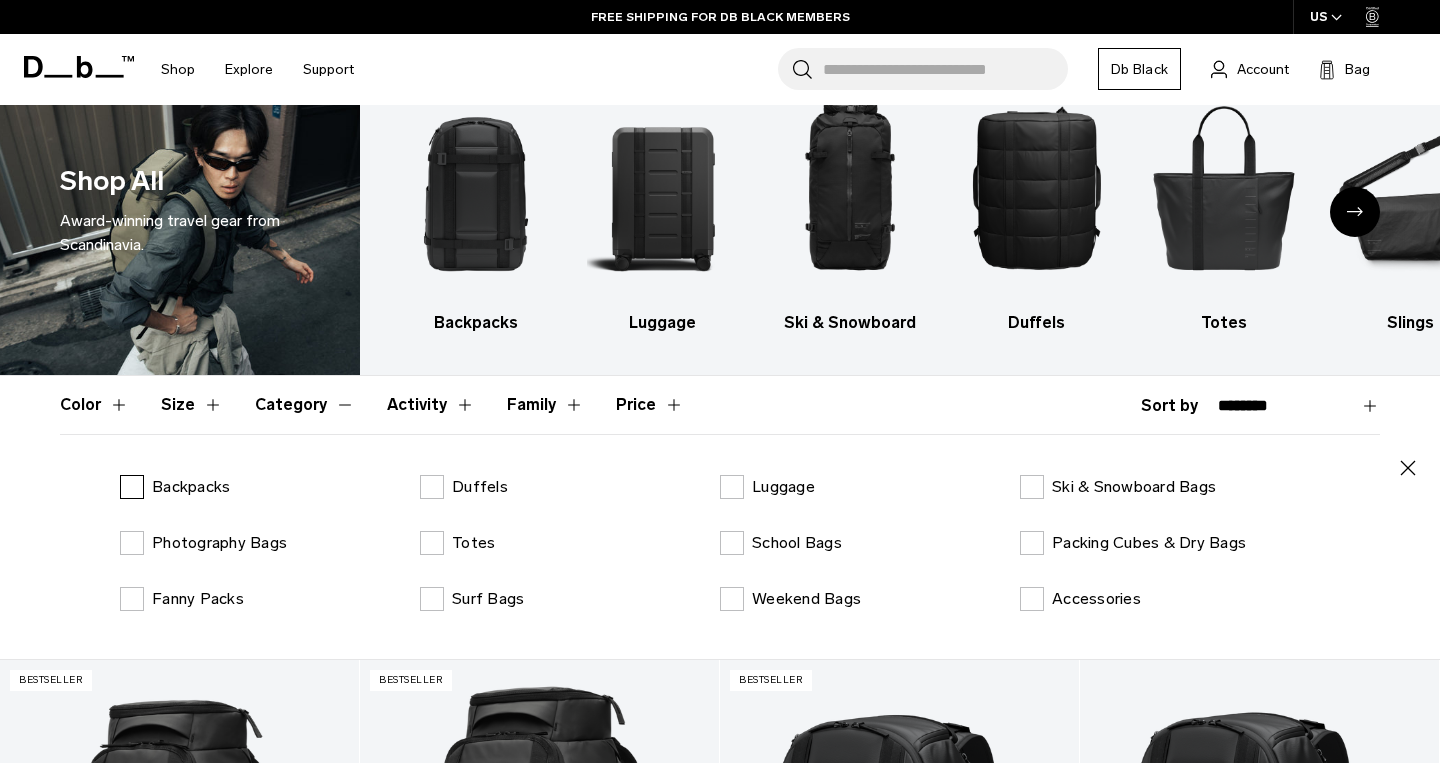 click on "Backpacks" at bounding box center (191, 487) 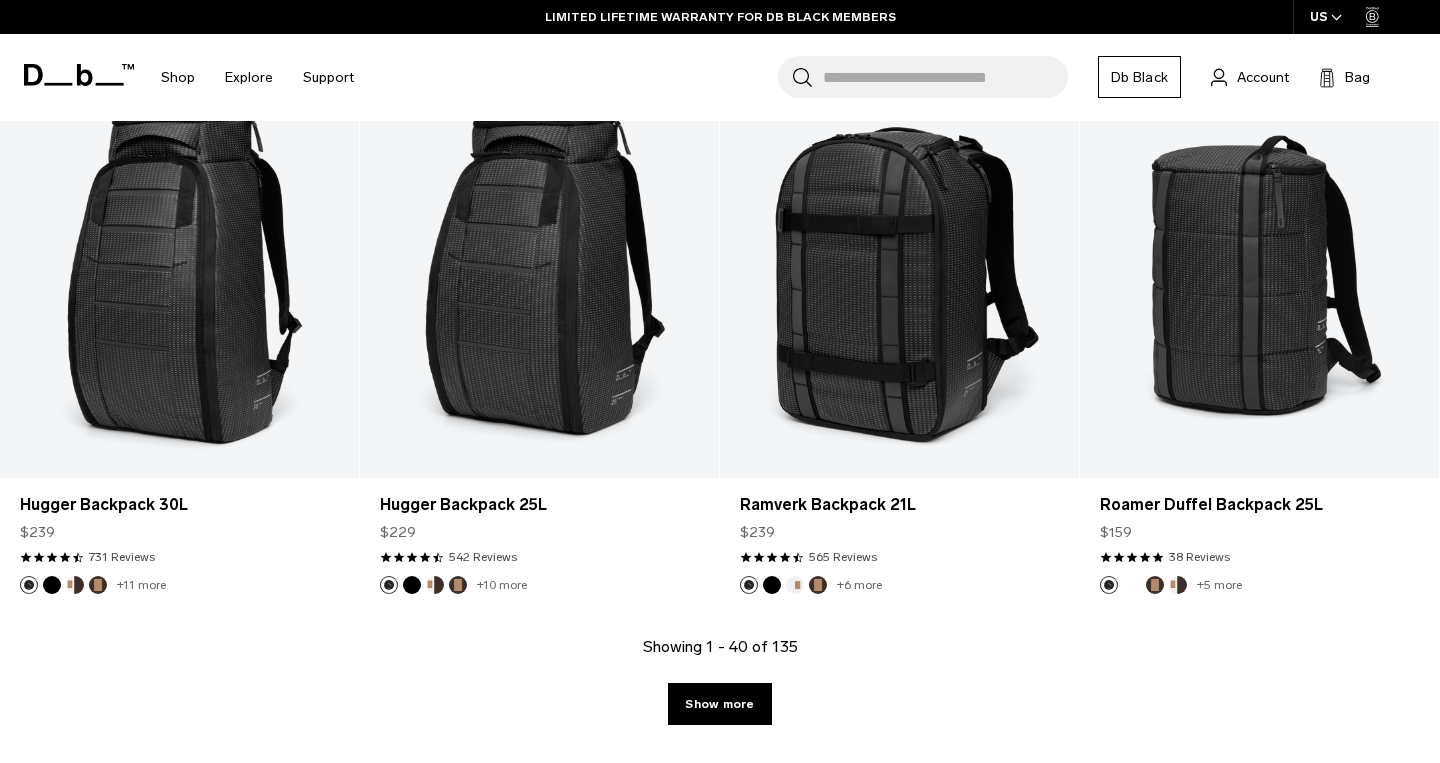 scroll, scrollTop: 5823, scrollLeft: 0, axis: vertical 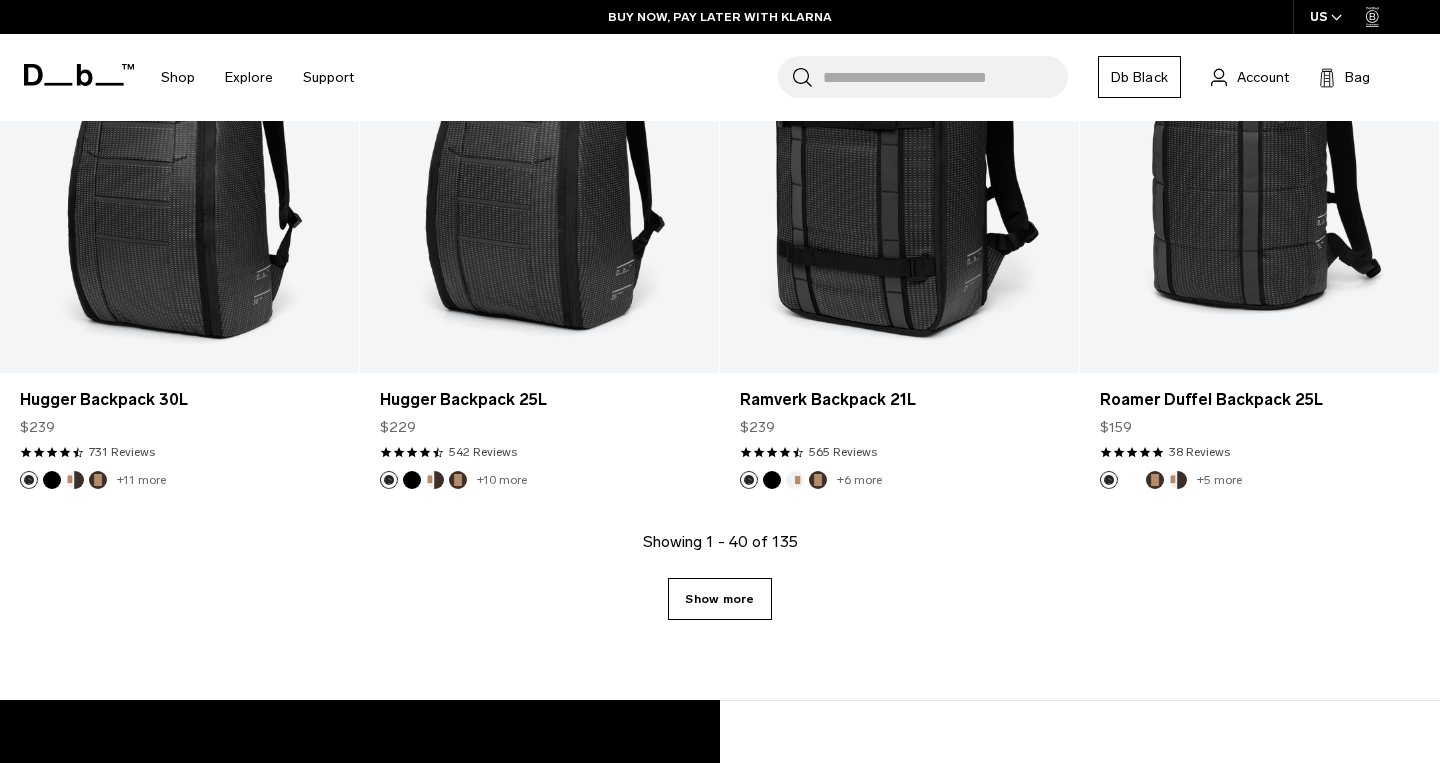 click on "Show more" at bounding box center (719, 599) 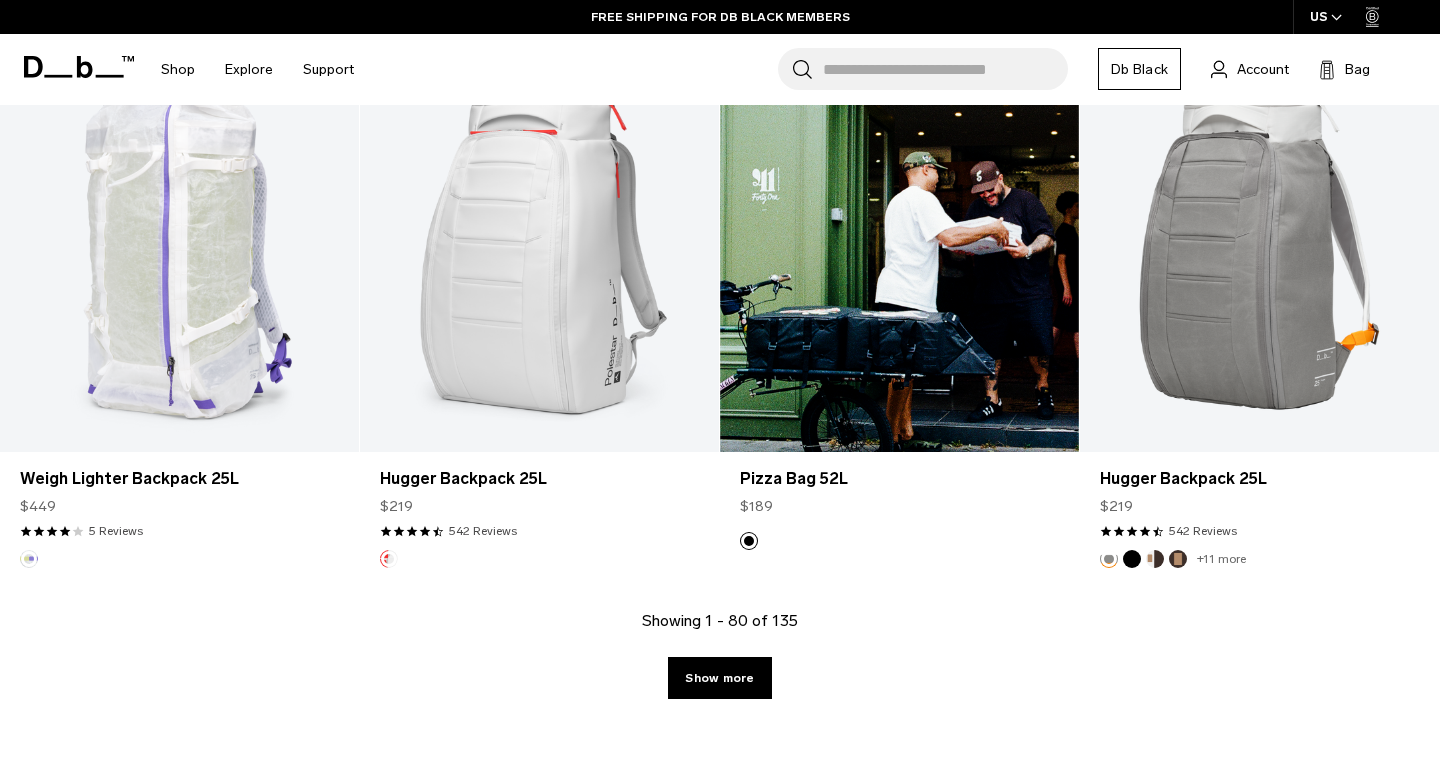 scroll, scrollTop: 11273, scrollLeft: 0, axis: vertical 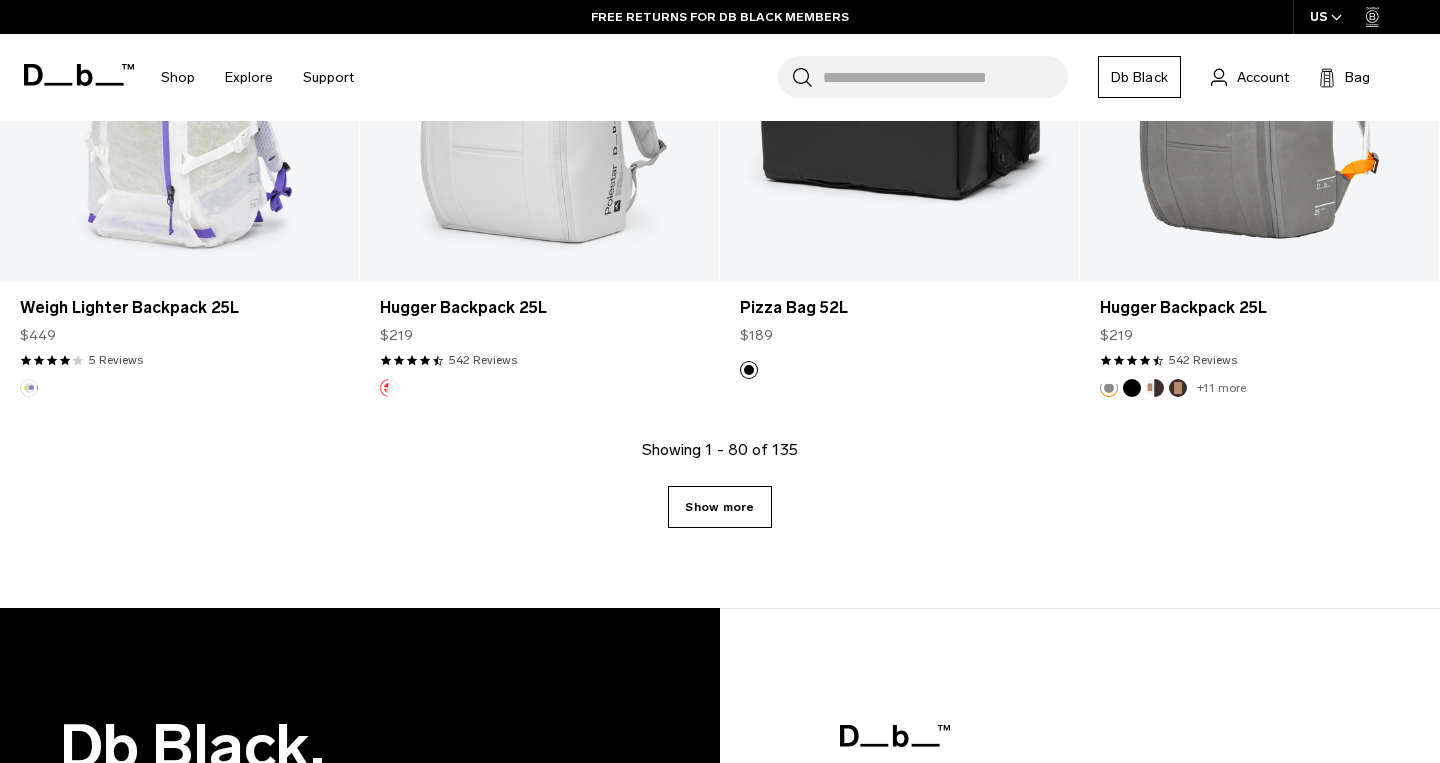 click on "Show more" at bounding box center (719, 507) 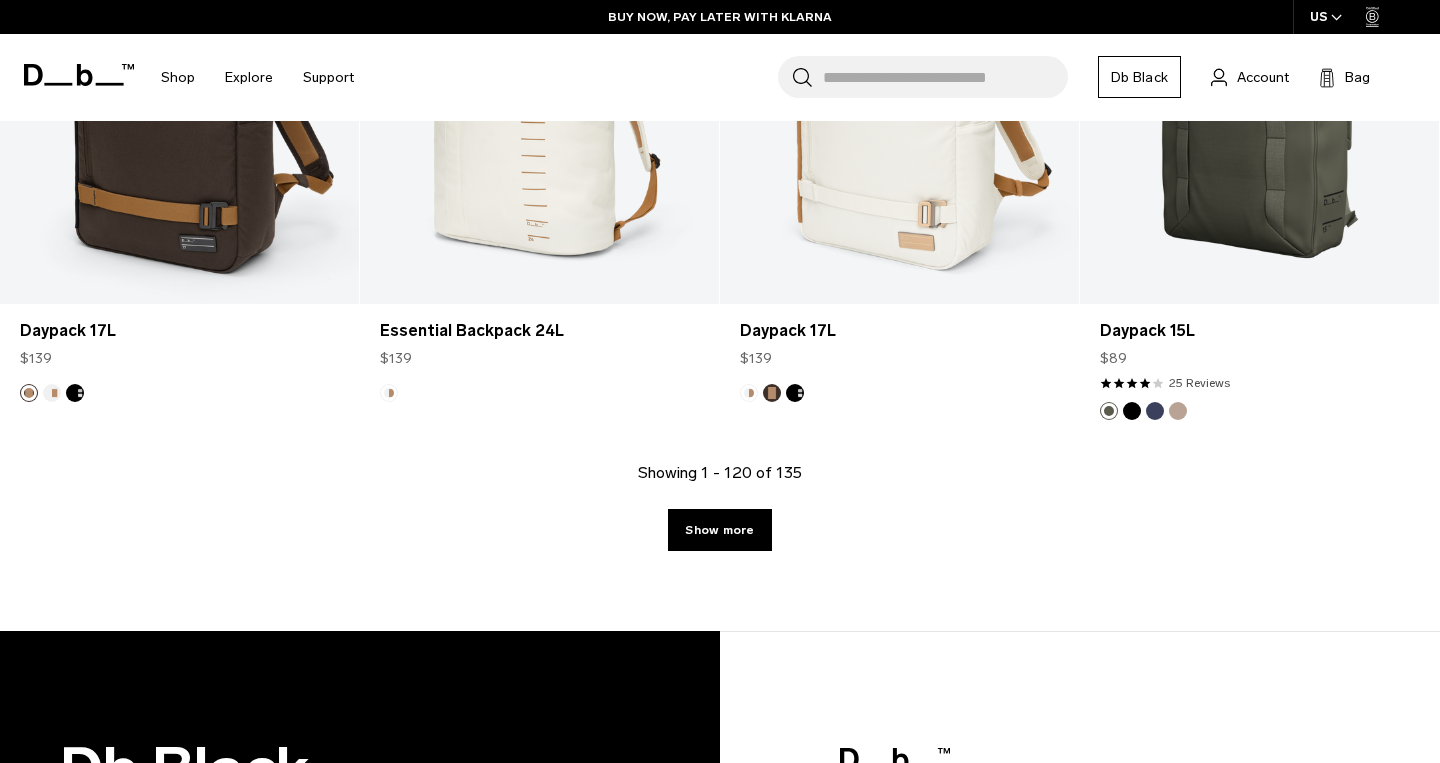 scroll, scrollTop: 16896, scrollLeft: 0, axis: vertical 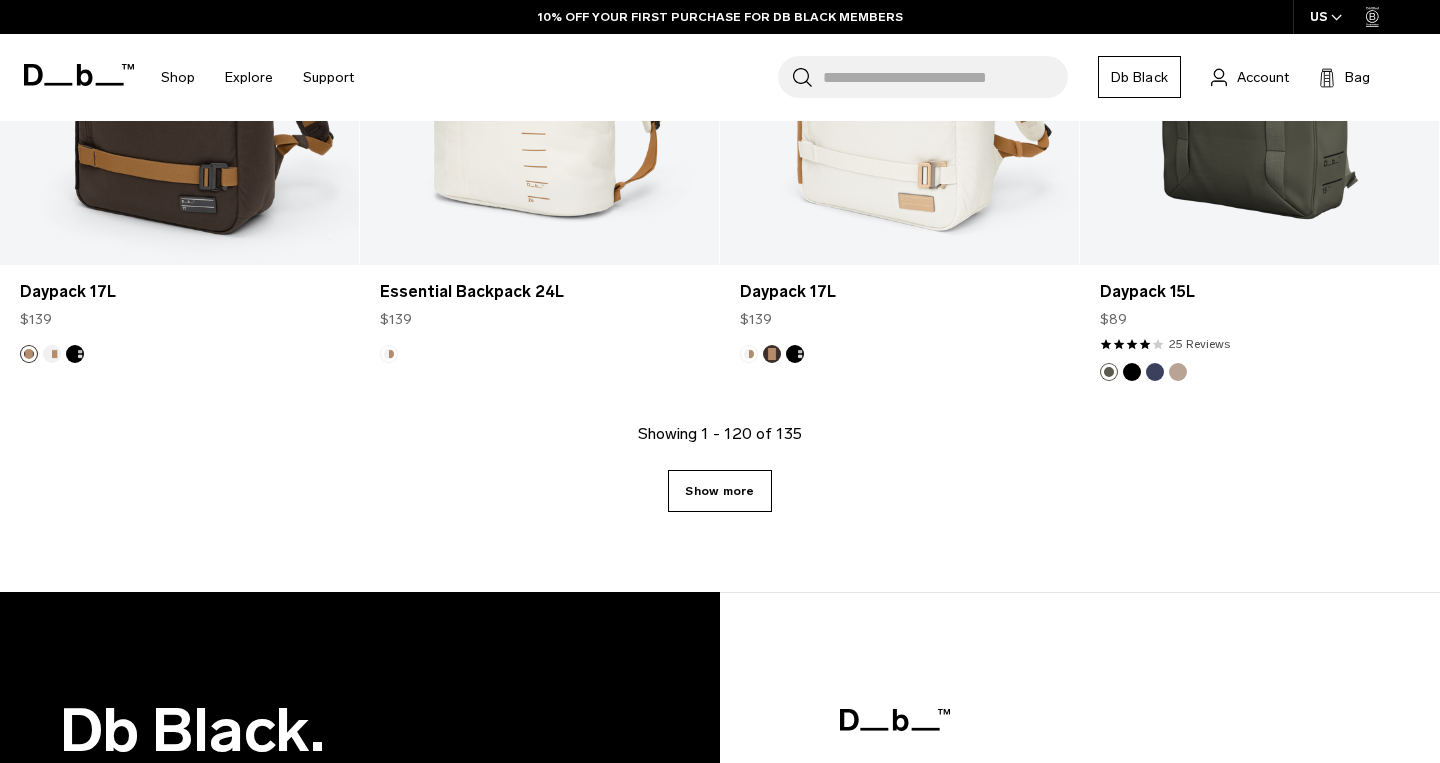 click on "Show more" at bounding box center (719, 491) 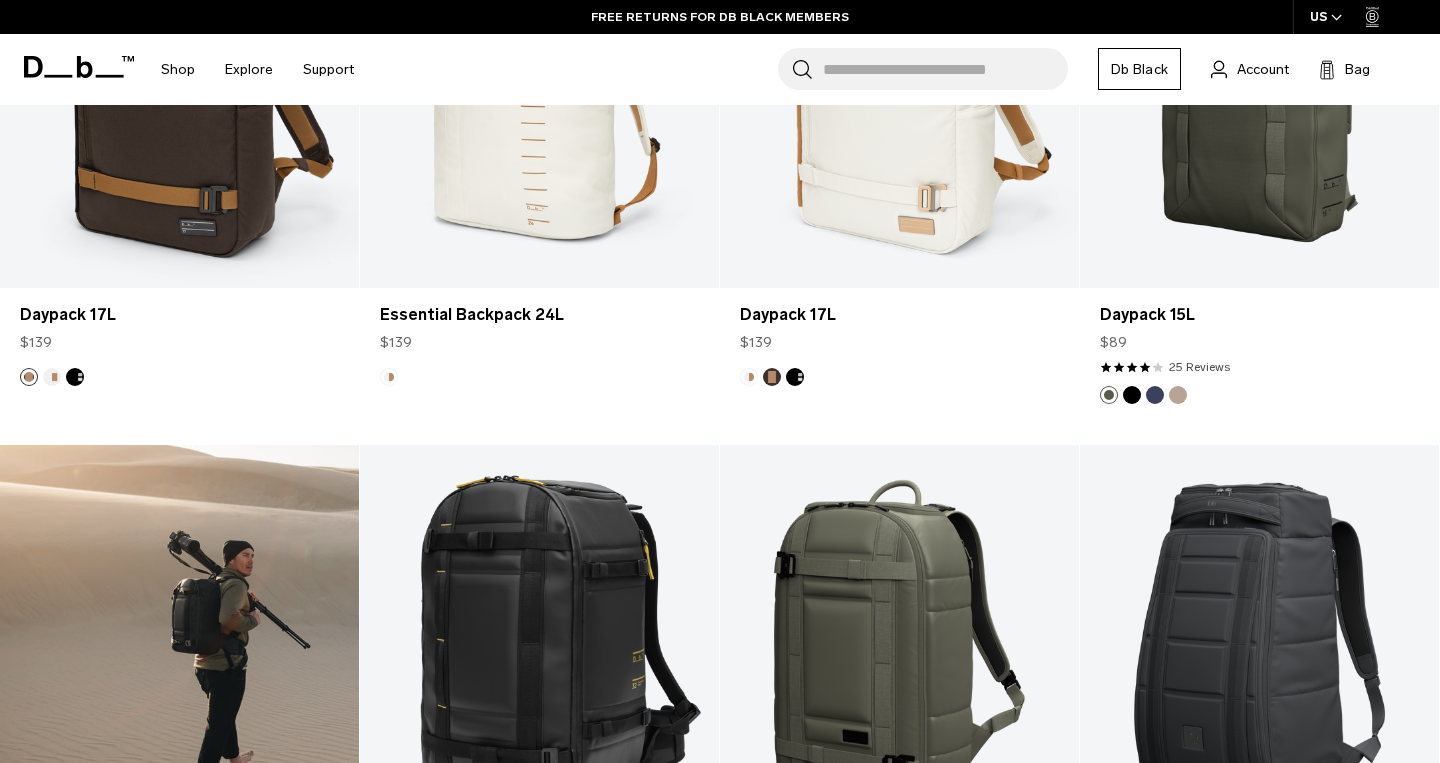 scroll, scrollTop: 17111, scrollLeft: 0, axis: vertical 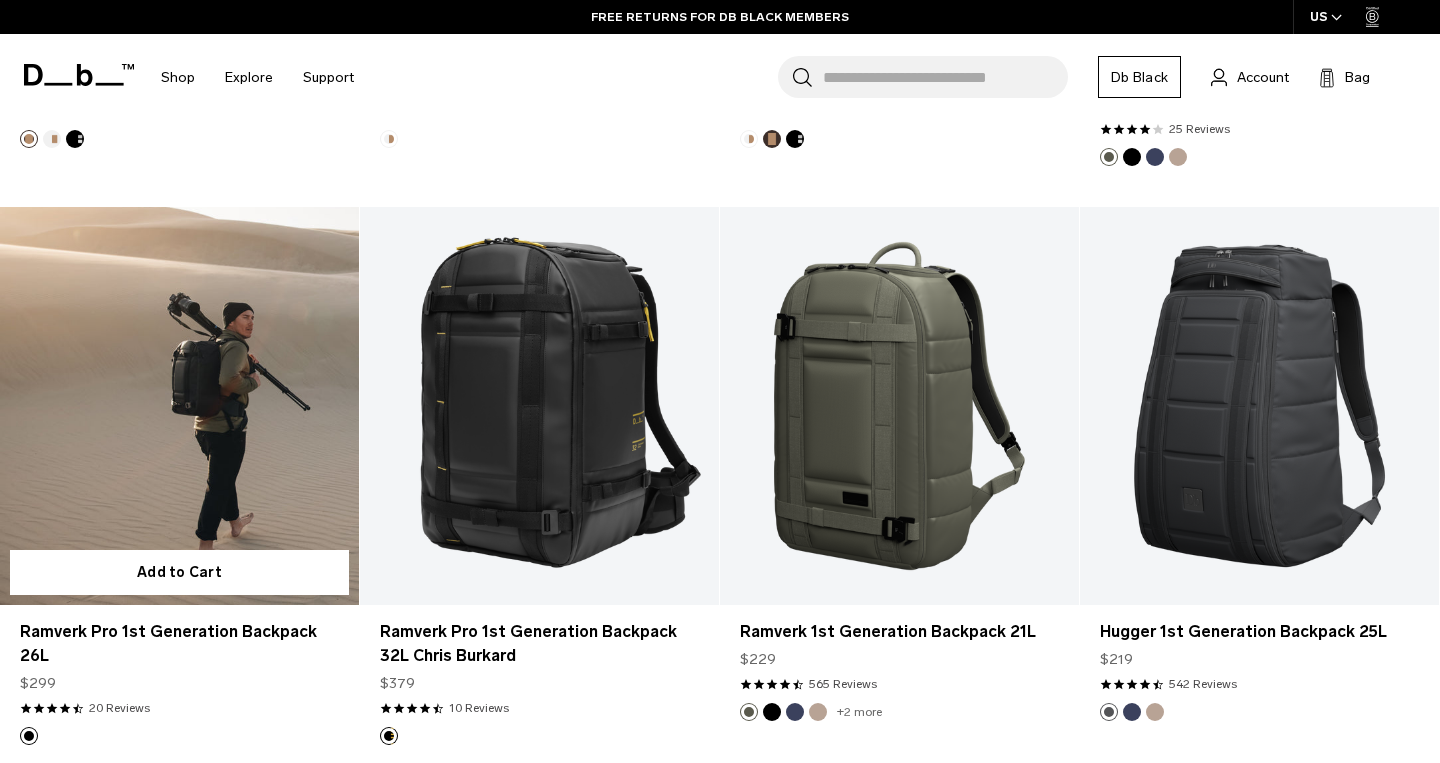click at bounding box center (179, 406) 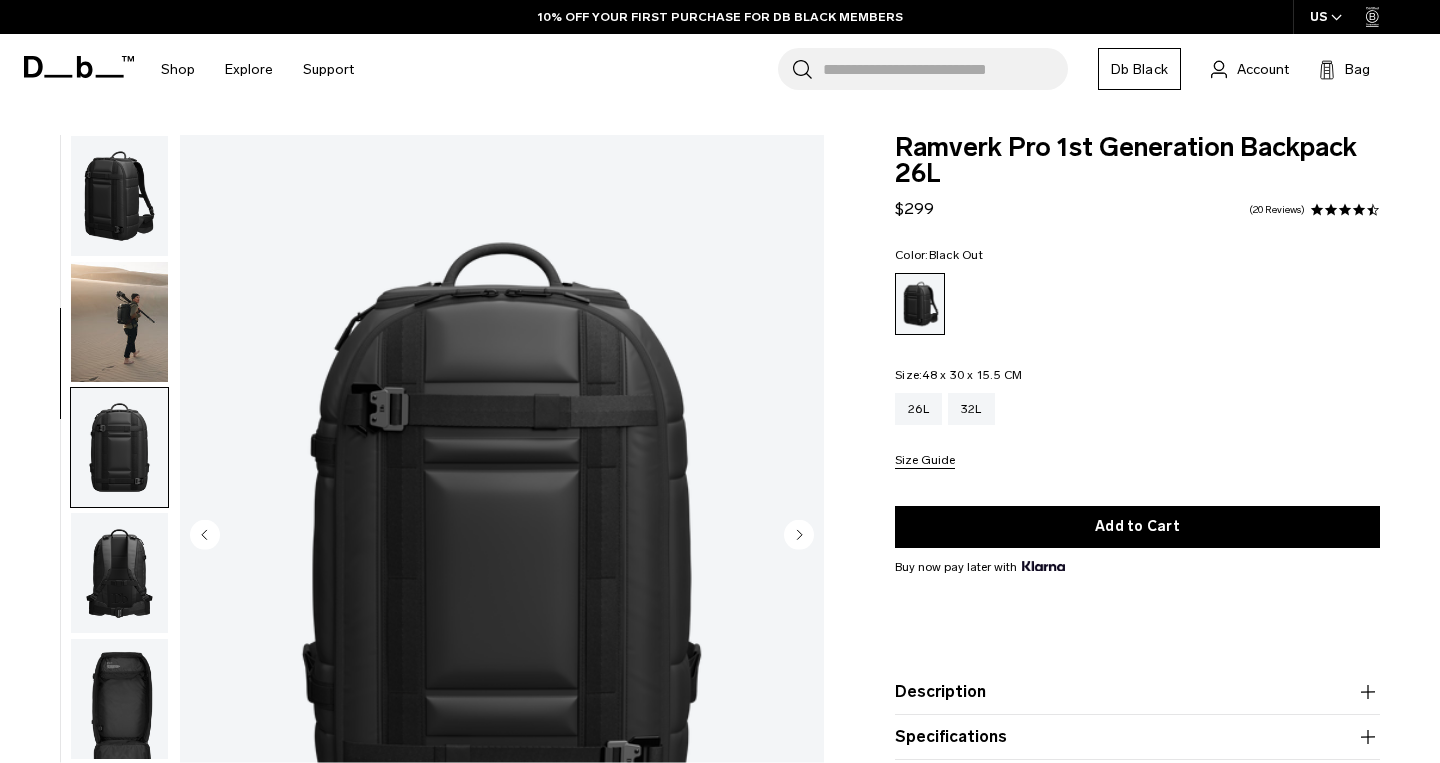 scroll, scrollTop: 0, scrollLeft: 0, axis: both 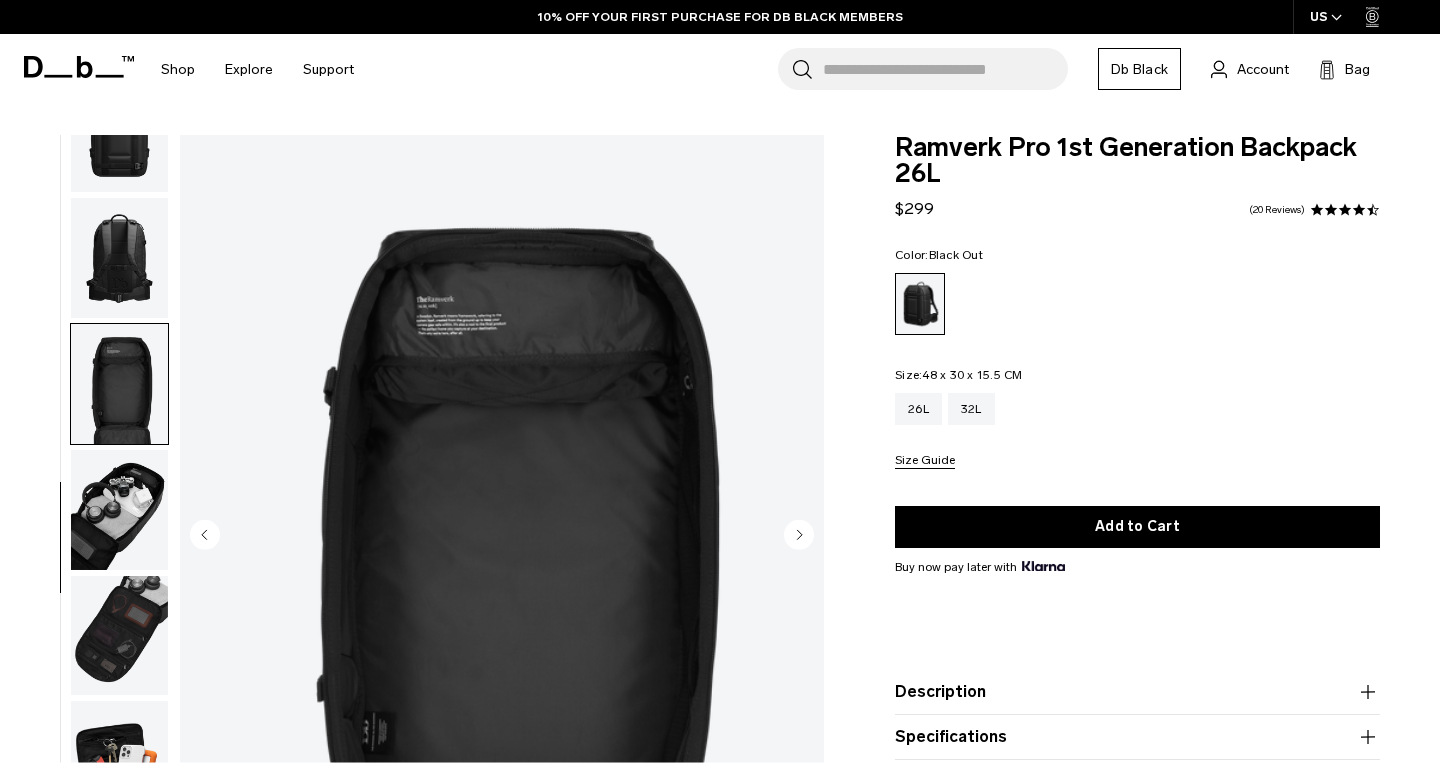 click at bounding box center (119, 537) 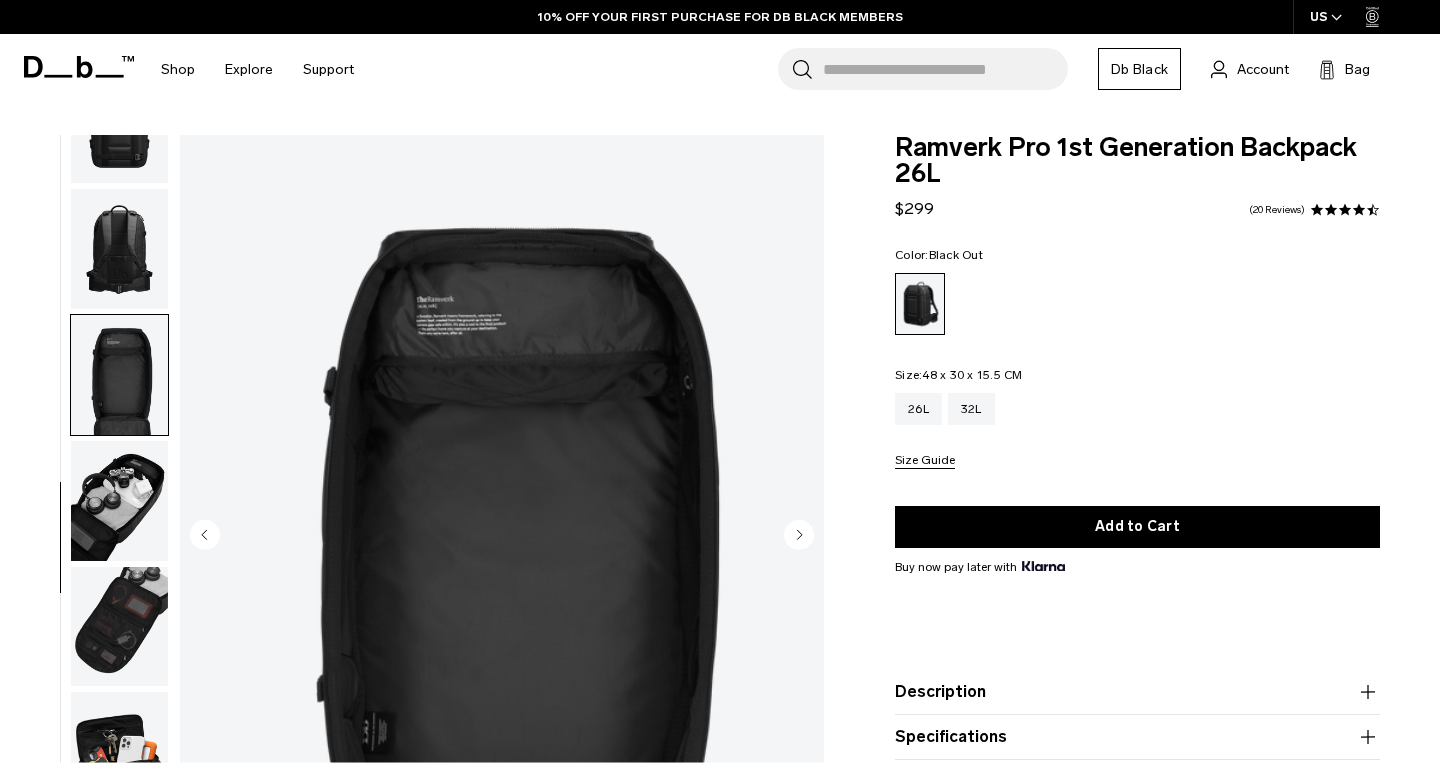 click at bounding box center [119, 501] 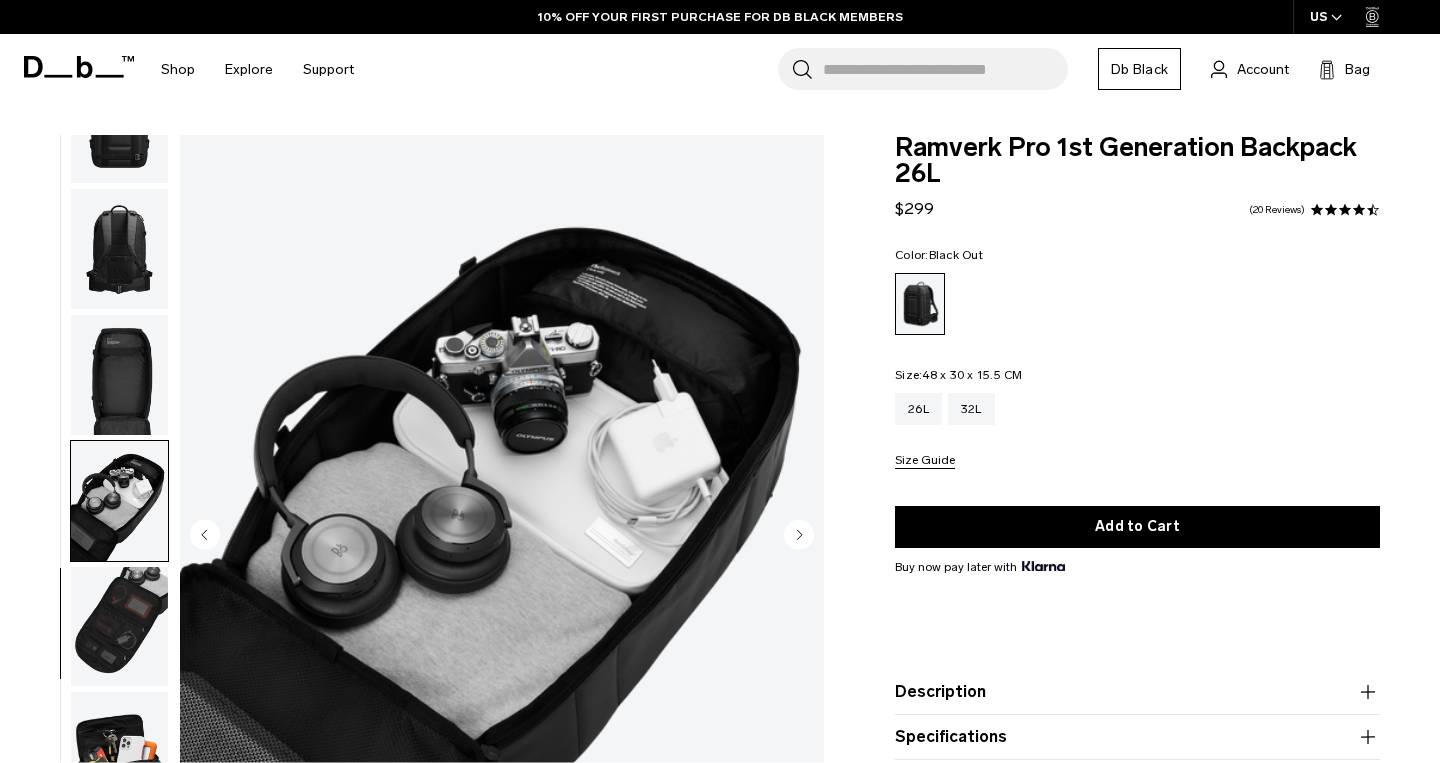 click at bounding box center (119, 627) 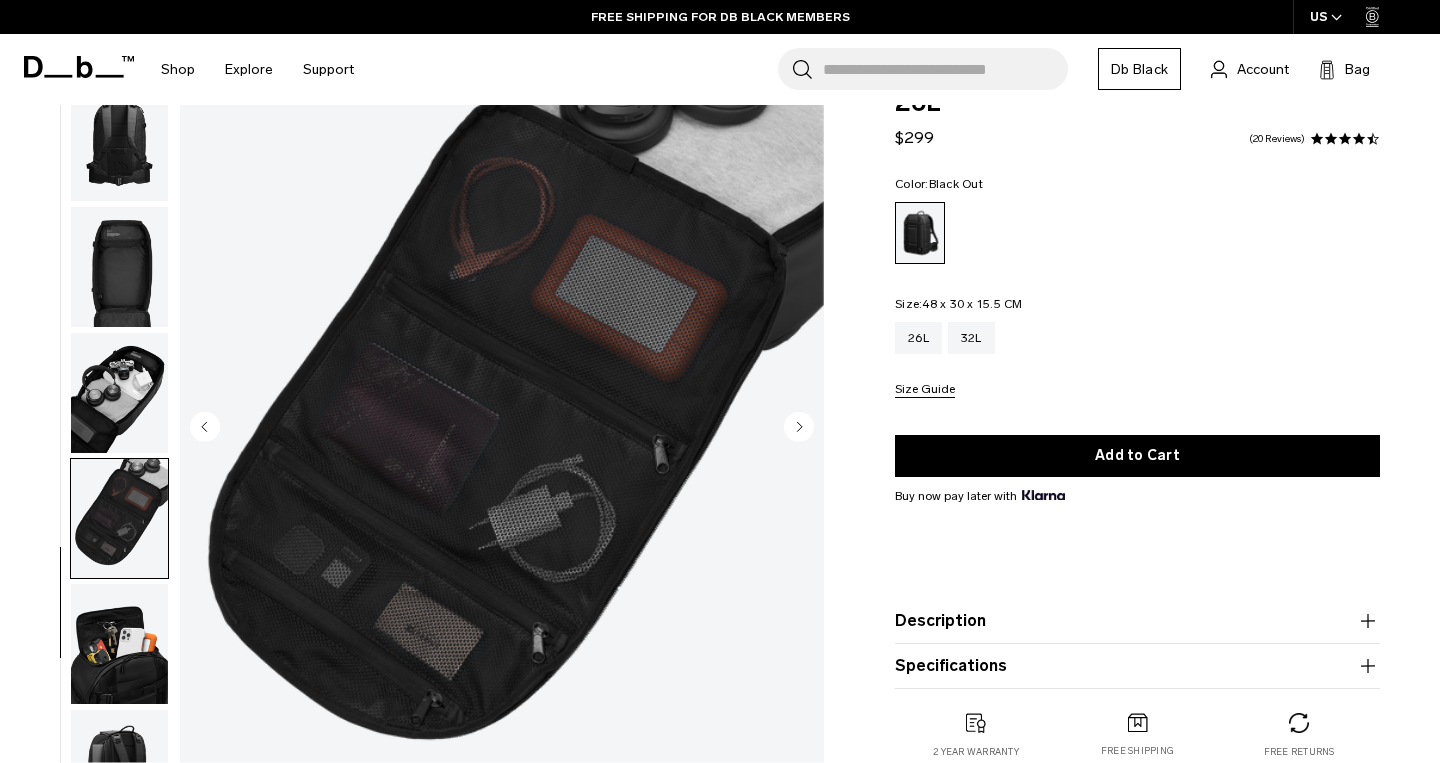 scroll, scrollTop: 110, scrollLeft: 0, axis: vertical 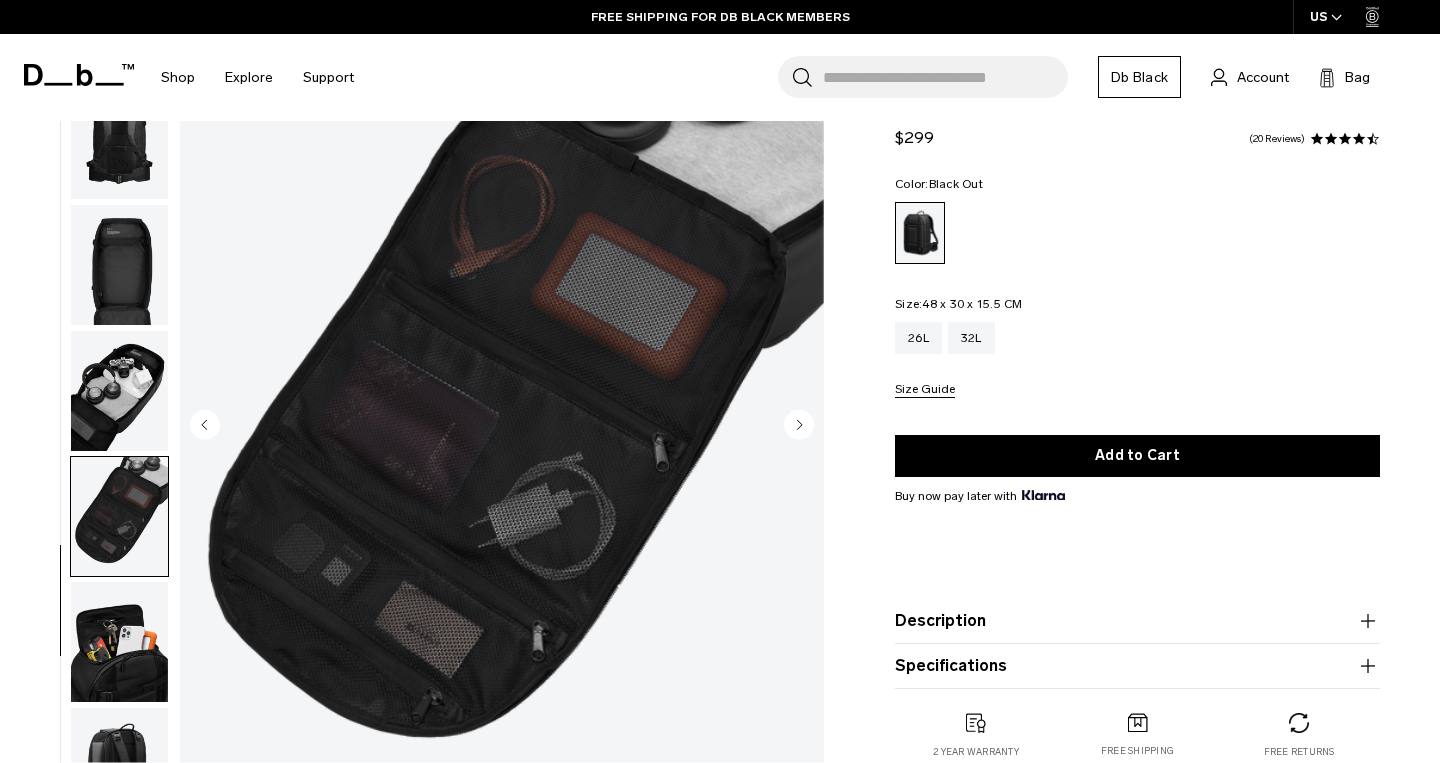 click at bounding box center (119, 642) 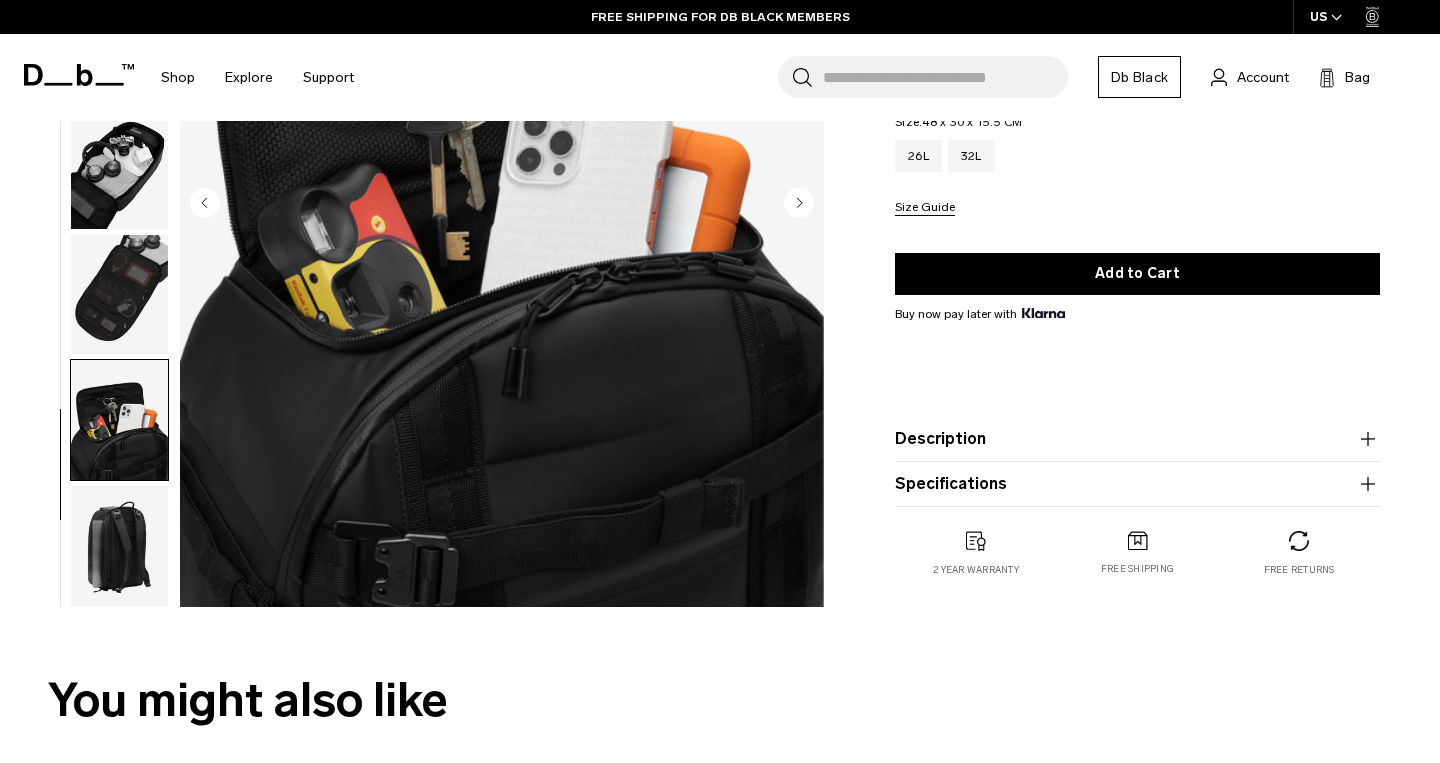 scroll, scrollTop: 352, scrollLeft: 0, axis: vertical 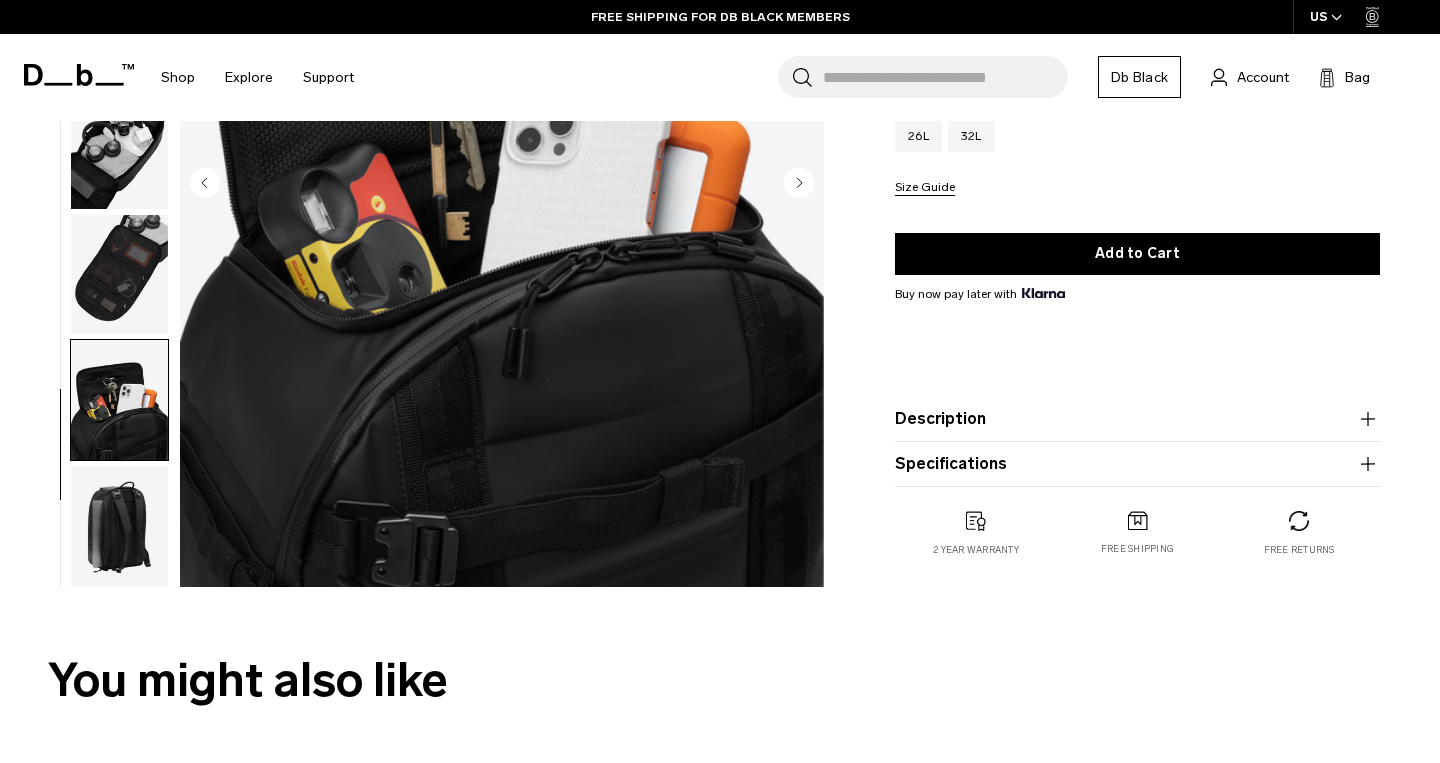 click at bounding box center (119, 526) 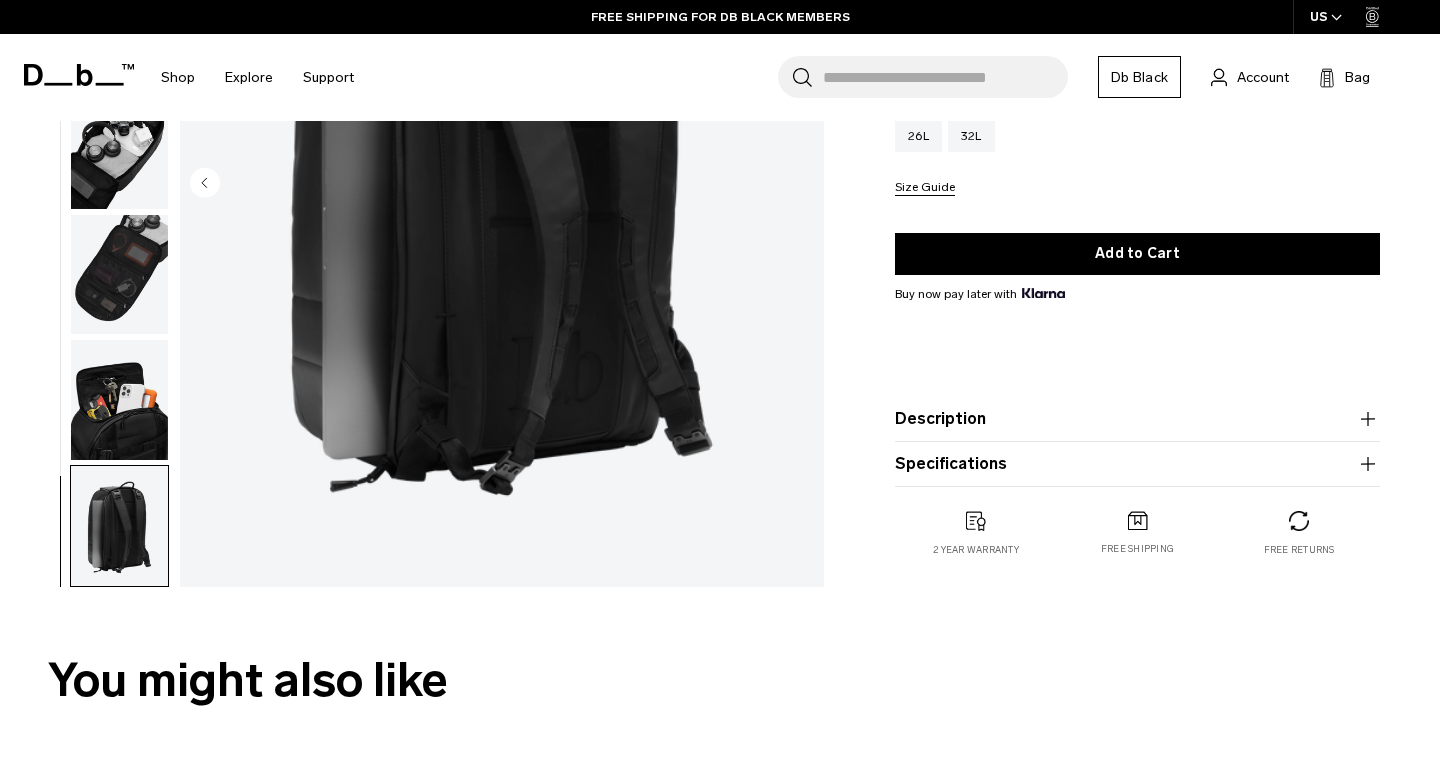 scroll, scrollTop: 0, scrollLeft: 0, axis: both 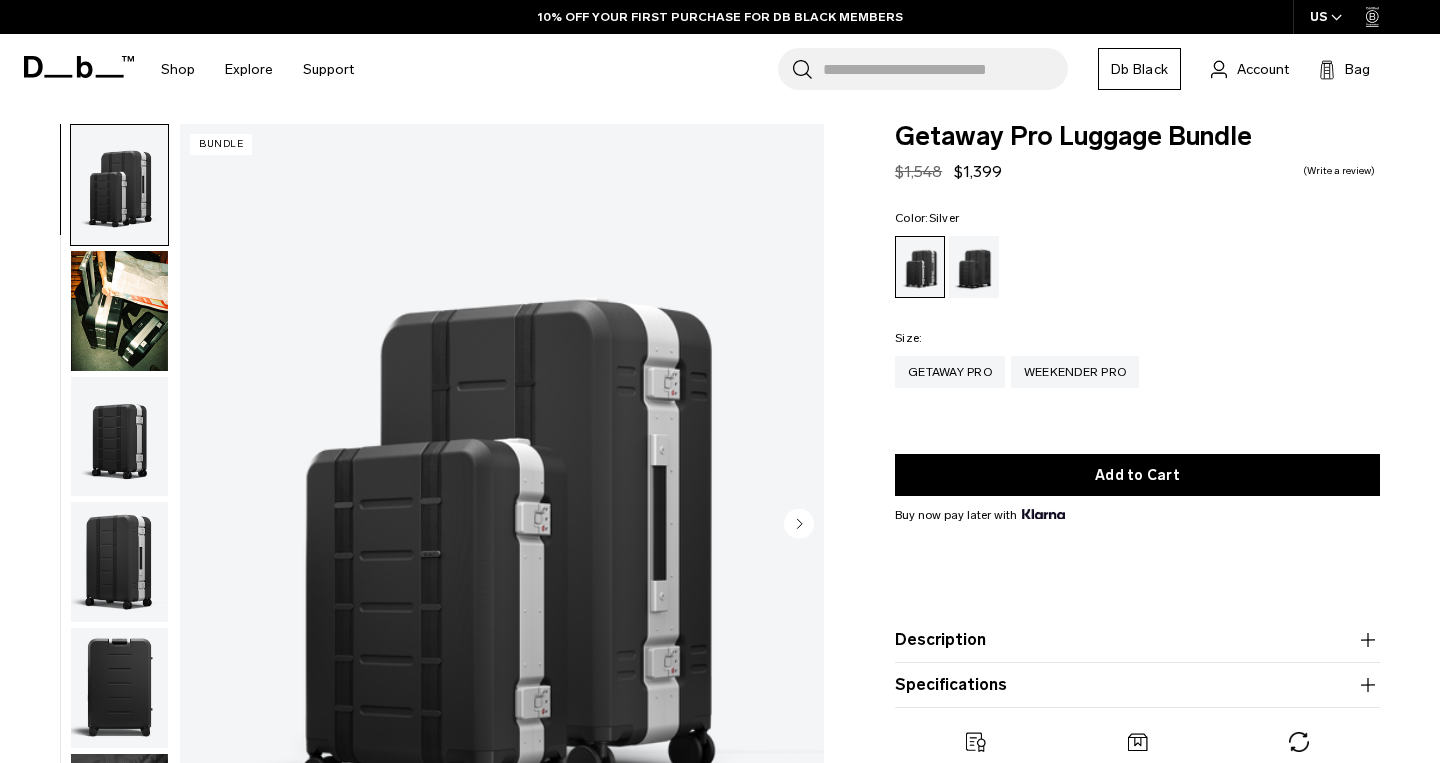 click at bounding box center (119, 311) 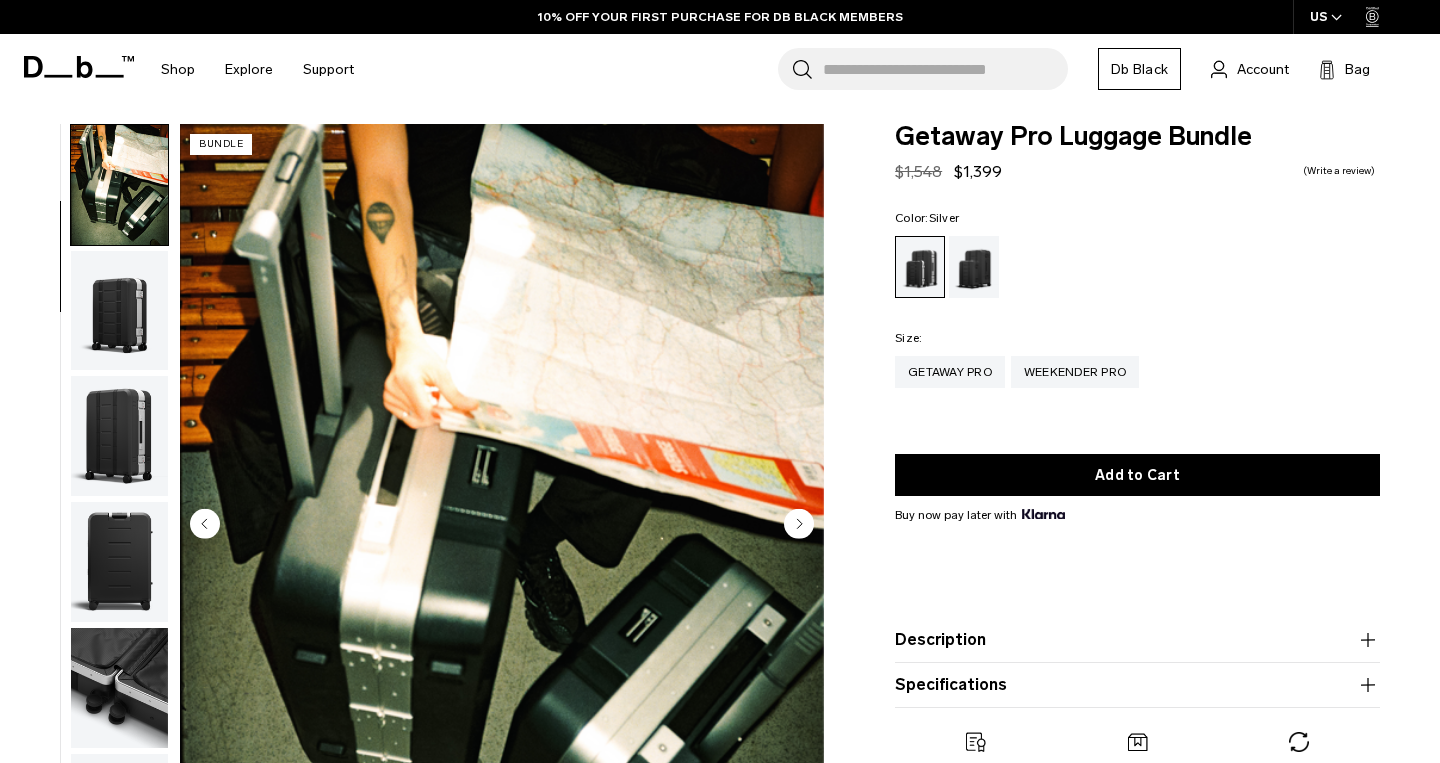 click at bounding box center (119, 311) 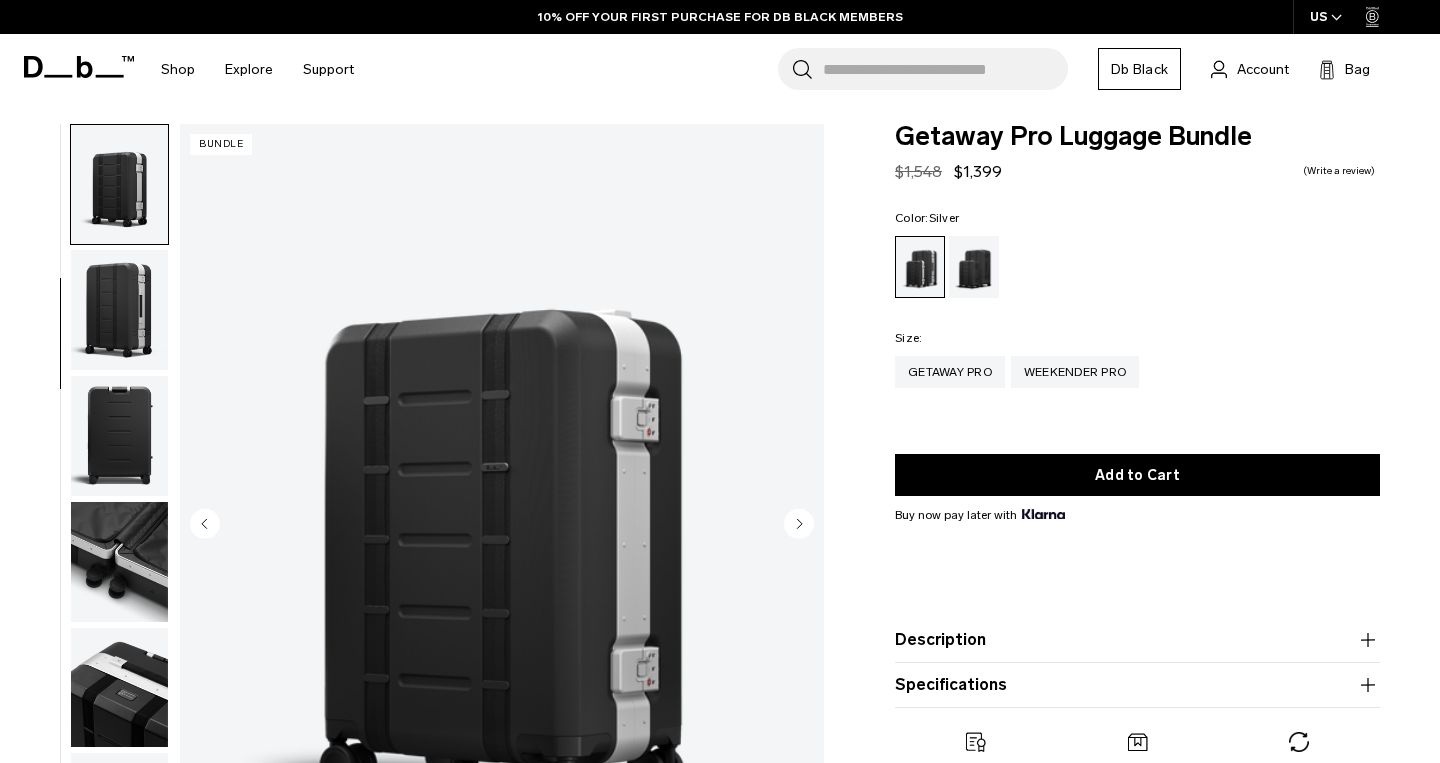 click at bounding box center (119, 526) 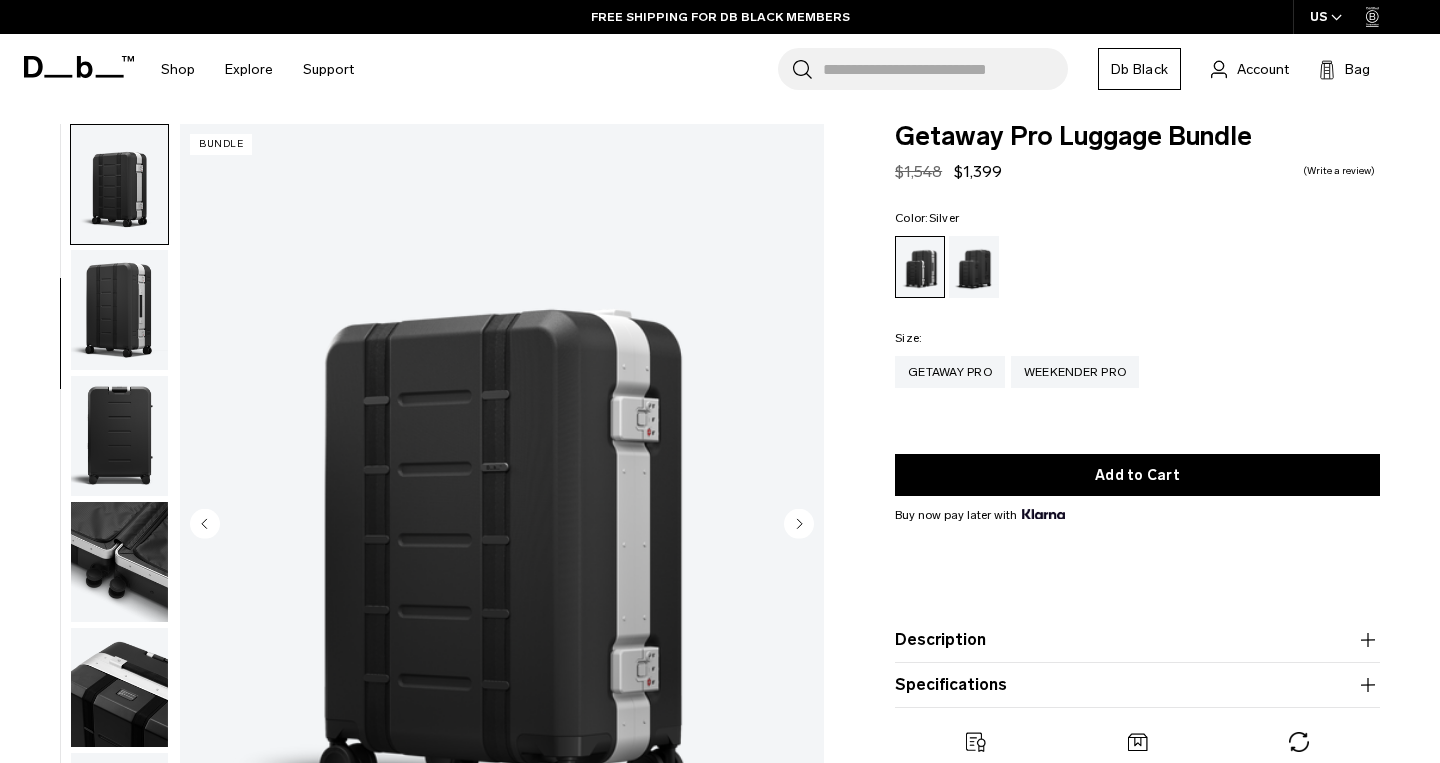 click at bounding box center (119, 436) 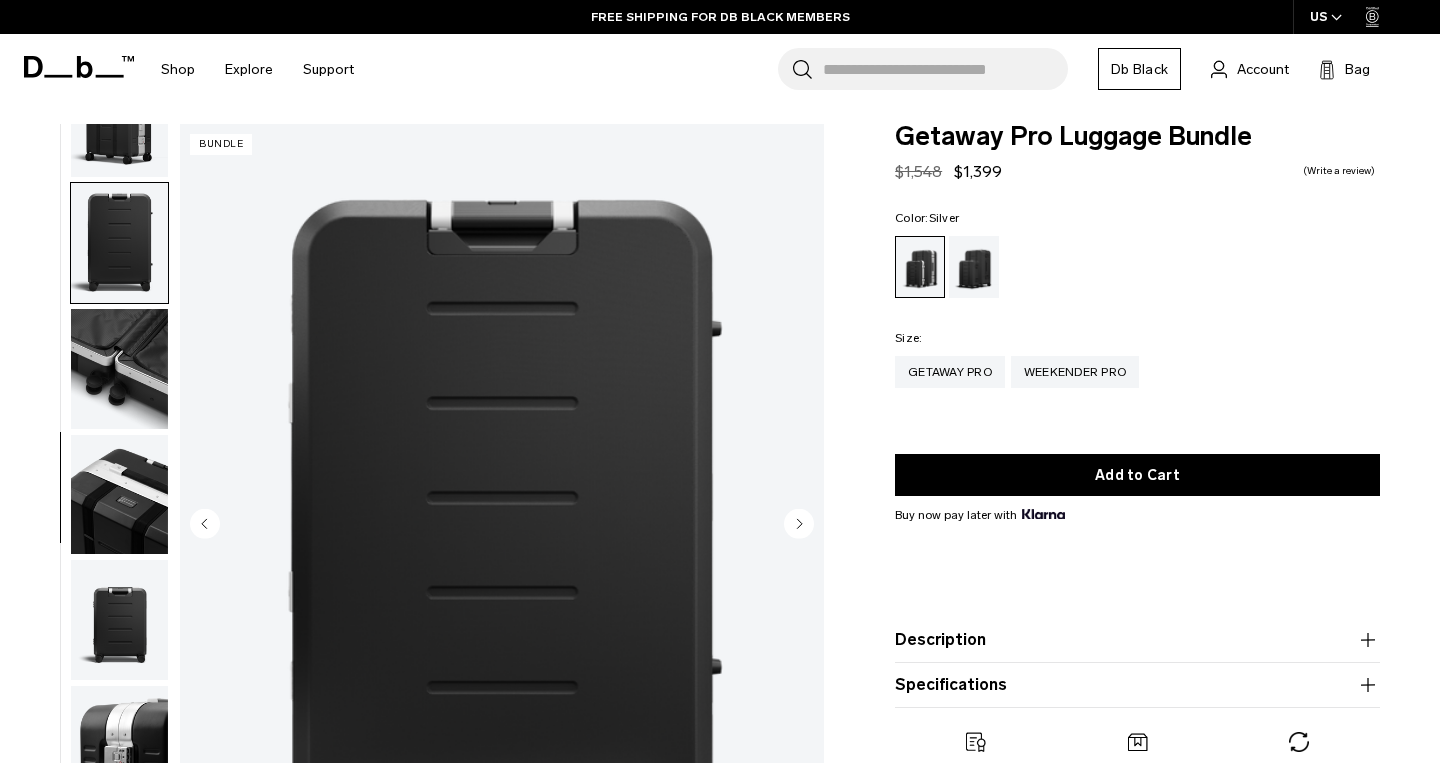 scroll, scrollTop: 450, scrollLeft: 0, axis: vertical 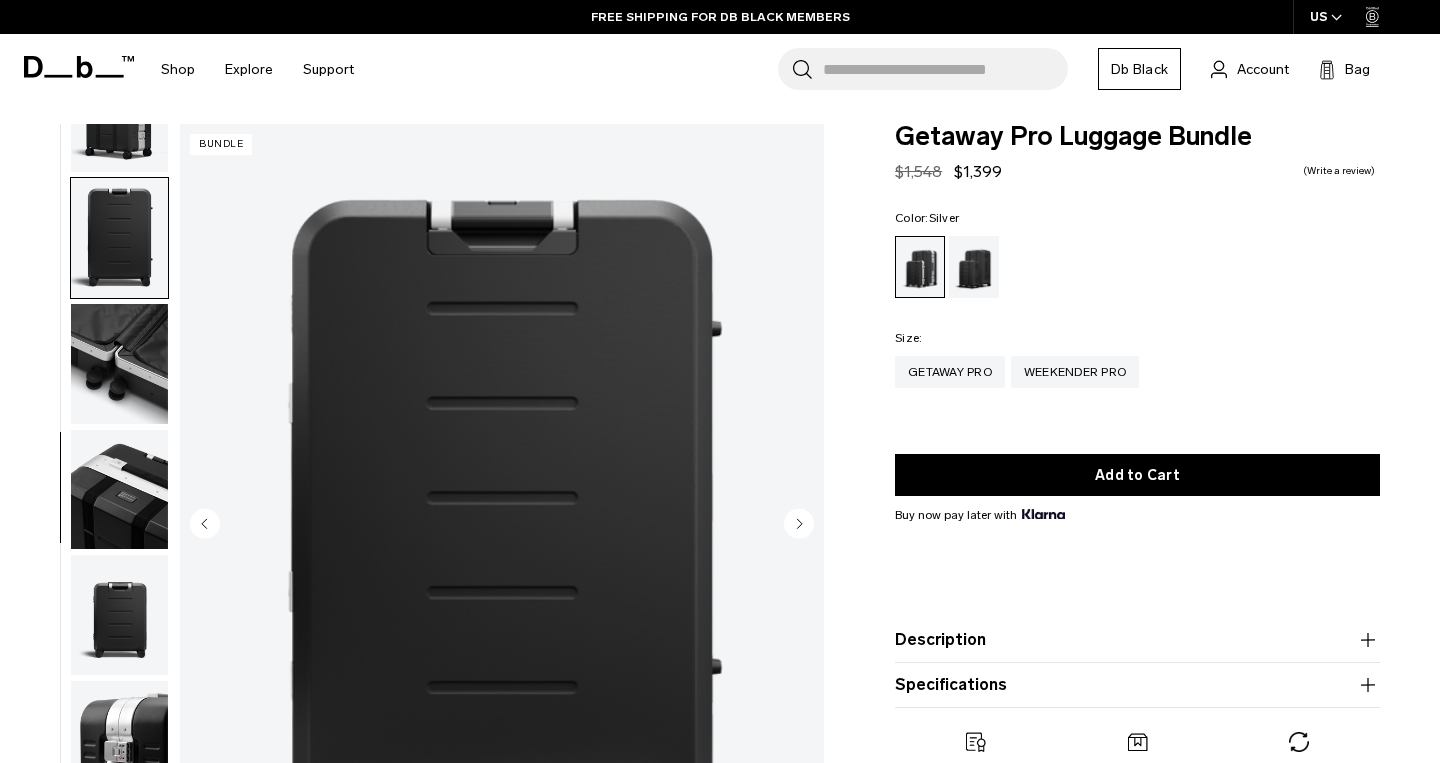 click at bounding box center (119, 490) 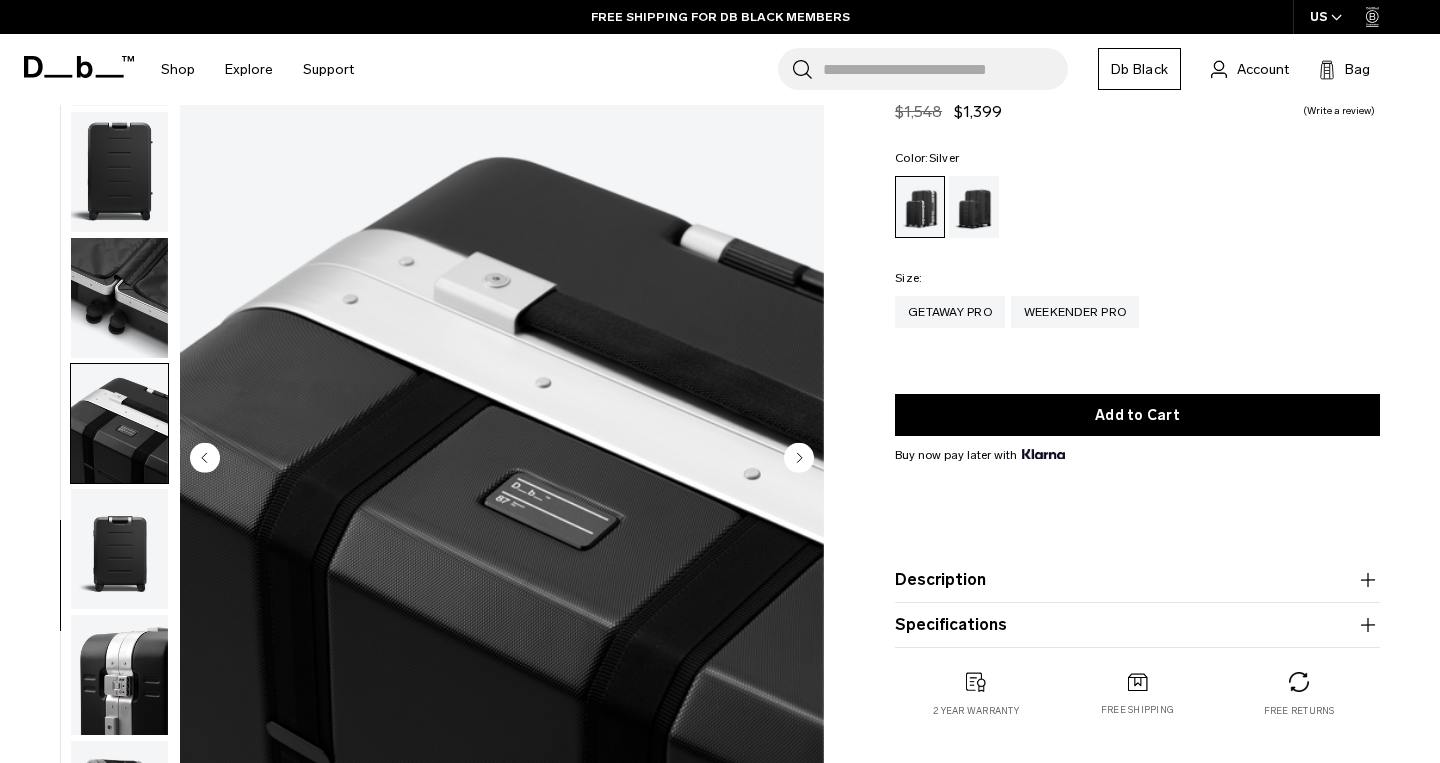 scroll, scrollTop: 229, scrollLeft: 0, axis: vertical 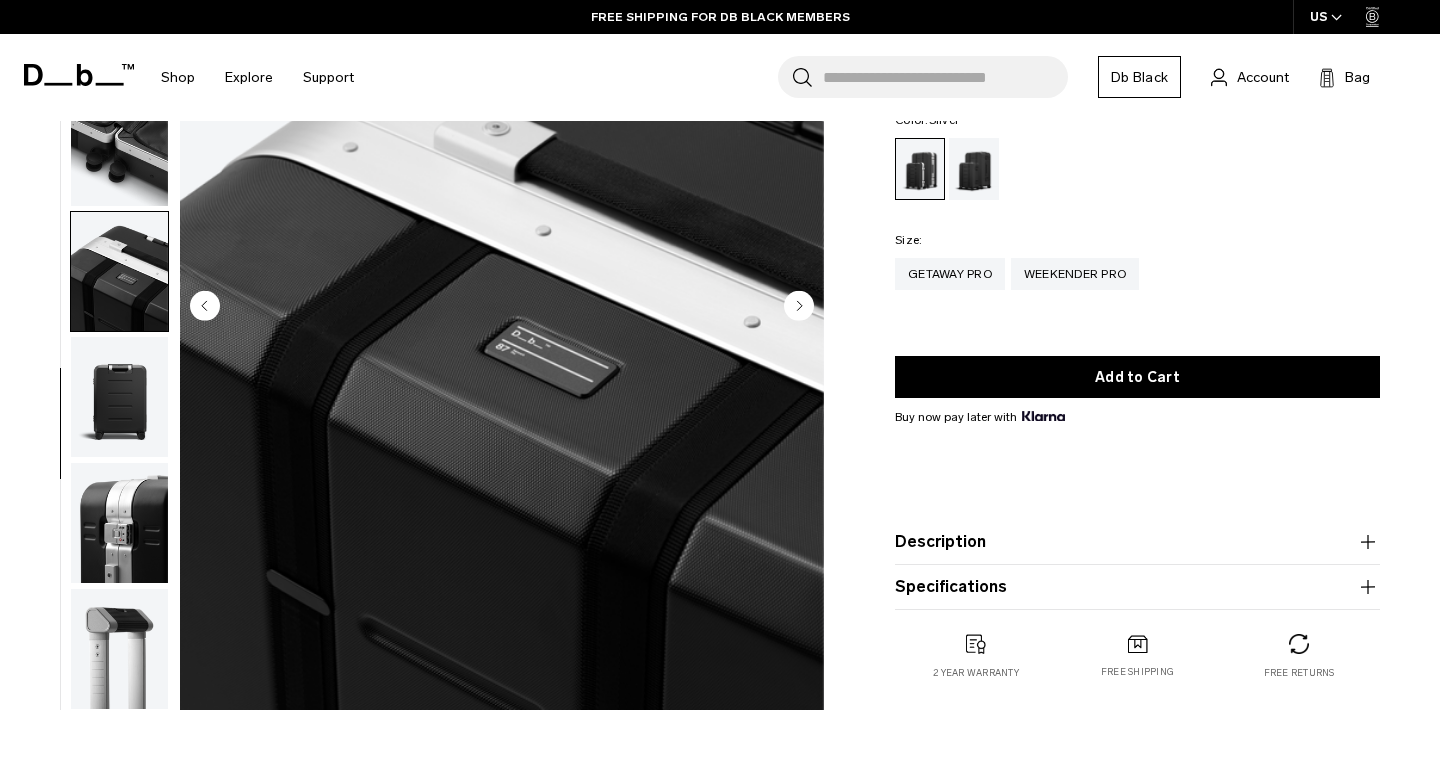 click at bounding box center [119, 523] 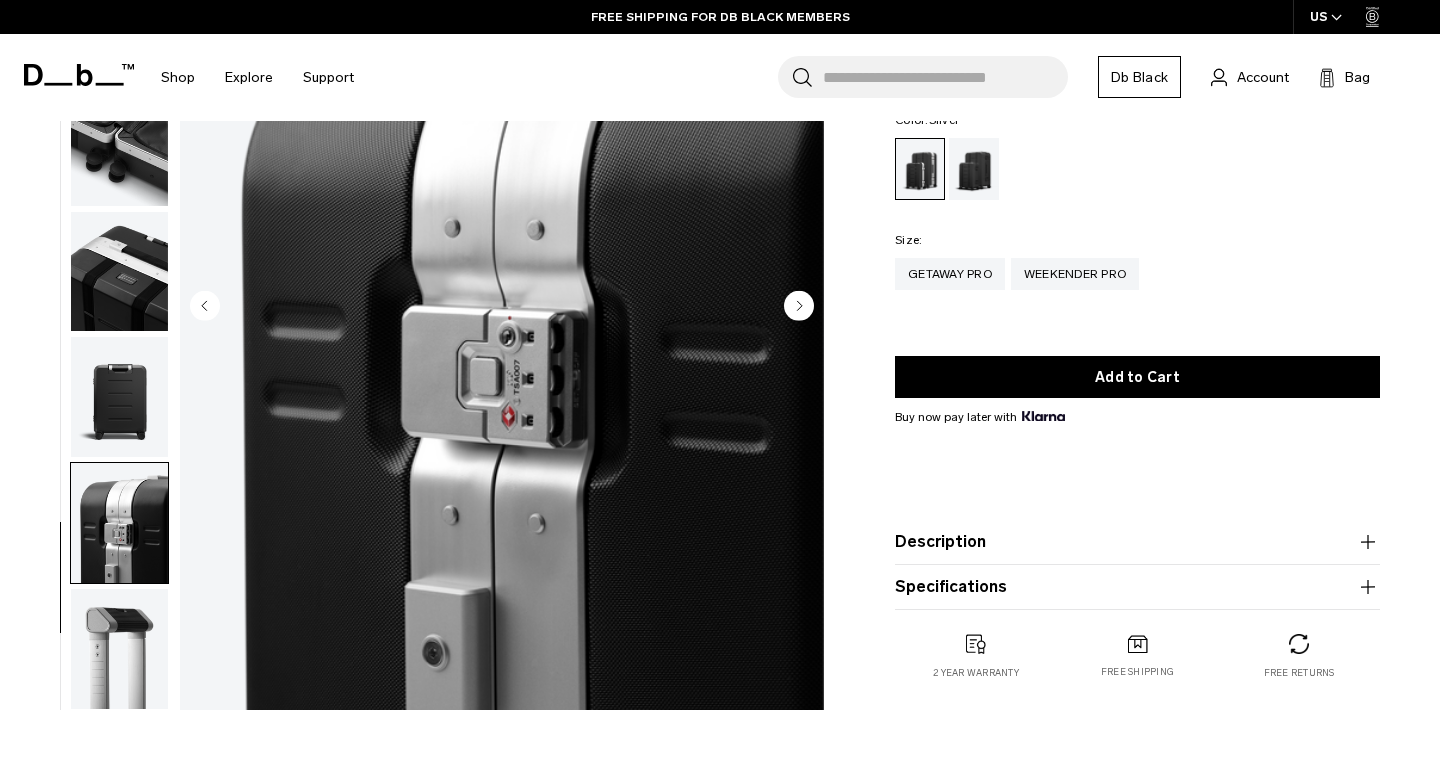 click at bounding box center (119, 523) 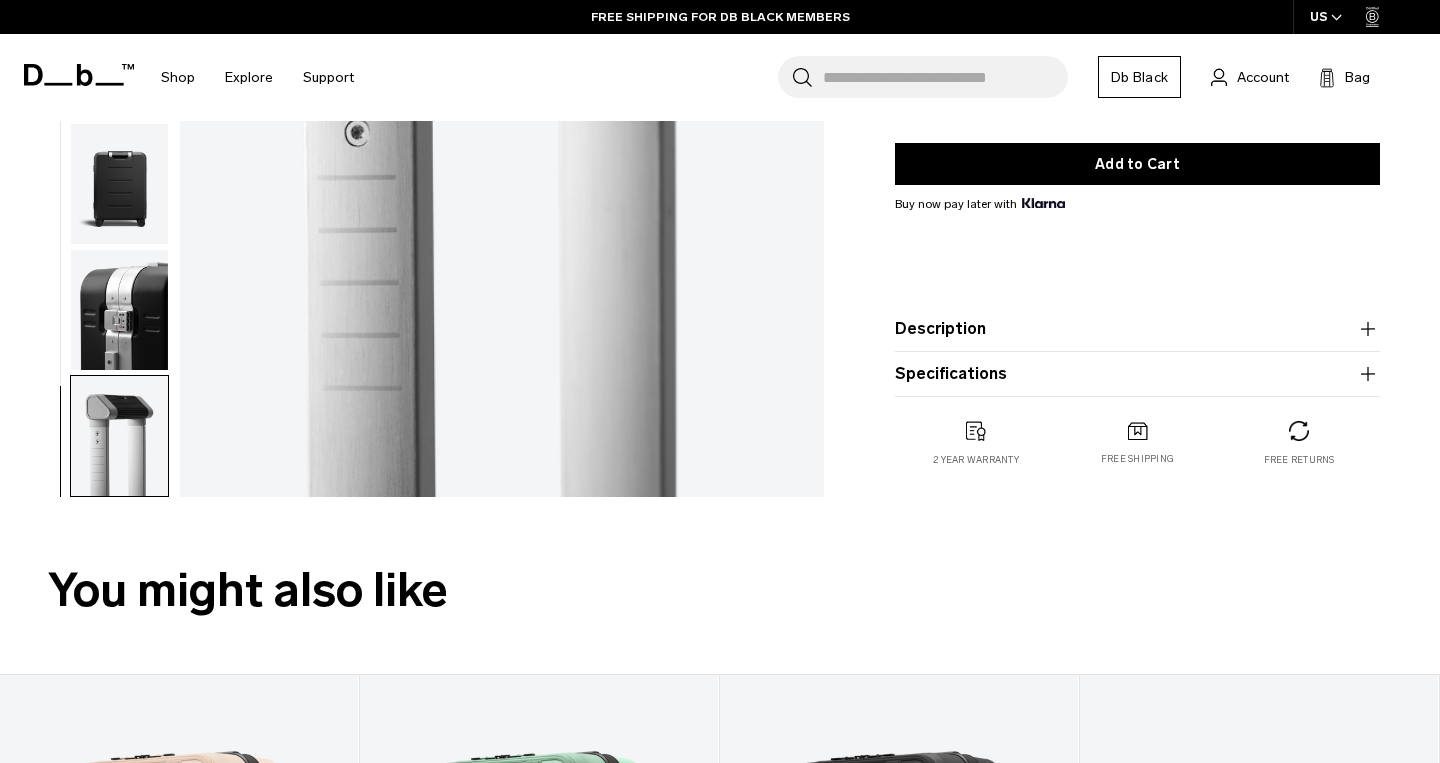 scroll, scrollTop: 0, scrollLeft: 0, axis: both 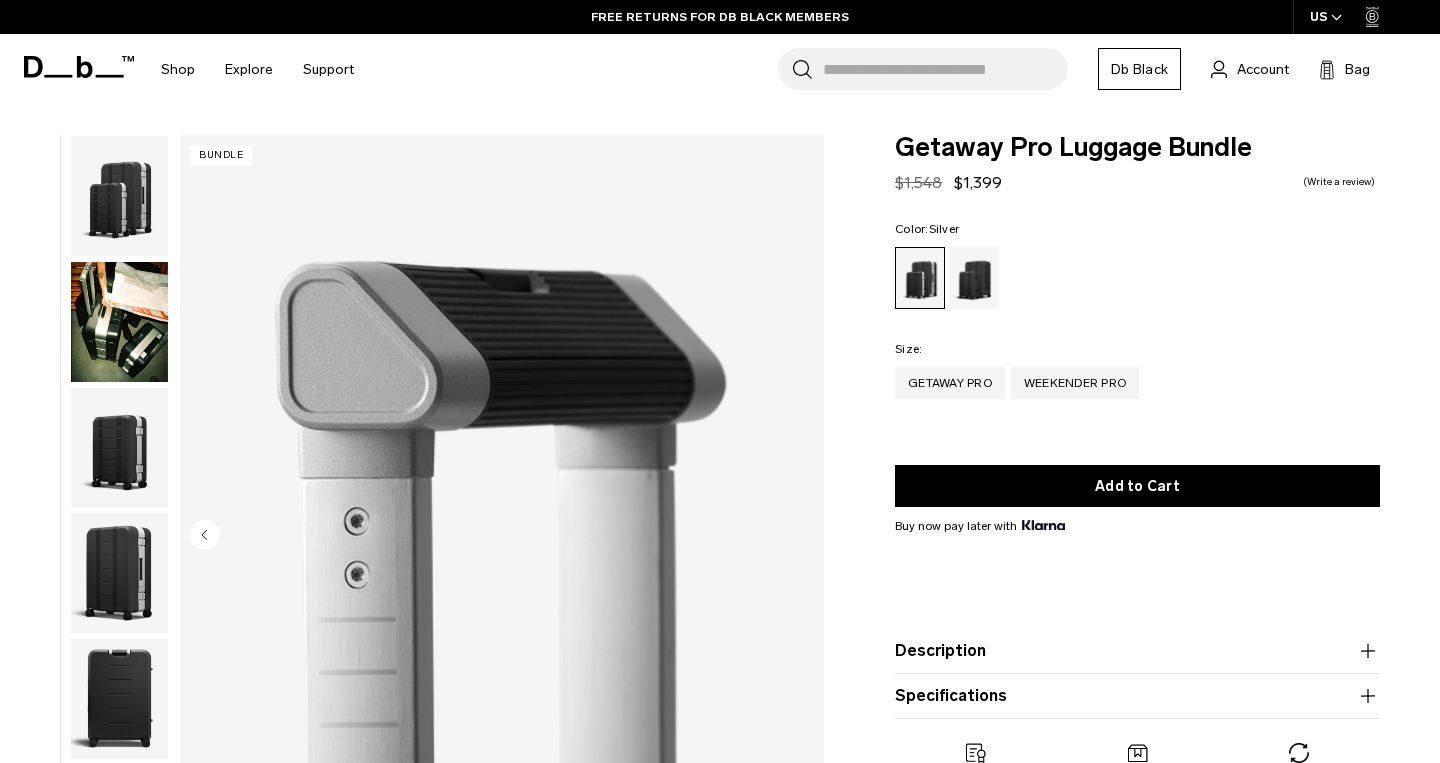 click at bounding box center (119, 196) 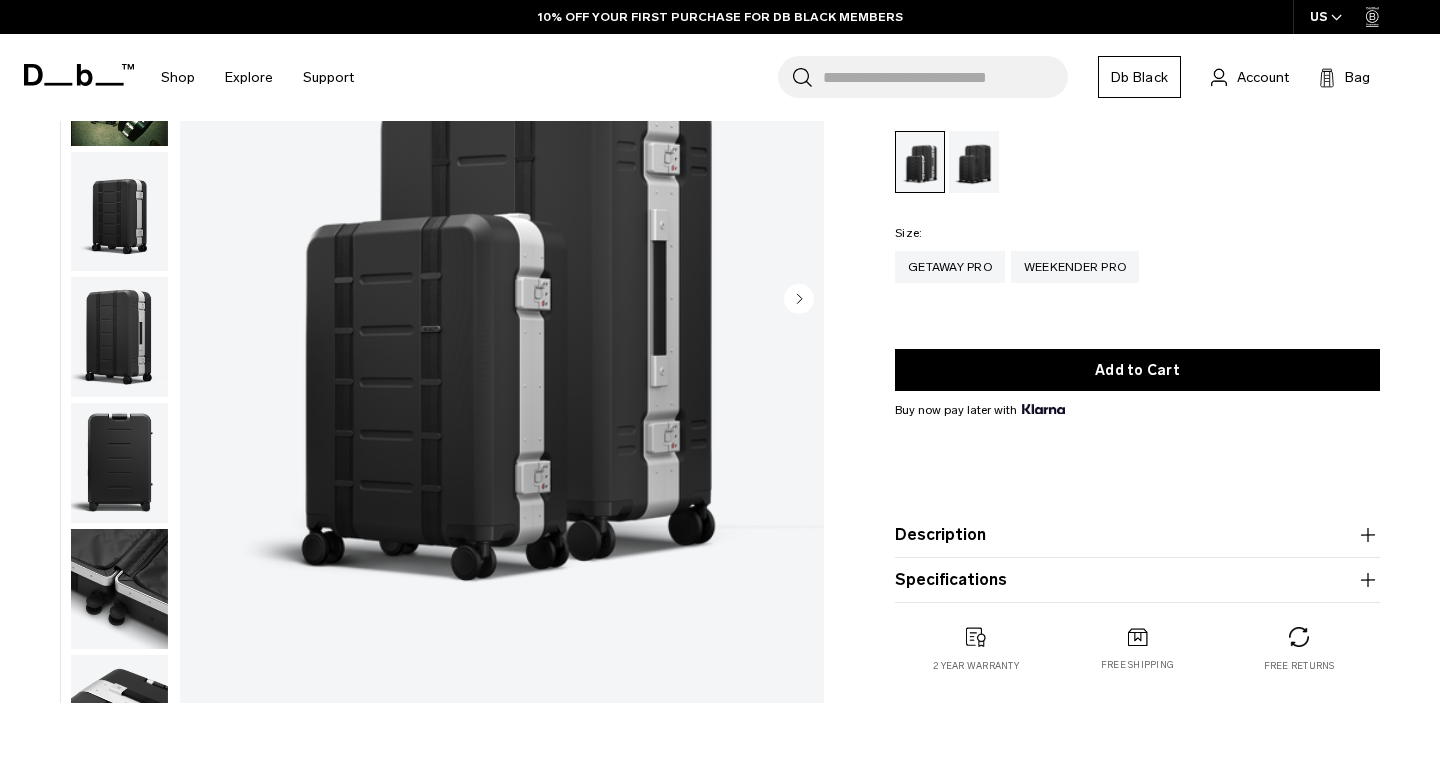 scroll, scrollTop: 23, scrollLeft: 0, axis: vertical 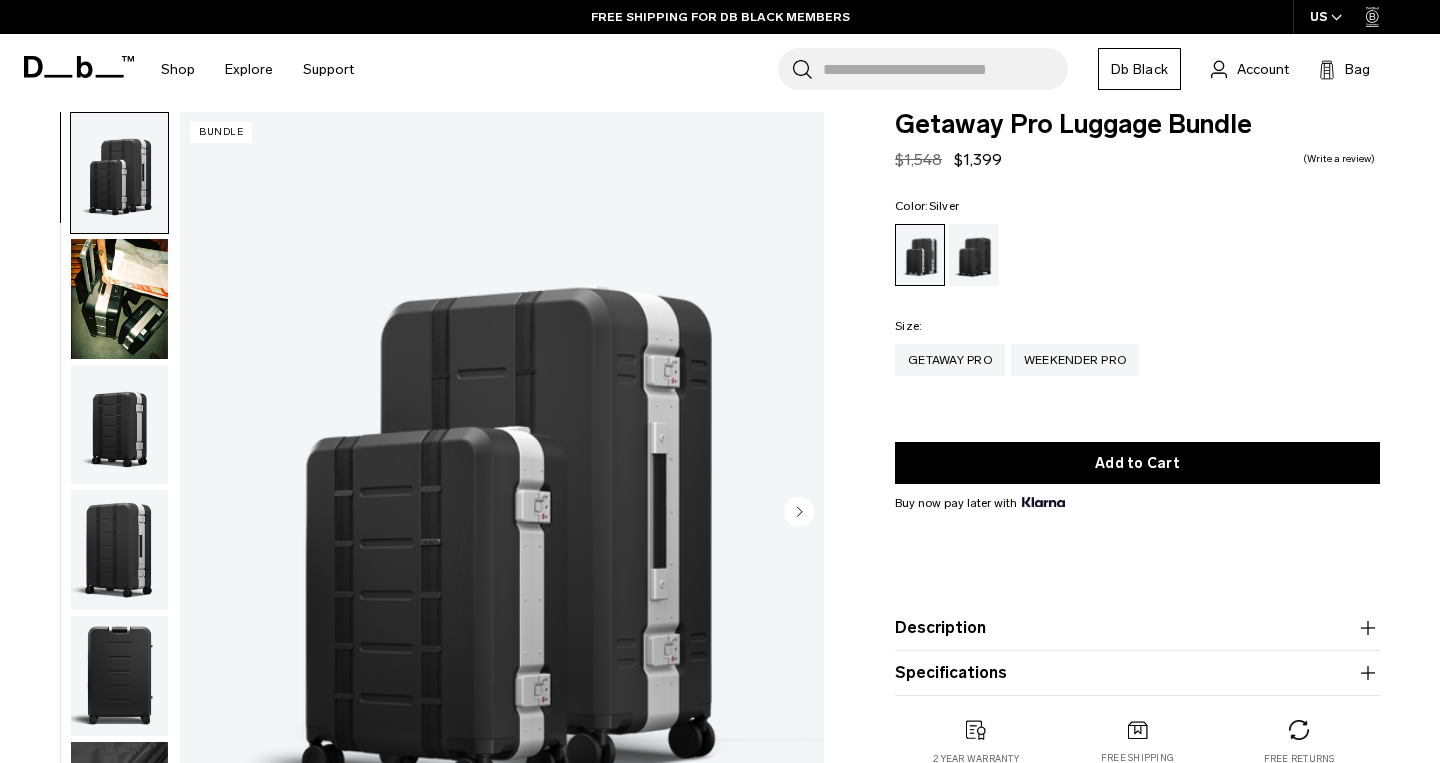 click 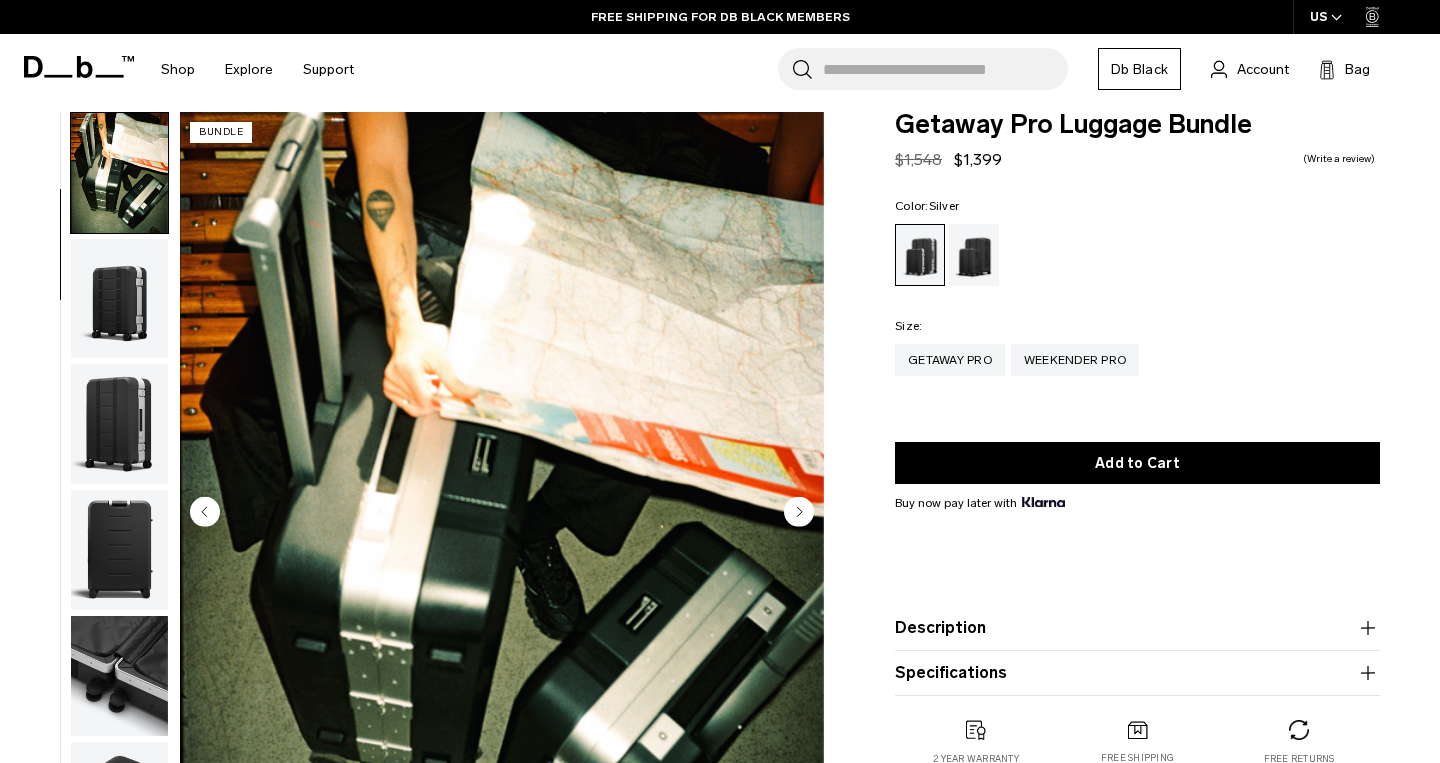 click 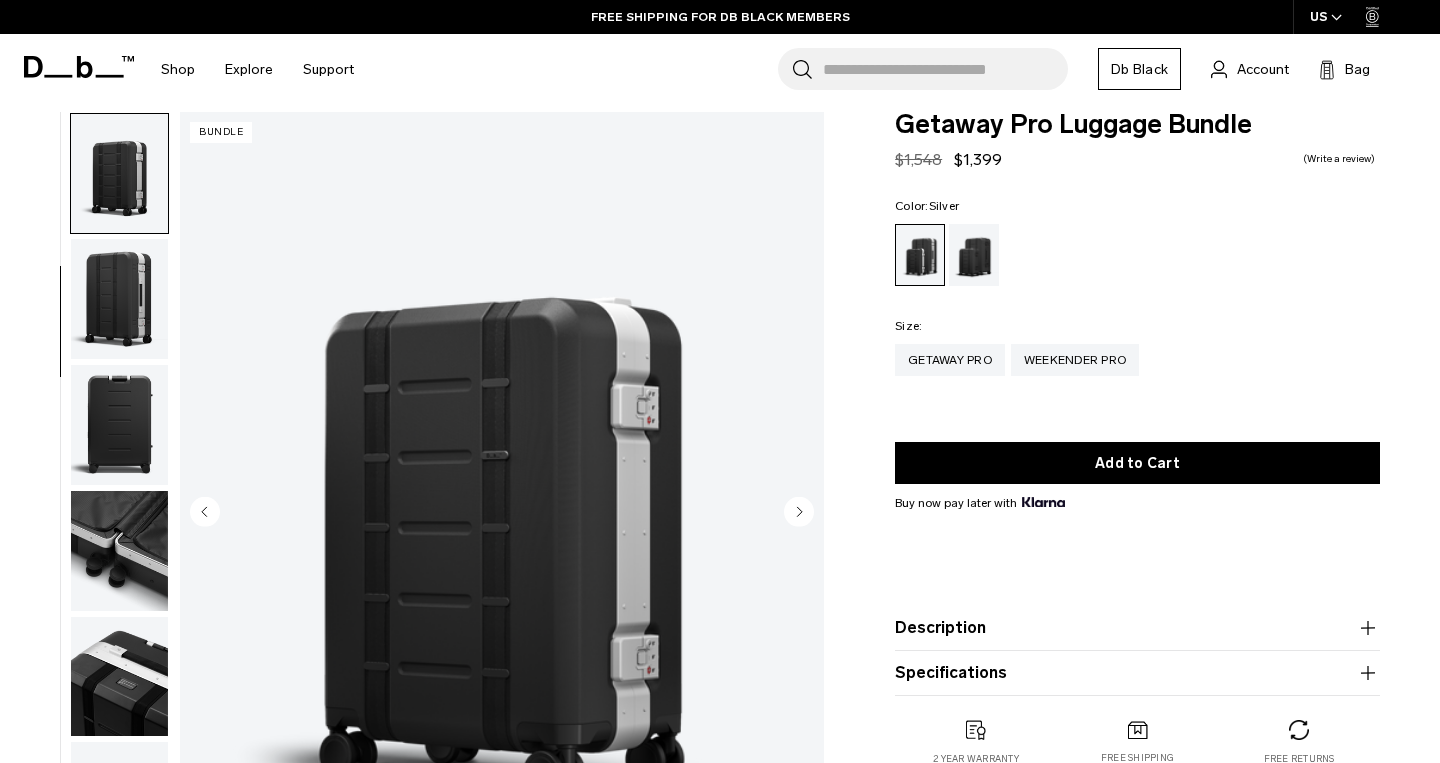 scroll, scrollTop: 252, scrollLeft: 0, axis: vertical 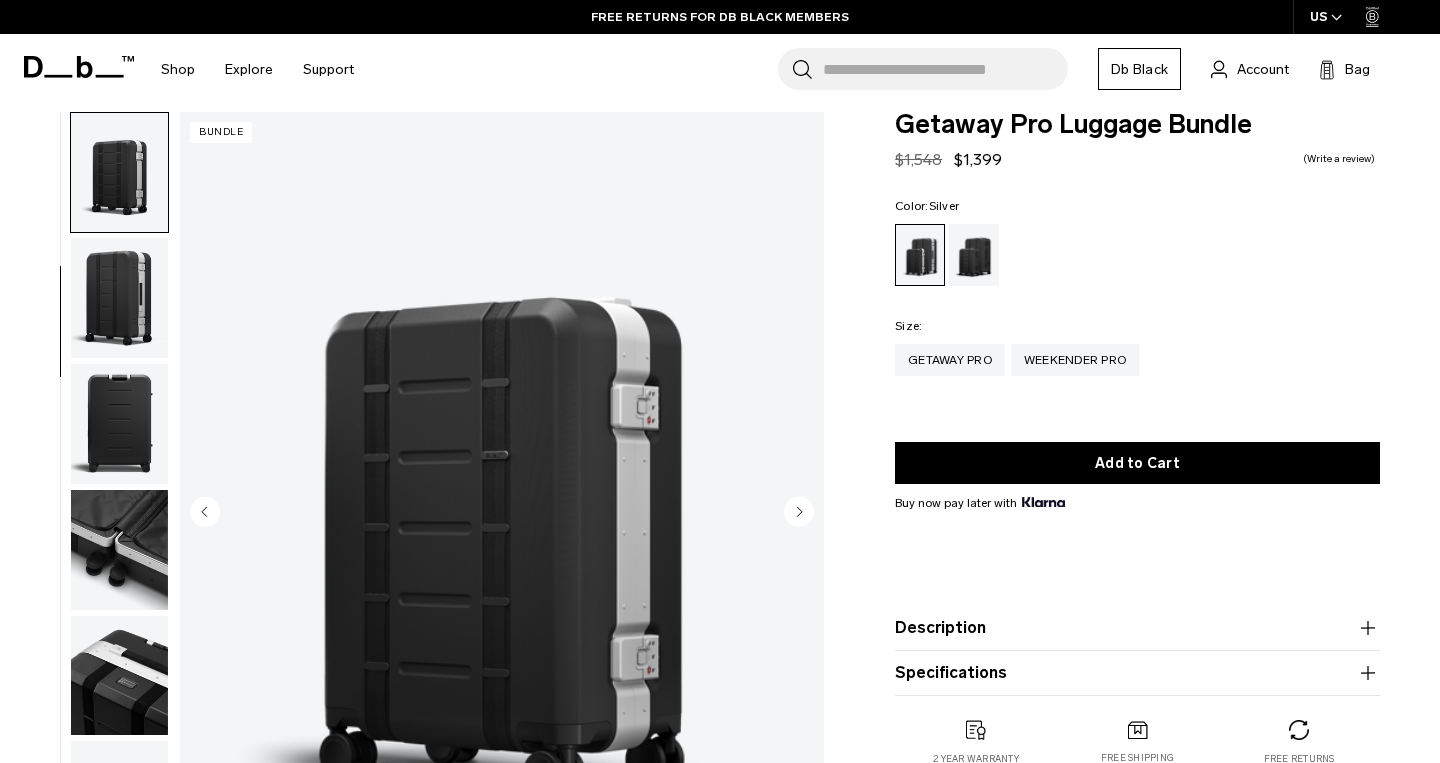 click at bounding box center (119, 550) 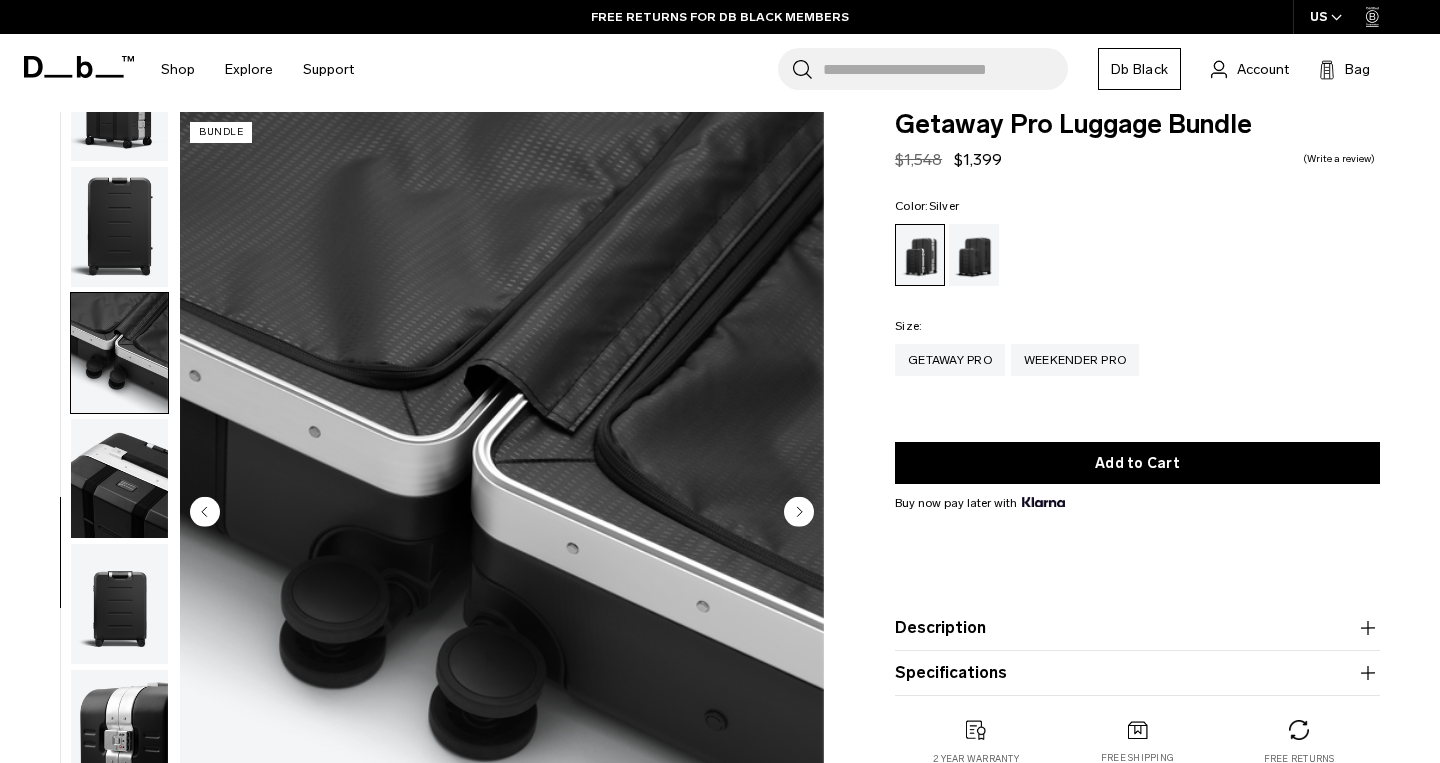 scroll, scrollTop: 450, scrollLeft: 0, axis: vertical 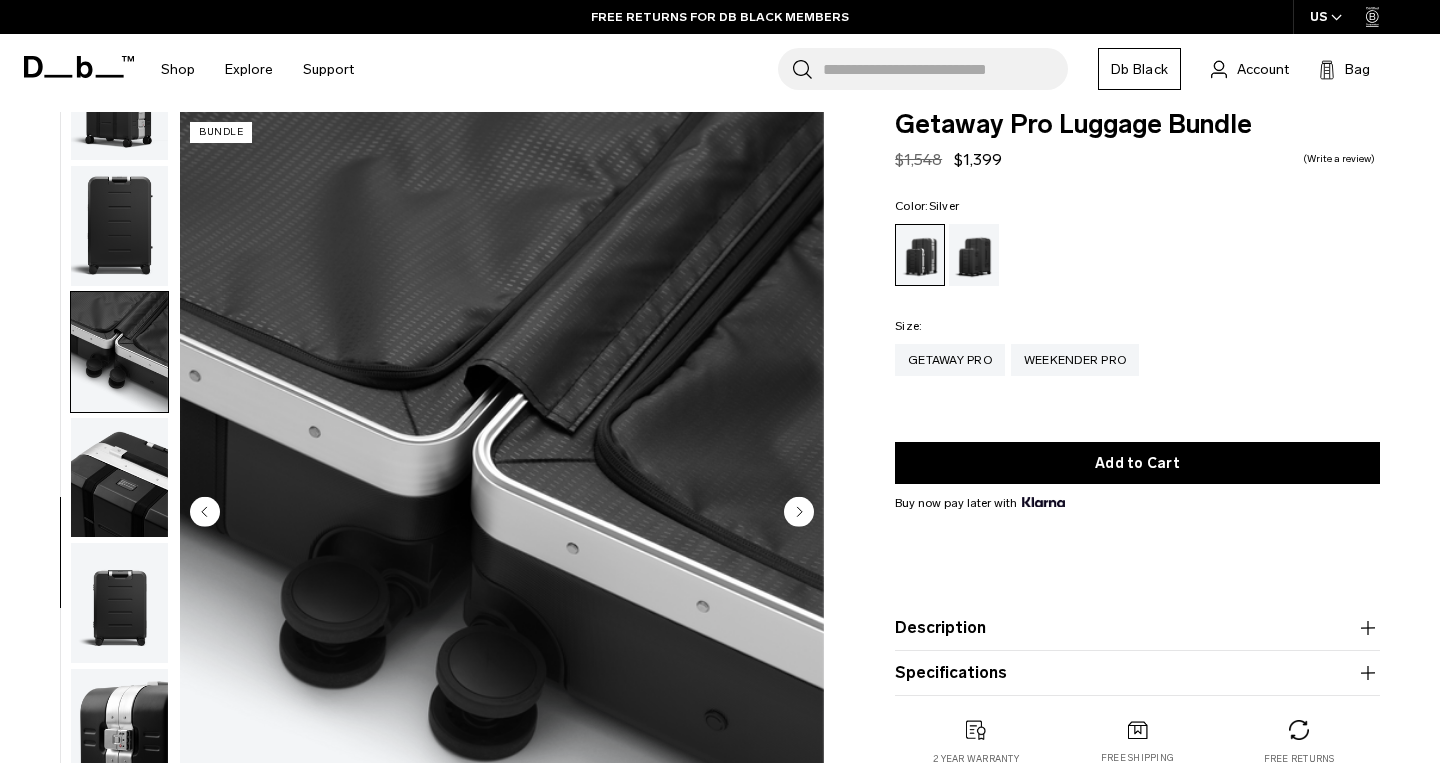 click at bounding box center (119, 603) 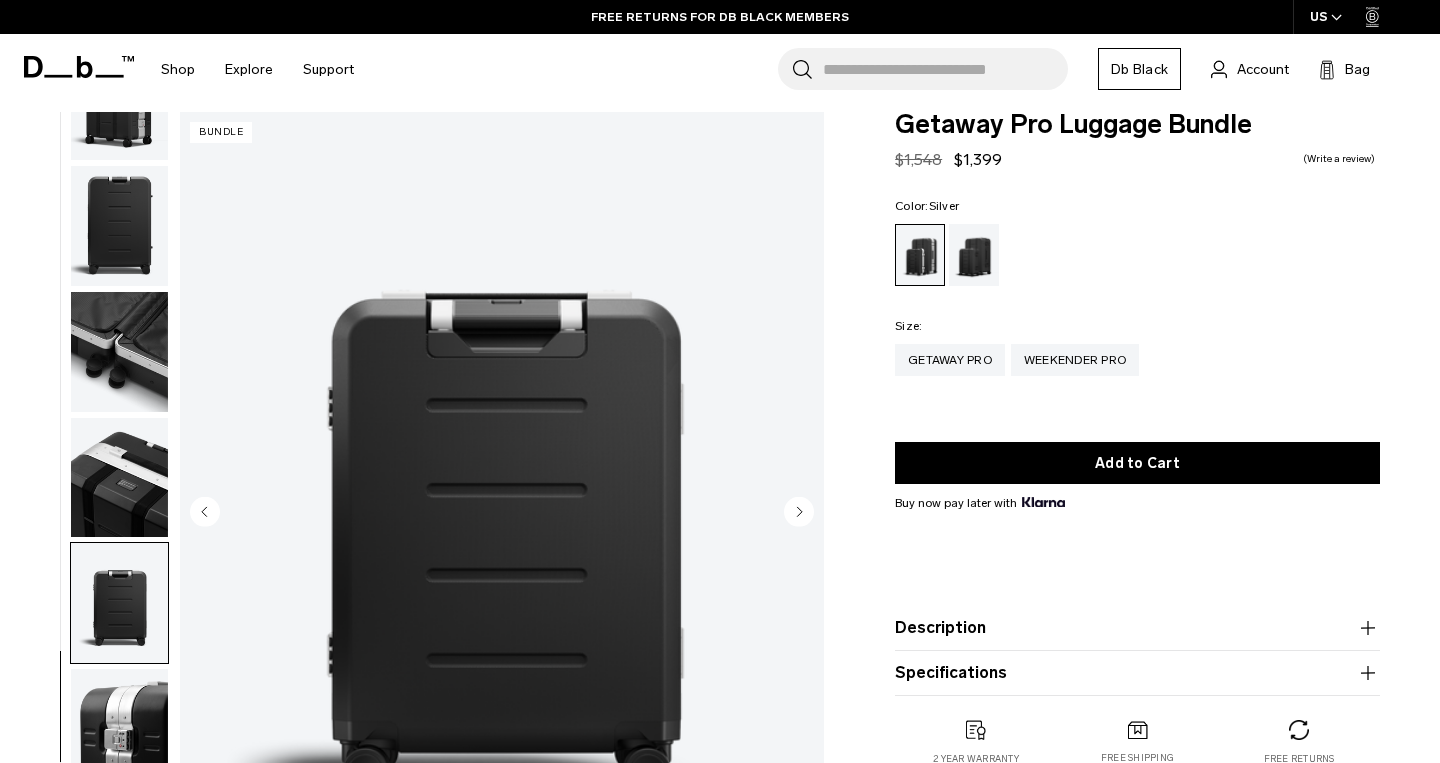 click at bounding box center (119, 603) 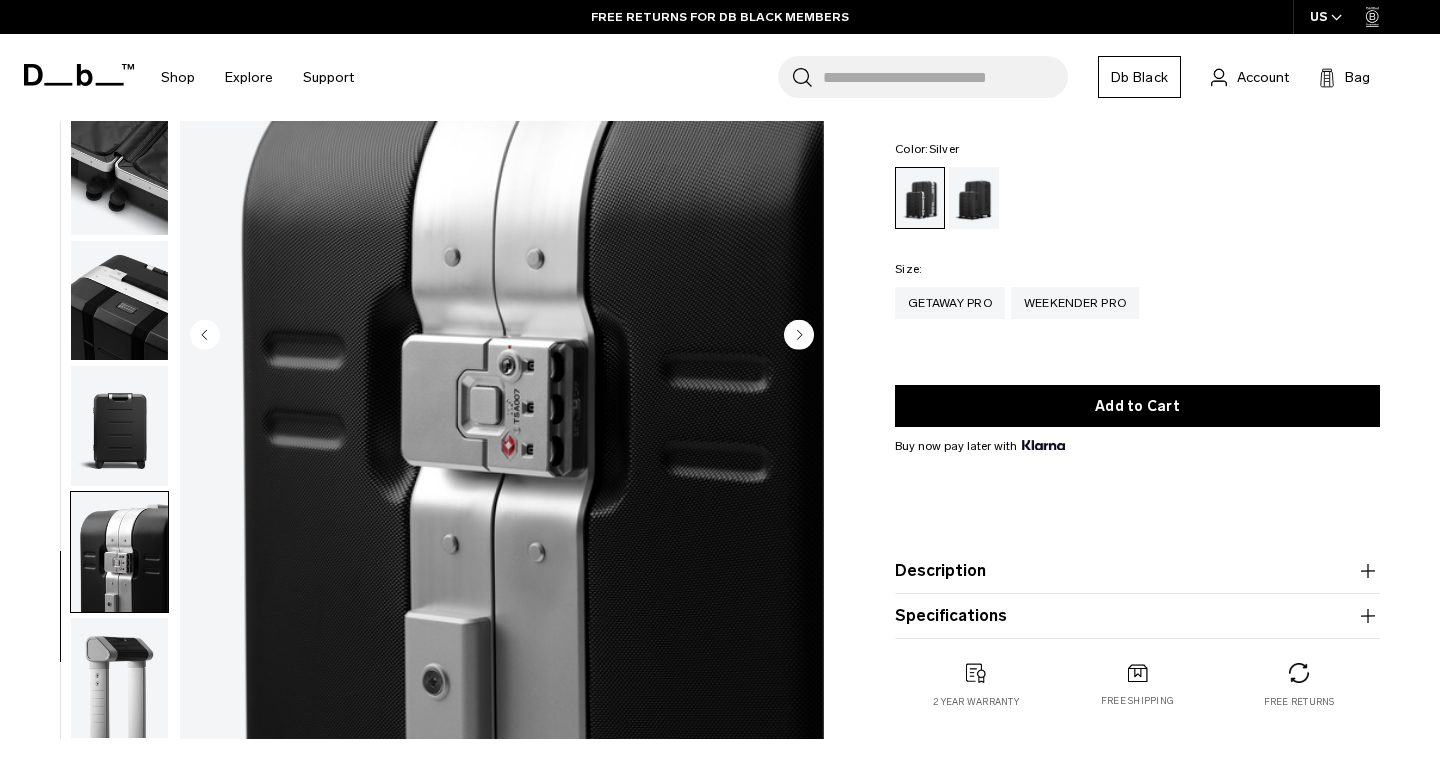 scroll, scrollTop: 430, scrollLeft: 0, axis: vertical 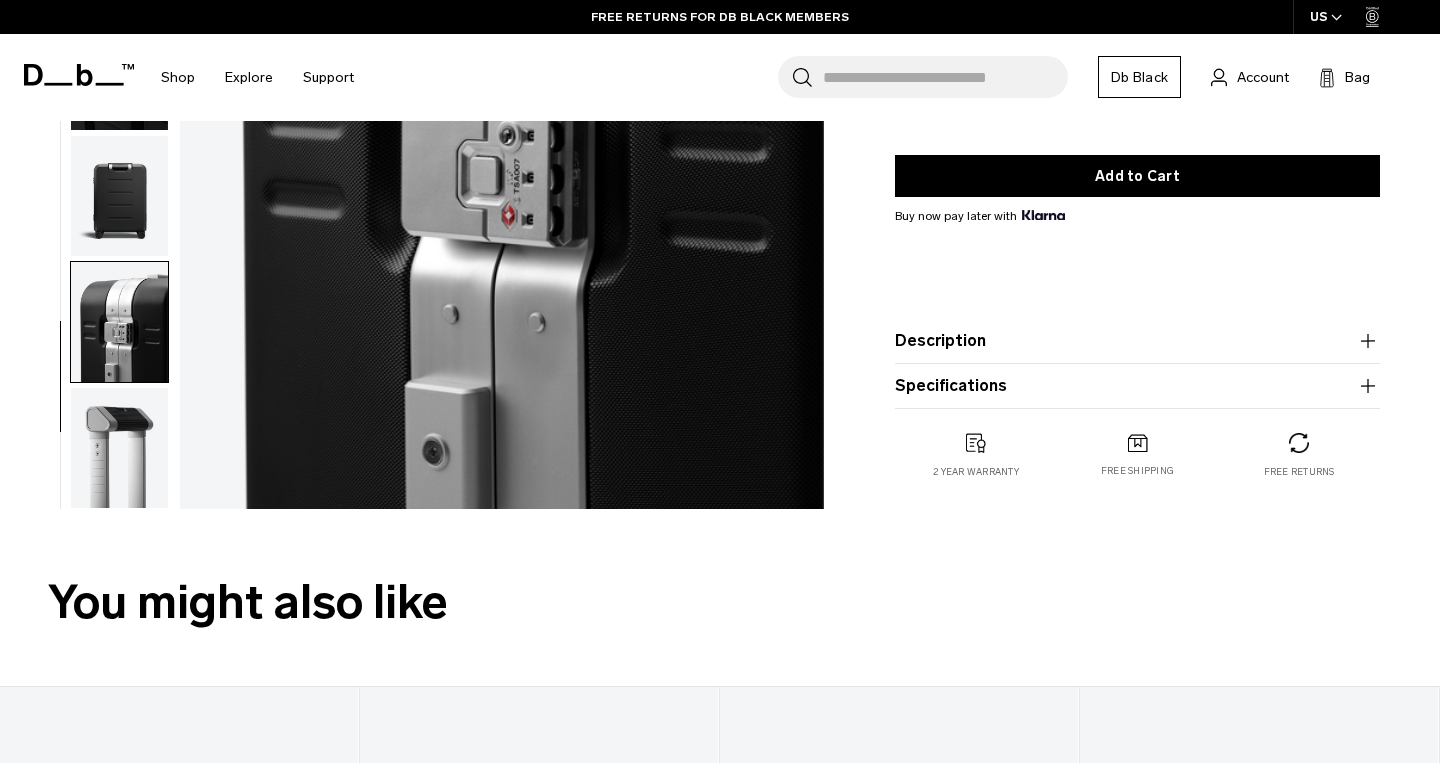 click at bounding box center [119, 448] 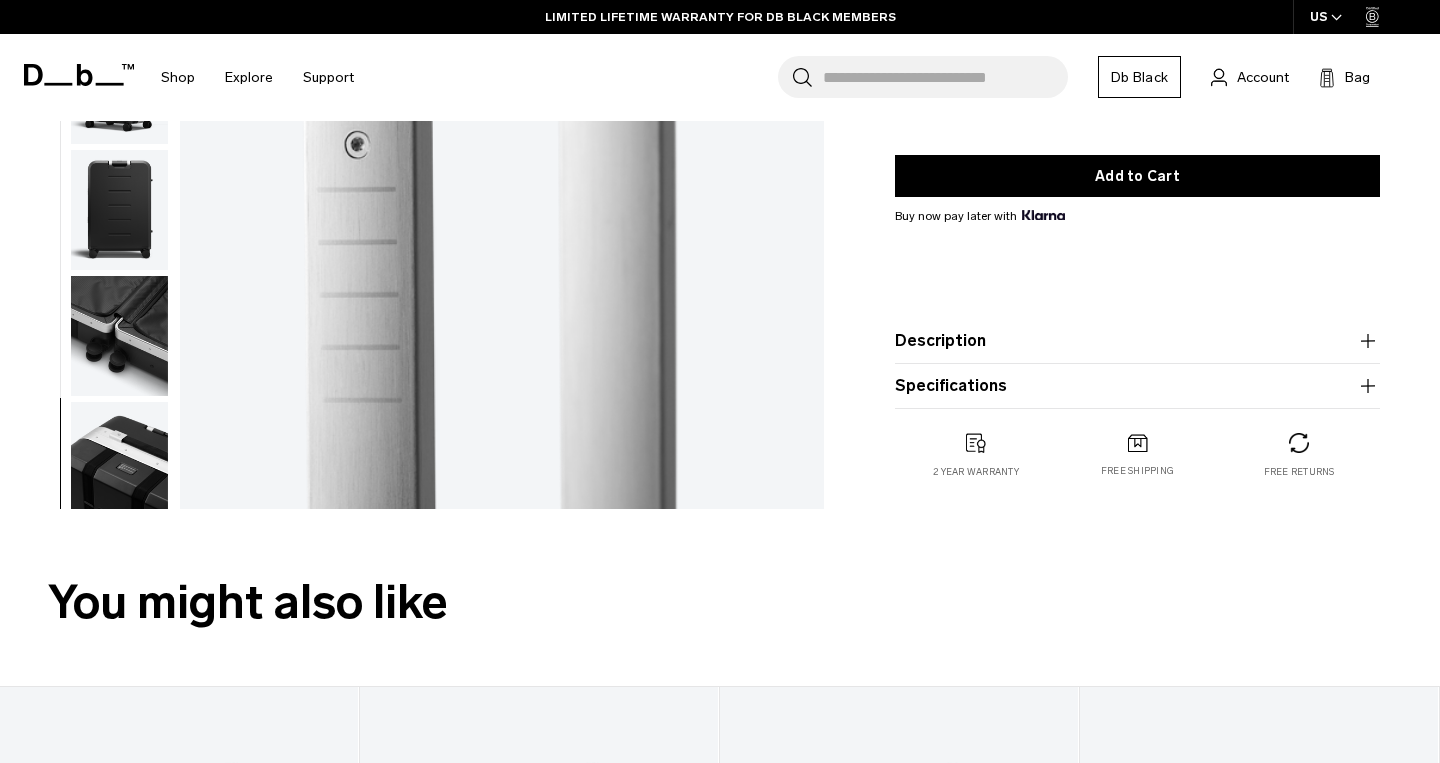 scroll, scrollTop: 0, scrollLeft: 0, axis: both 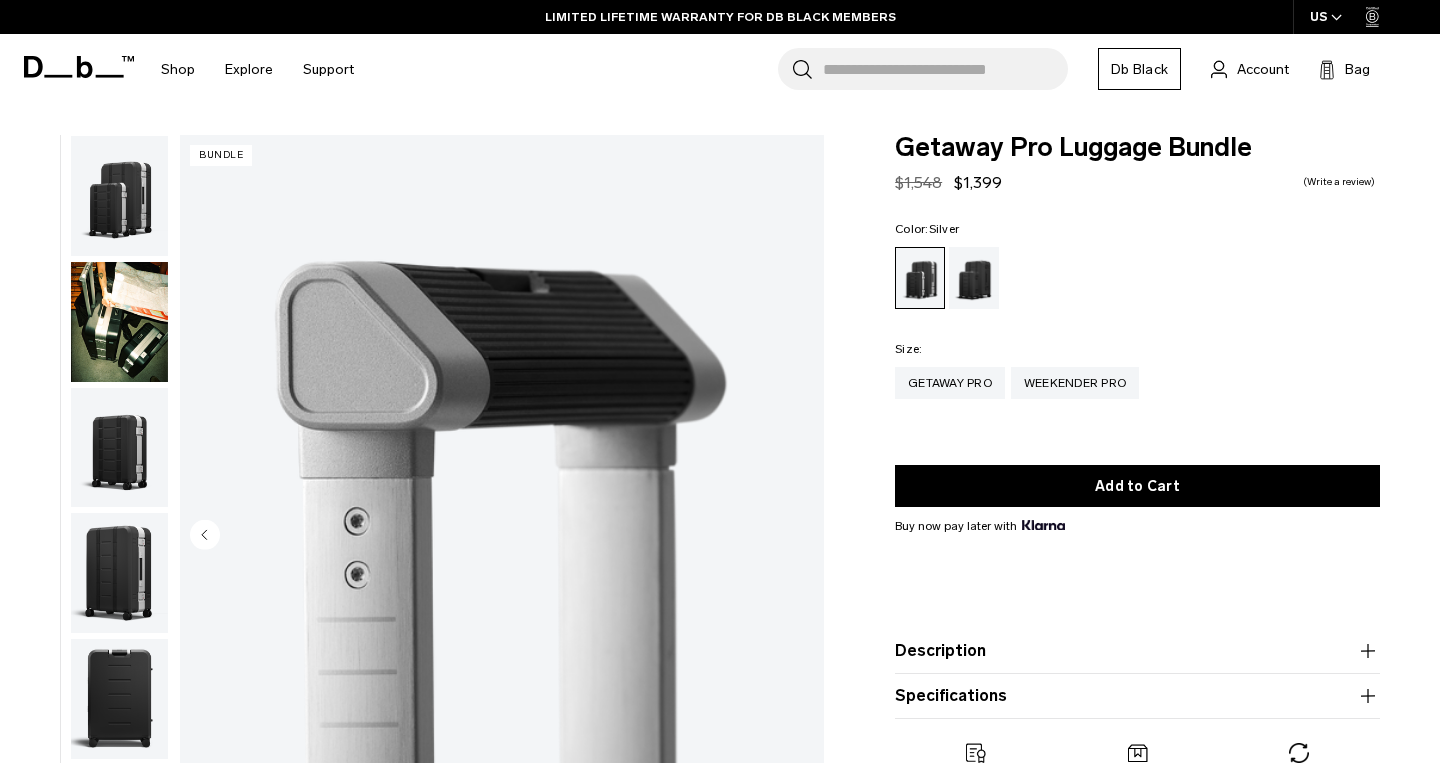 click at bounding box center [119, 196] 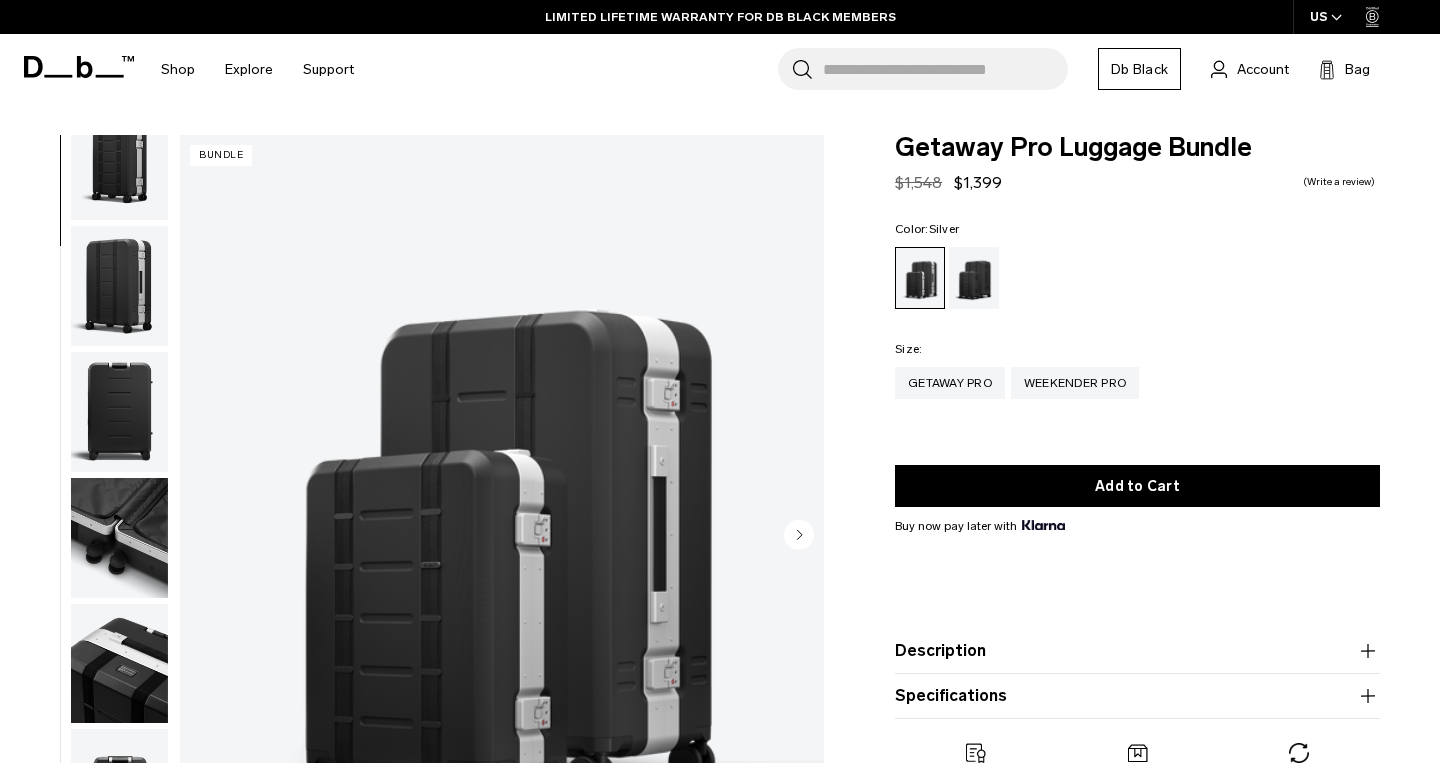 scroll, scrollTop: 450, scrollLeft: 0, axis: vertical 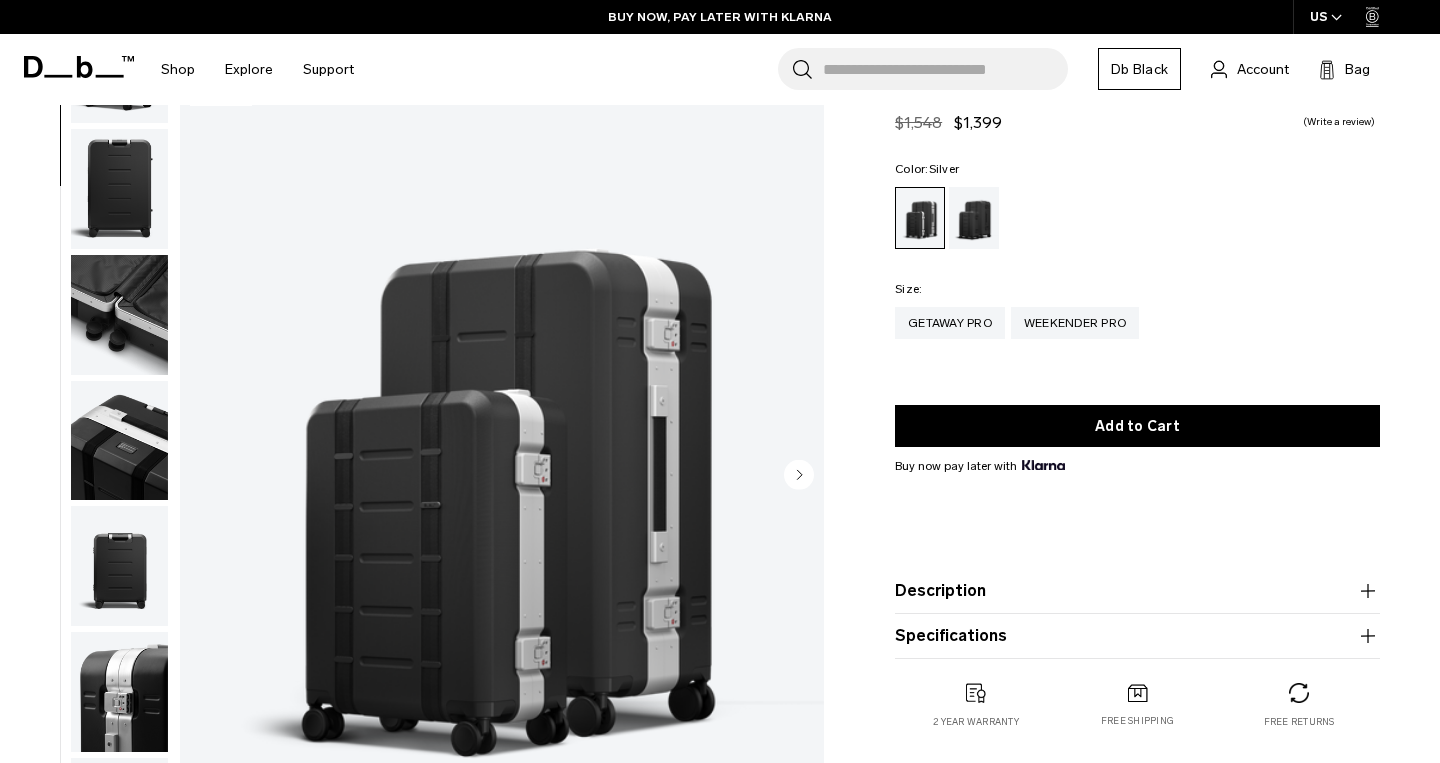 click at bounding box center [119, 315] 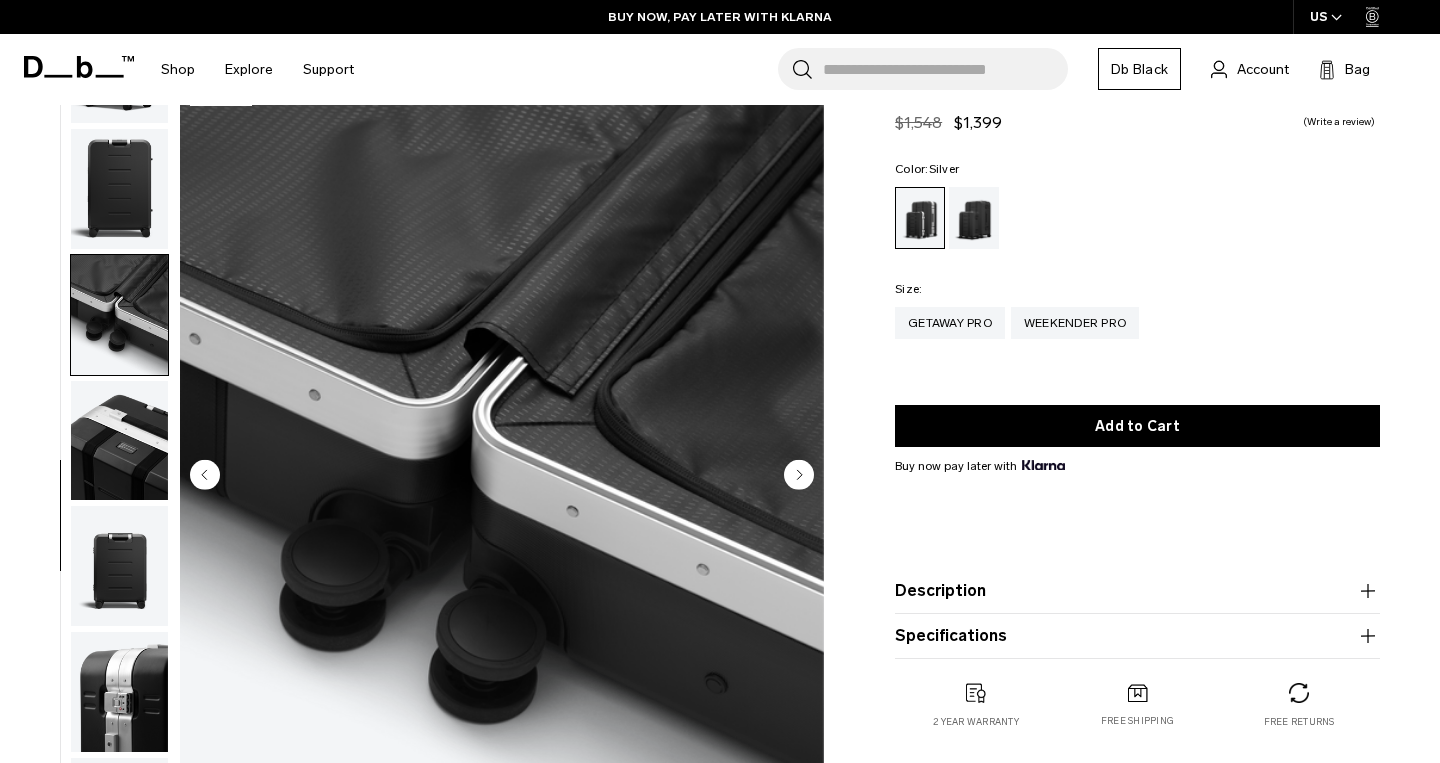 click at bounding box center [119, 441] 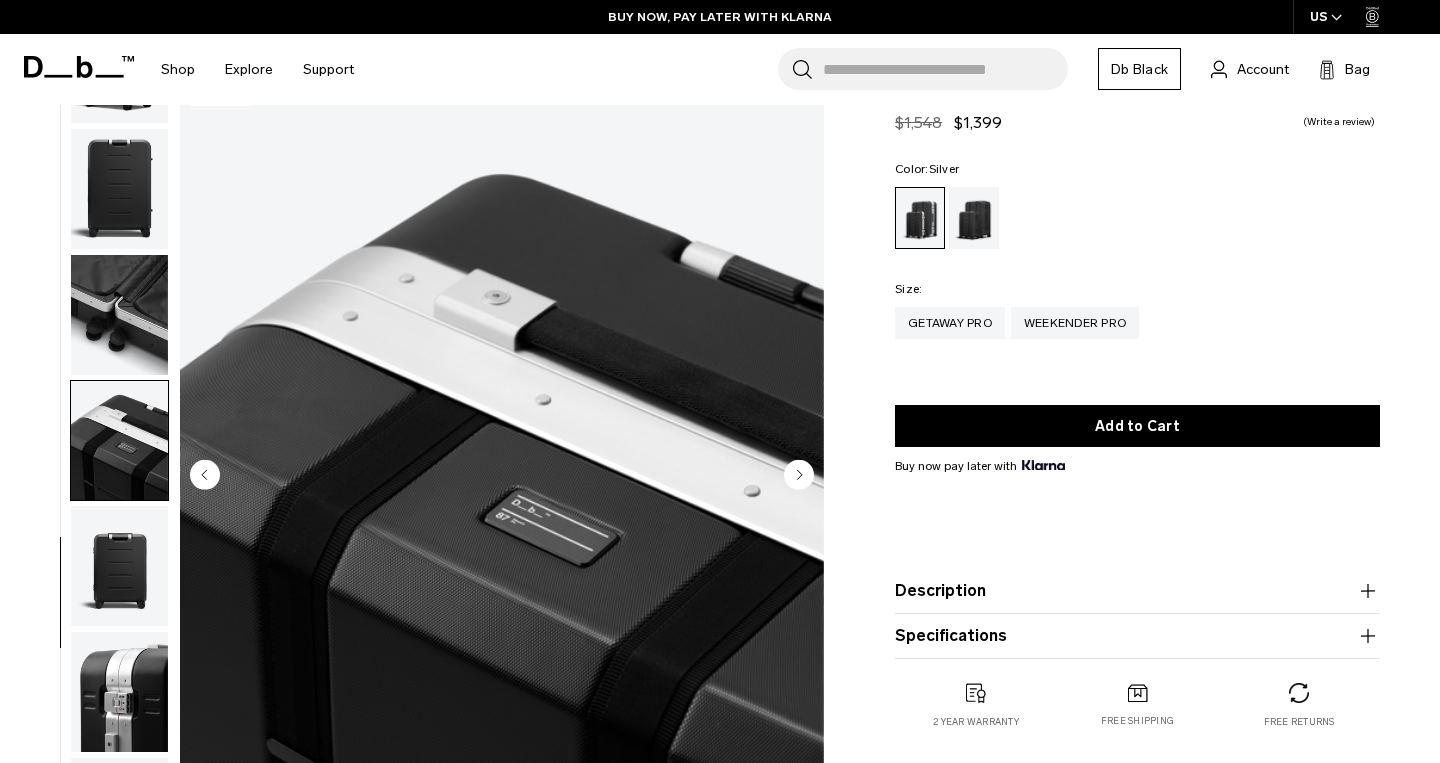 click at bounding box center [119, 566] 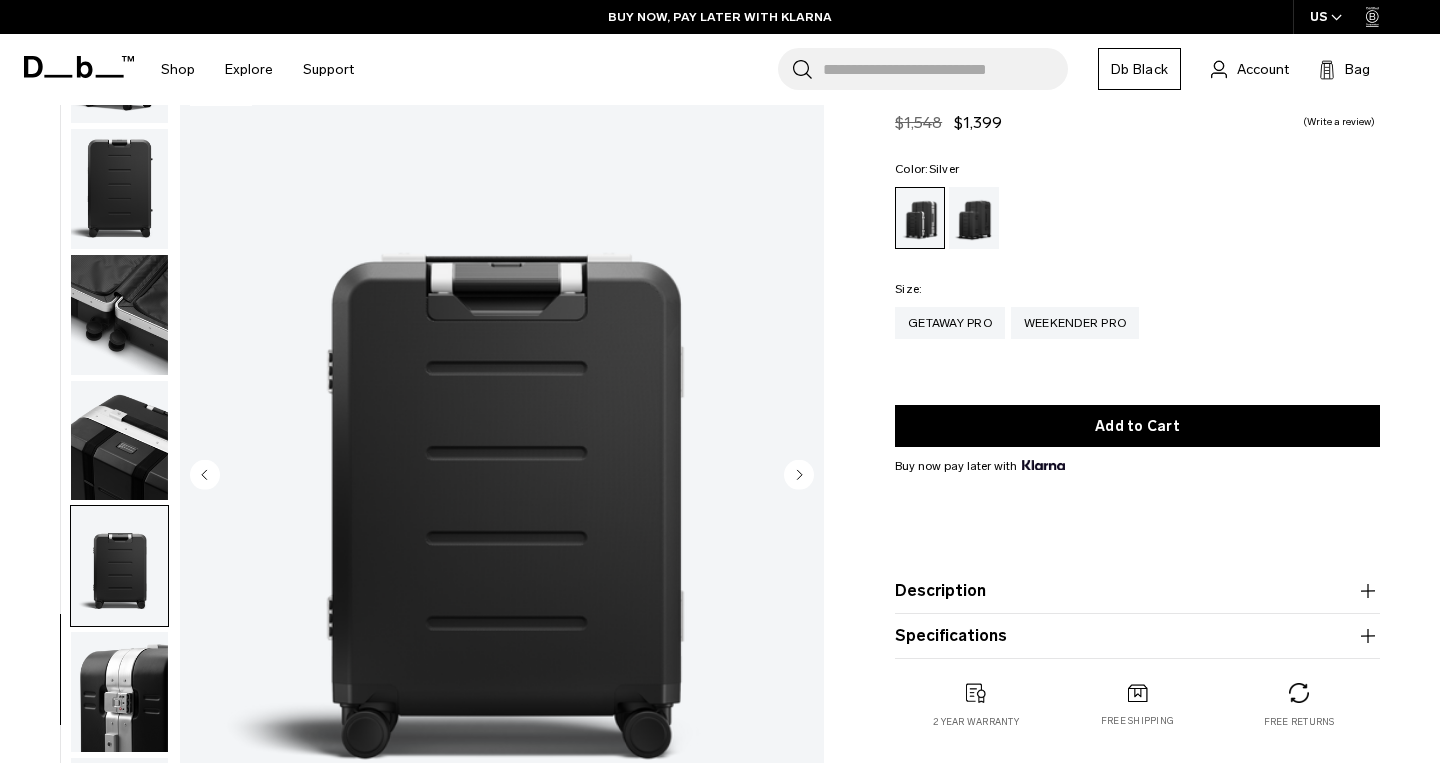 click at bounding box center (119, 189) 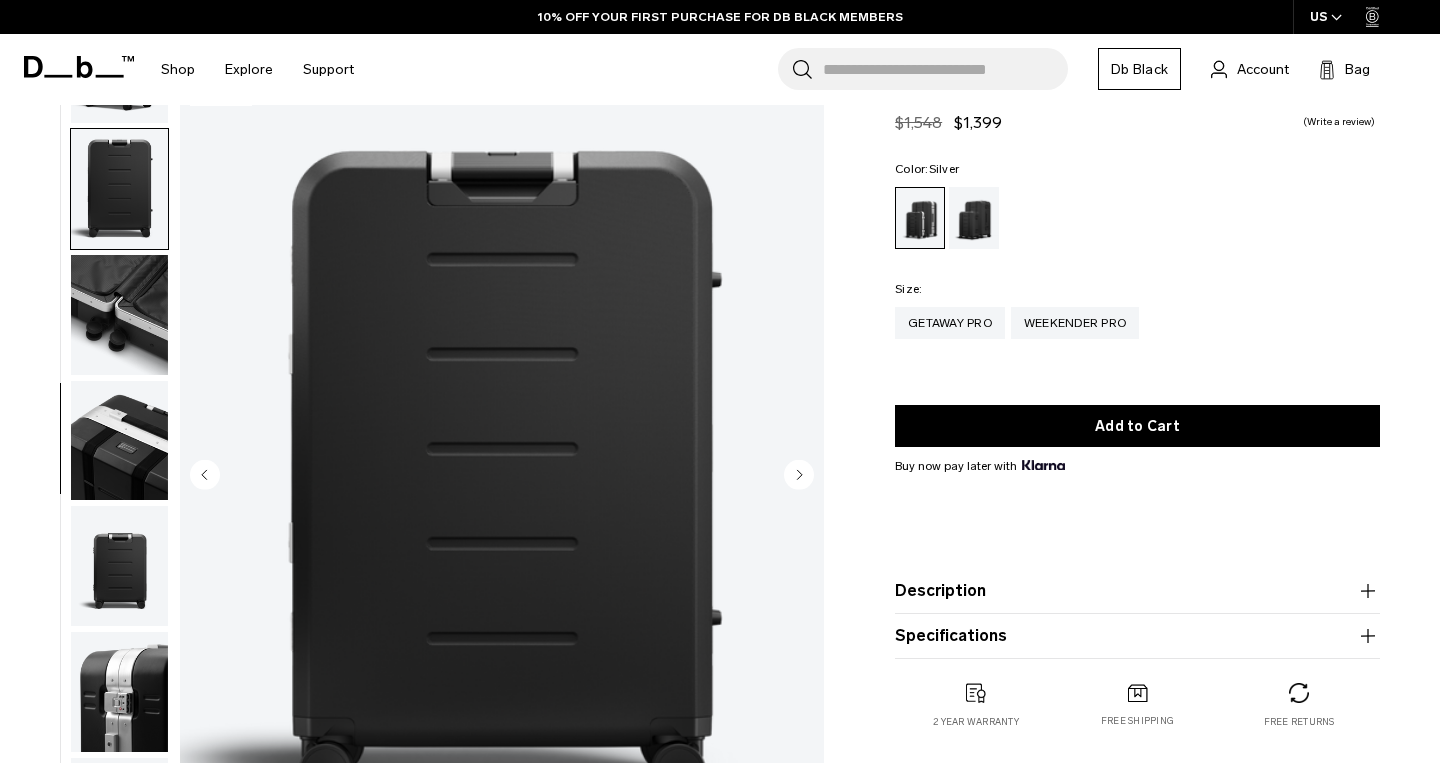 click at bounding box center [119, 566] 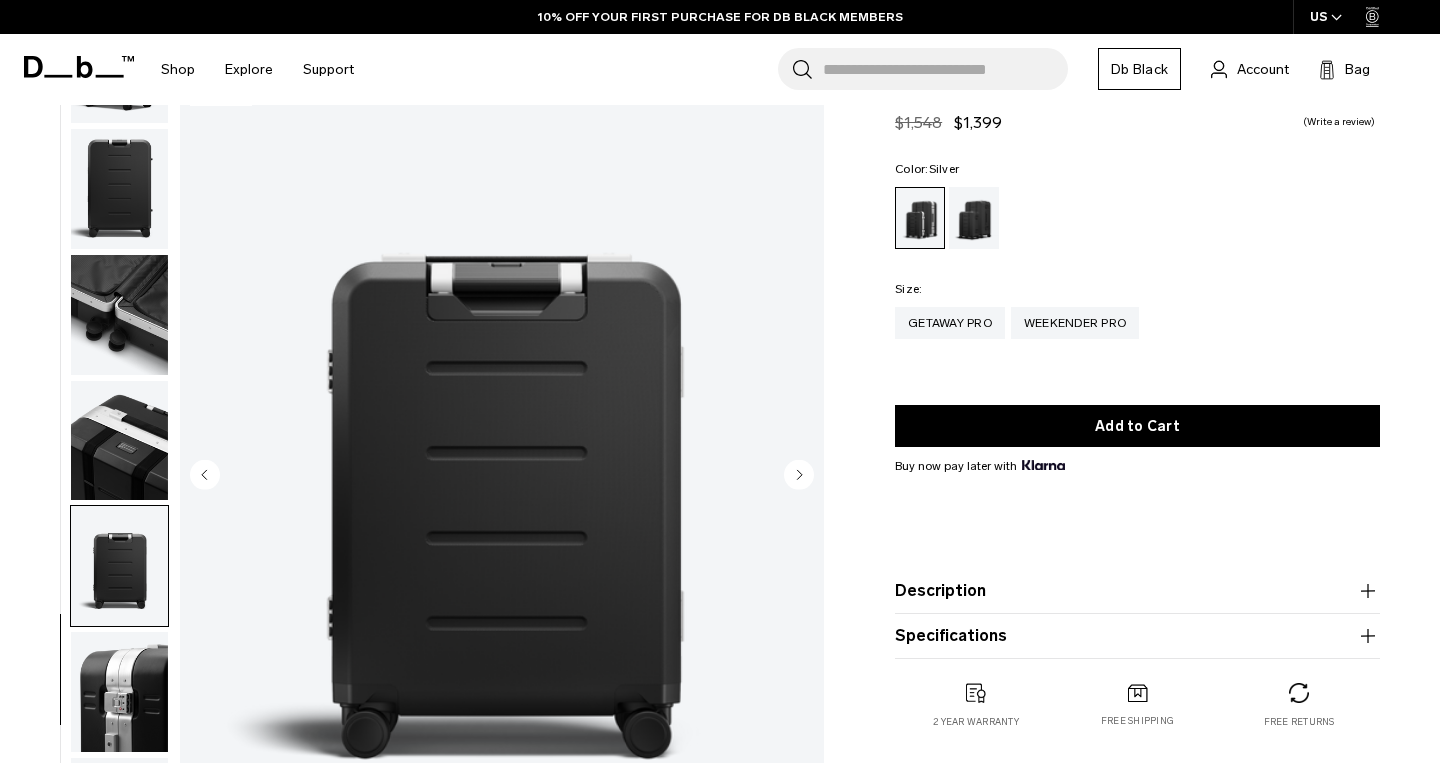 click at bounding box center [119, 692] 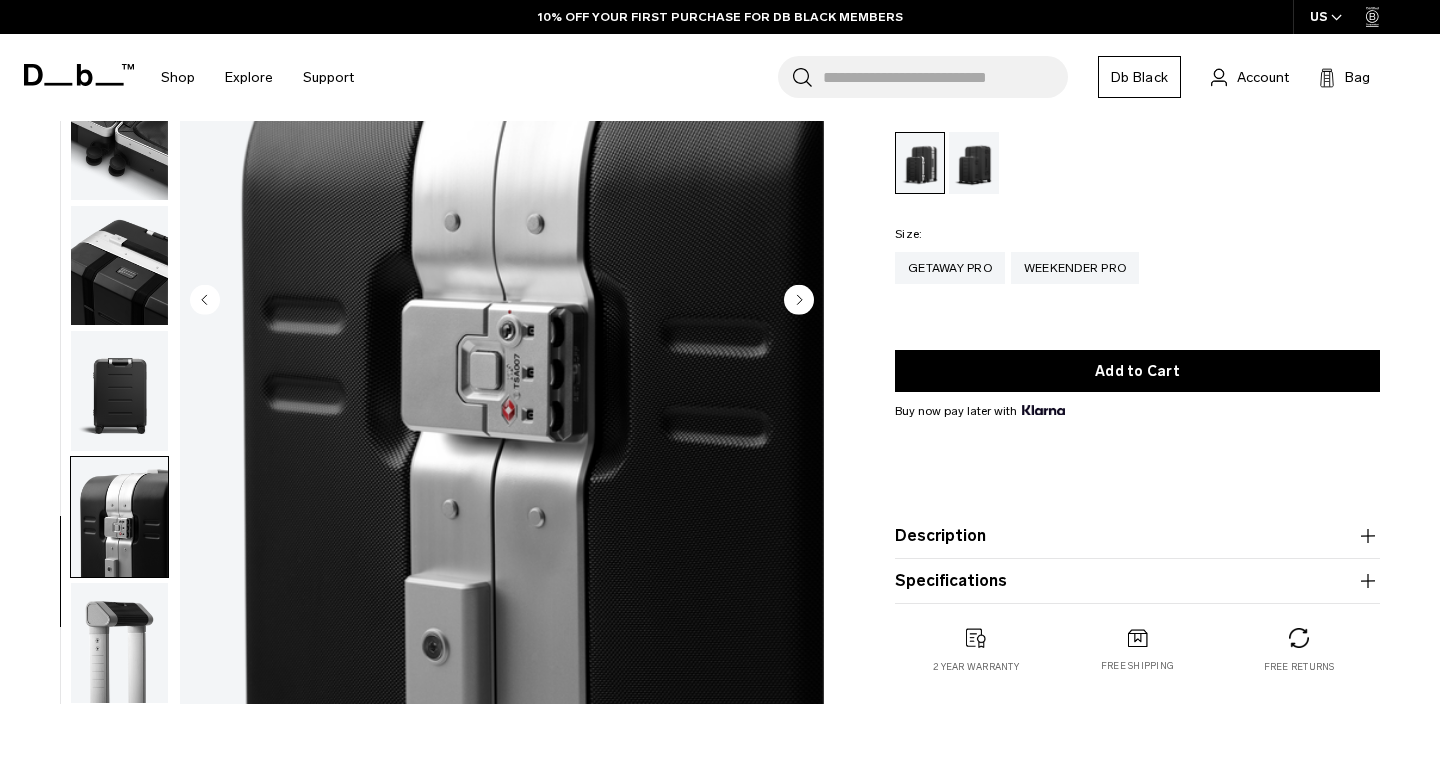 scroll, scrollTop: 468, scrollLeft: 0, axis: vertical 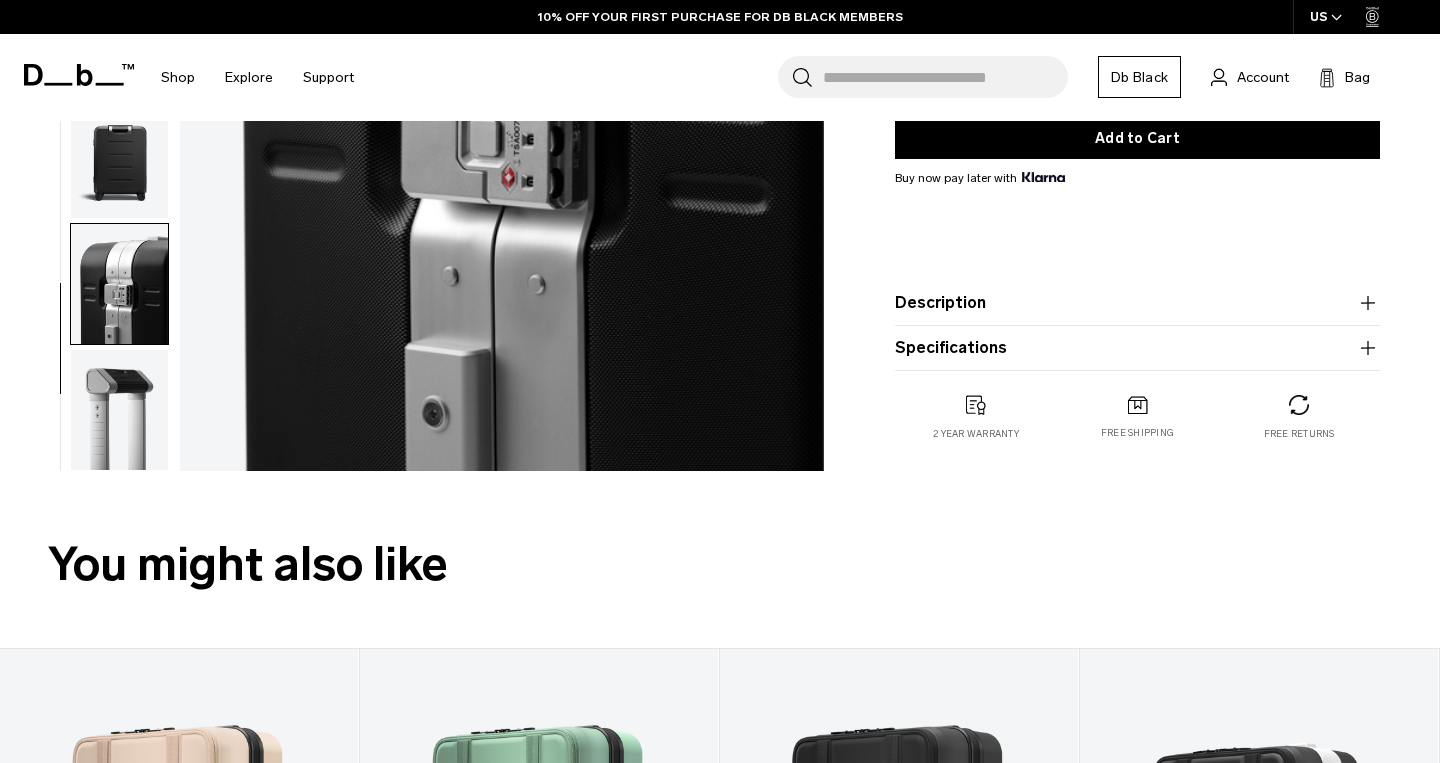 click at bounding box center (119, 410) 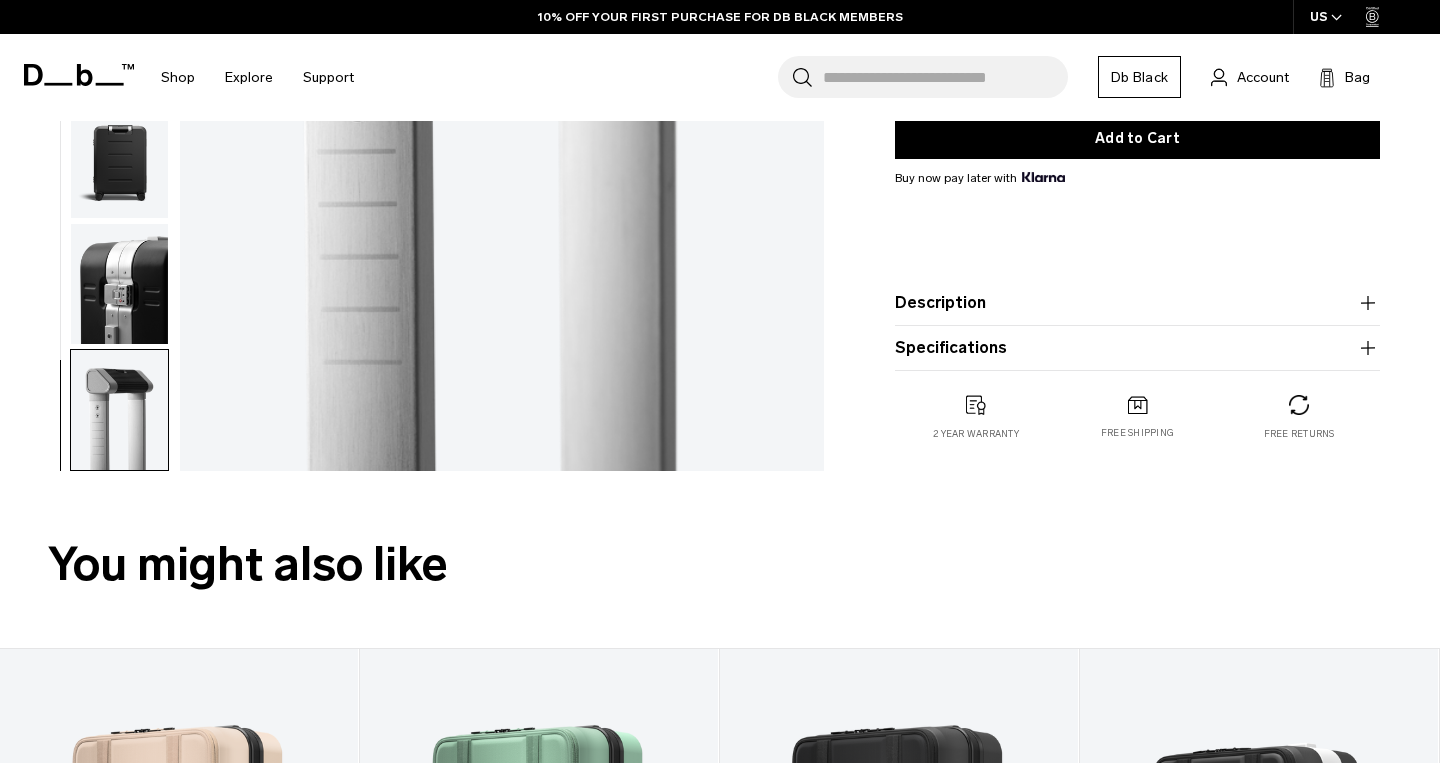 click on "Description
One little, one large. The Getaway bundle gives explorers the best of both worlds with the Ramverk Pro Carry-on for short-haul adventures and the Ramverk Pro Check-in Large for longer stay-aways. 2024 is going to be the year you experience award-winning luggage. The set includes ✓ Ramverk Pro Carry-on Silver ✓ Ramverk Pro Check-in Large Silver Top features ✓ Ultra sturdy Db designed telescopic trolley handle ✓ Lightweight design that doesn’t compromise on protection ✓ Ultra silent Japanese Hinomoto 360° wheels" at bounding box center (1137, 303) 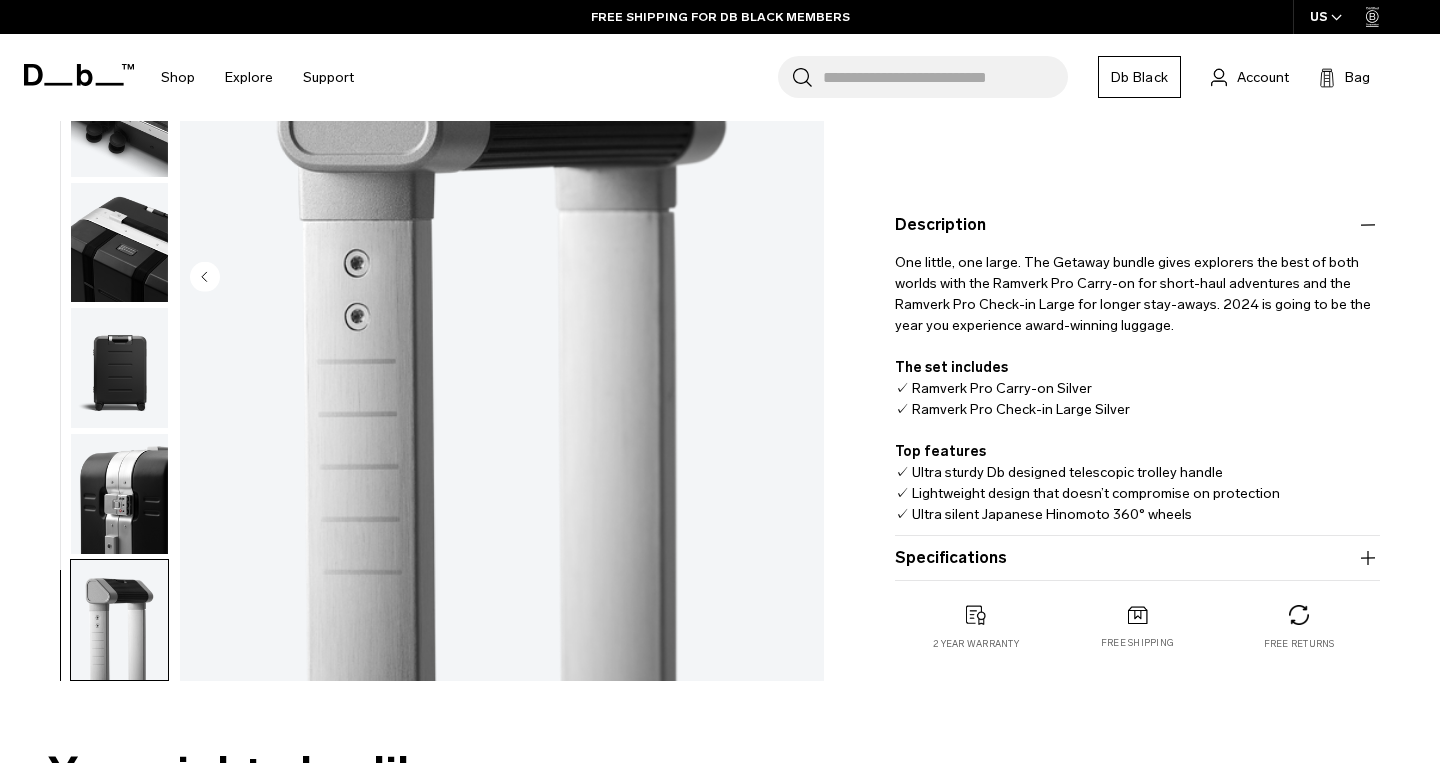 scroll, scrollTop: 421, scrollLeft: 0, axis: vertical 